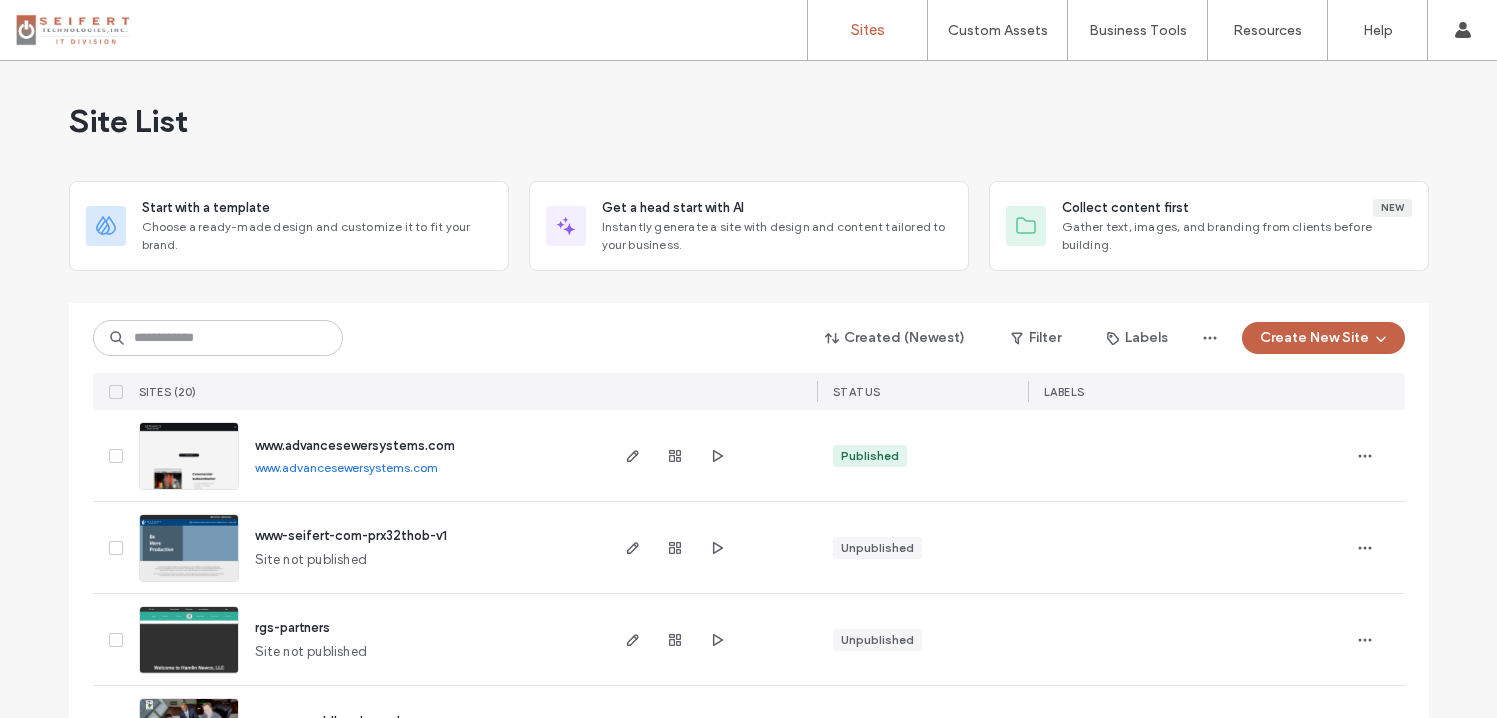 scroll, scrollTop: 0, scrollLeft: 0, axis: both 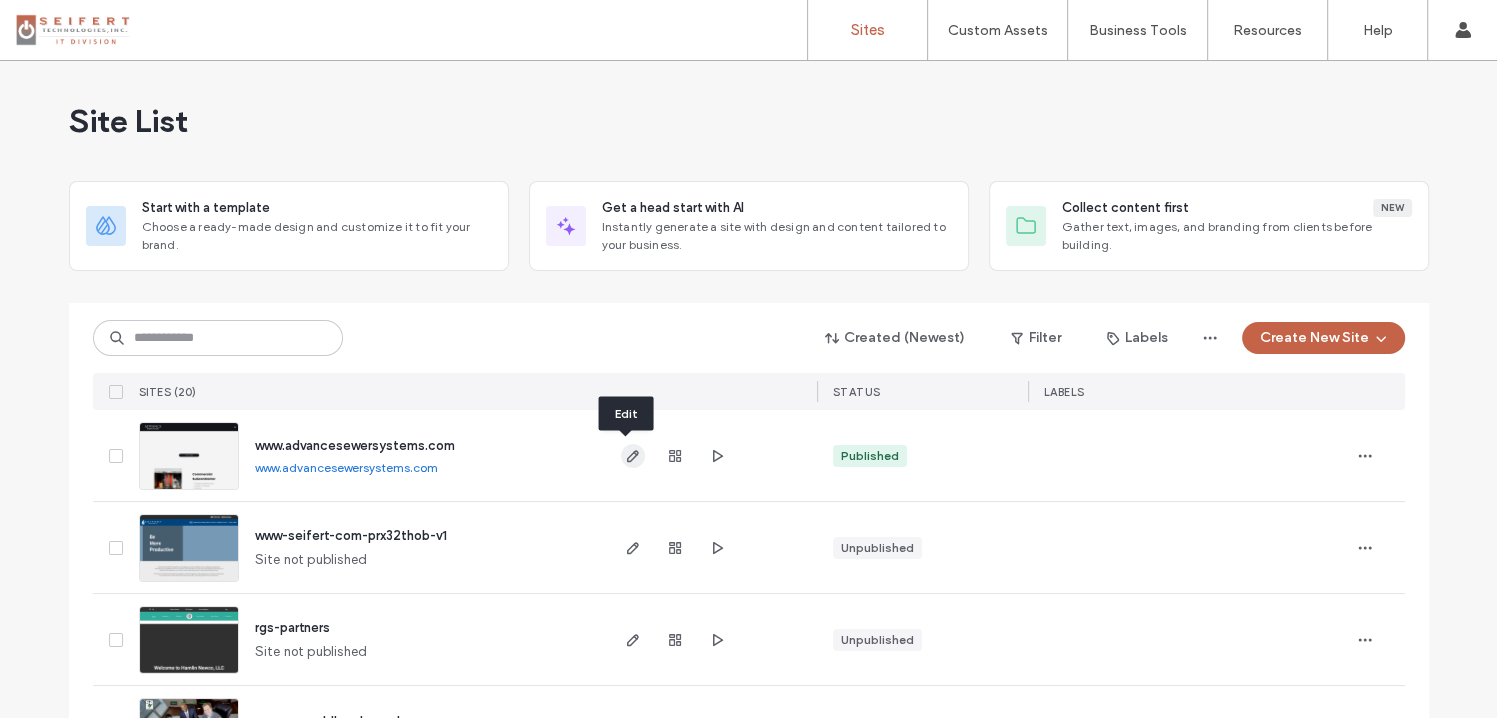 click 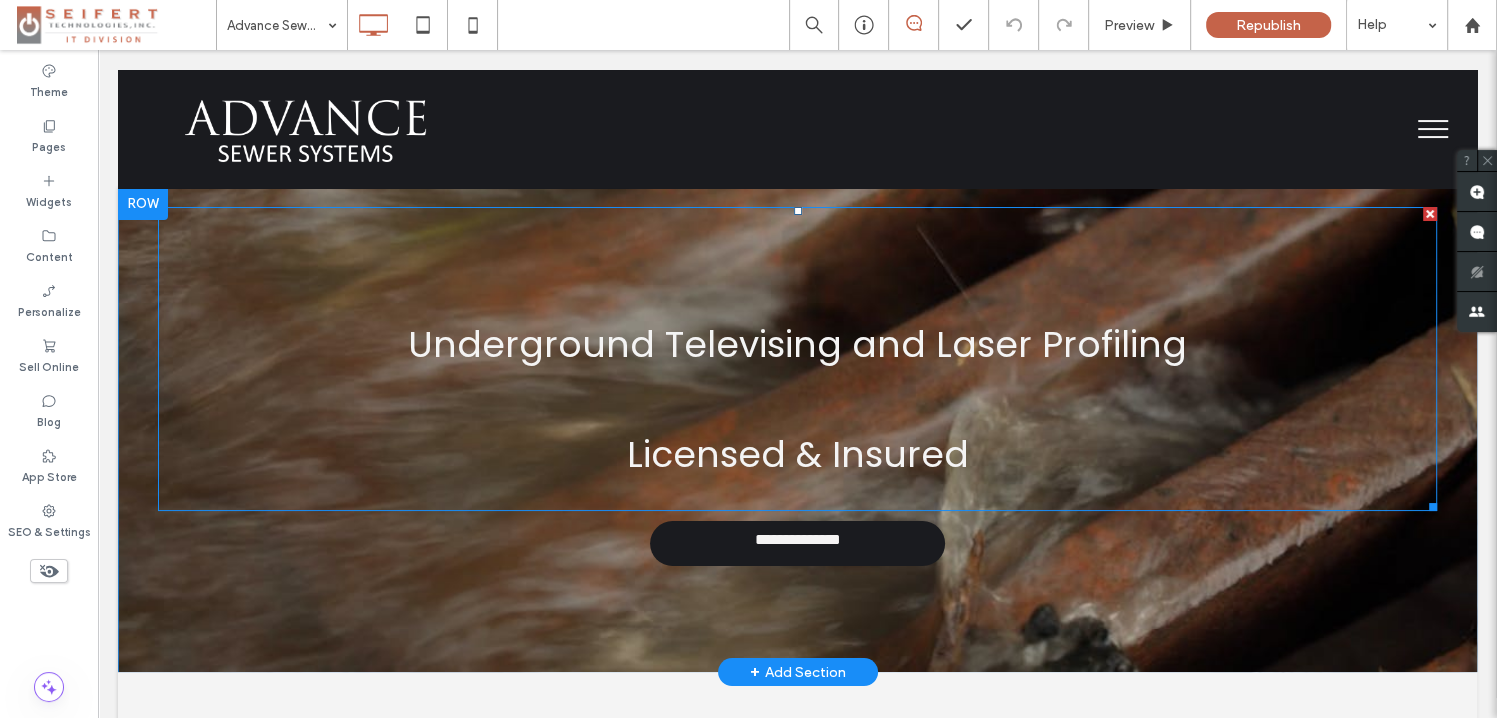 scroll, scrollTop: 69, scrollLeft: 0, axis: vertical 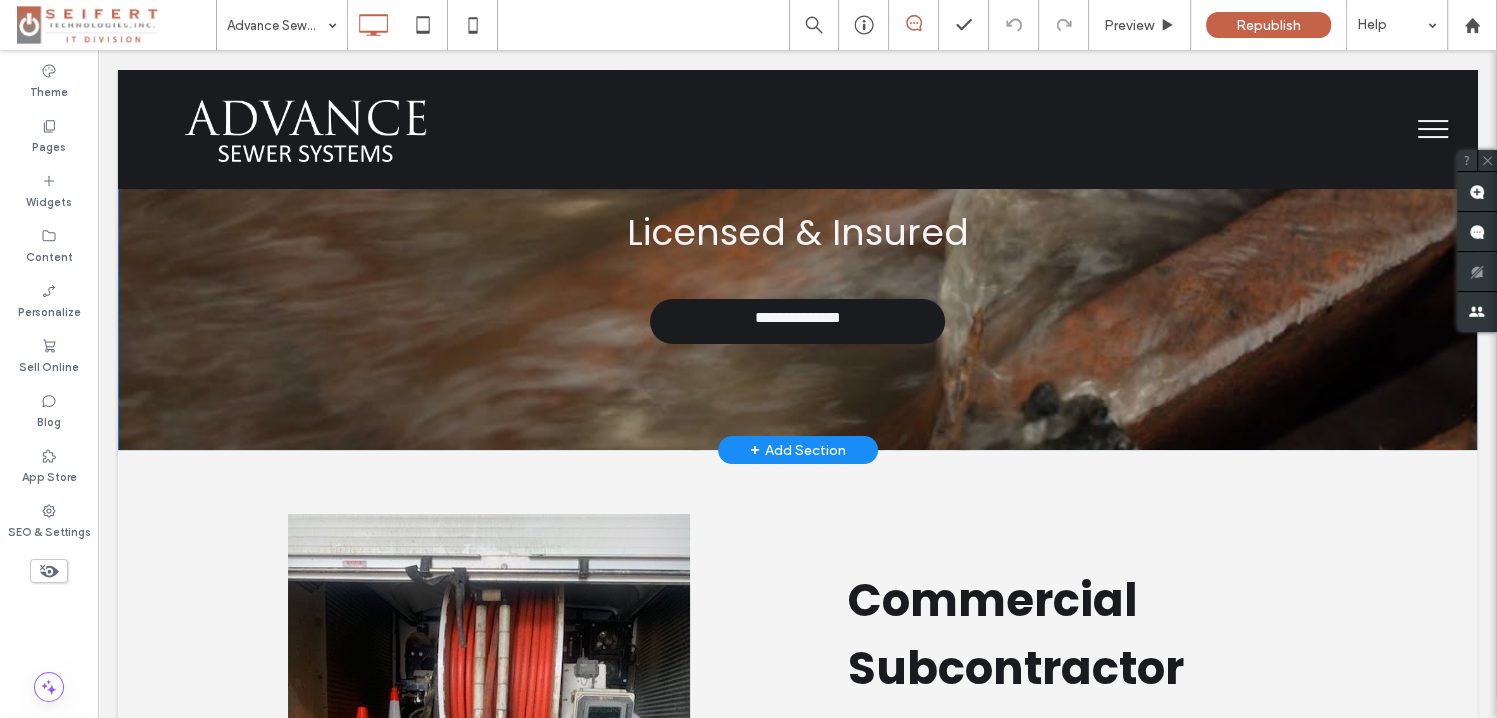 click on "﻿ Underground Televising and Laser Profiling
Licensed & Insured
Click To Paste
[CITY] + Add Section" at bounding box center (797, 208) 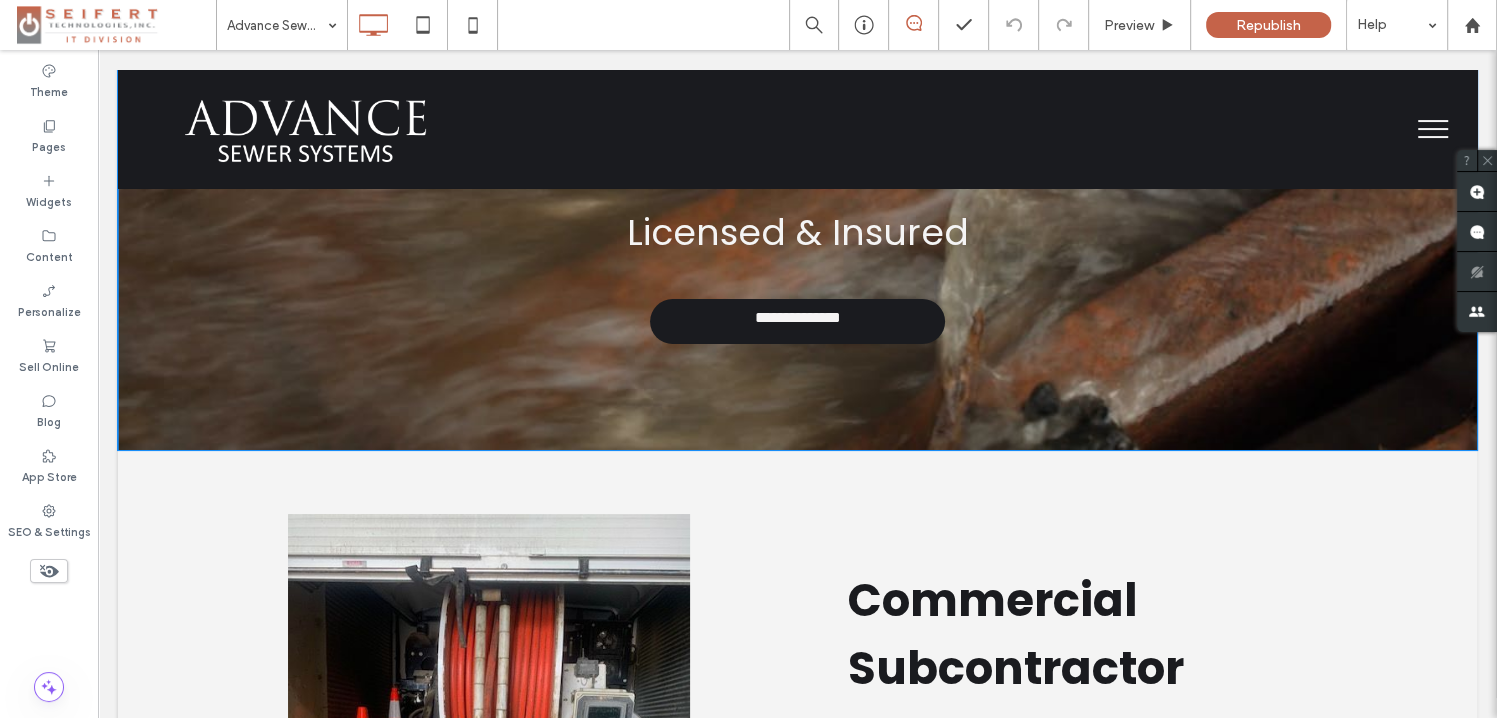 scroll, scrollTop: 0, scrollLeft: 0, axis: both 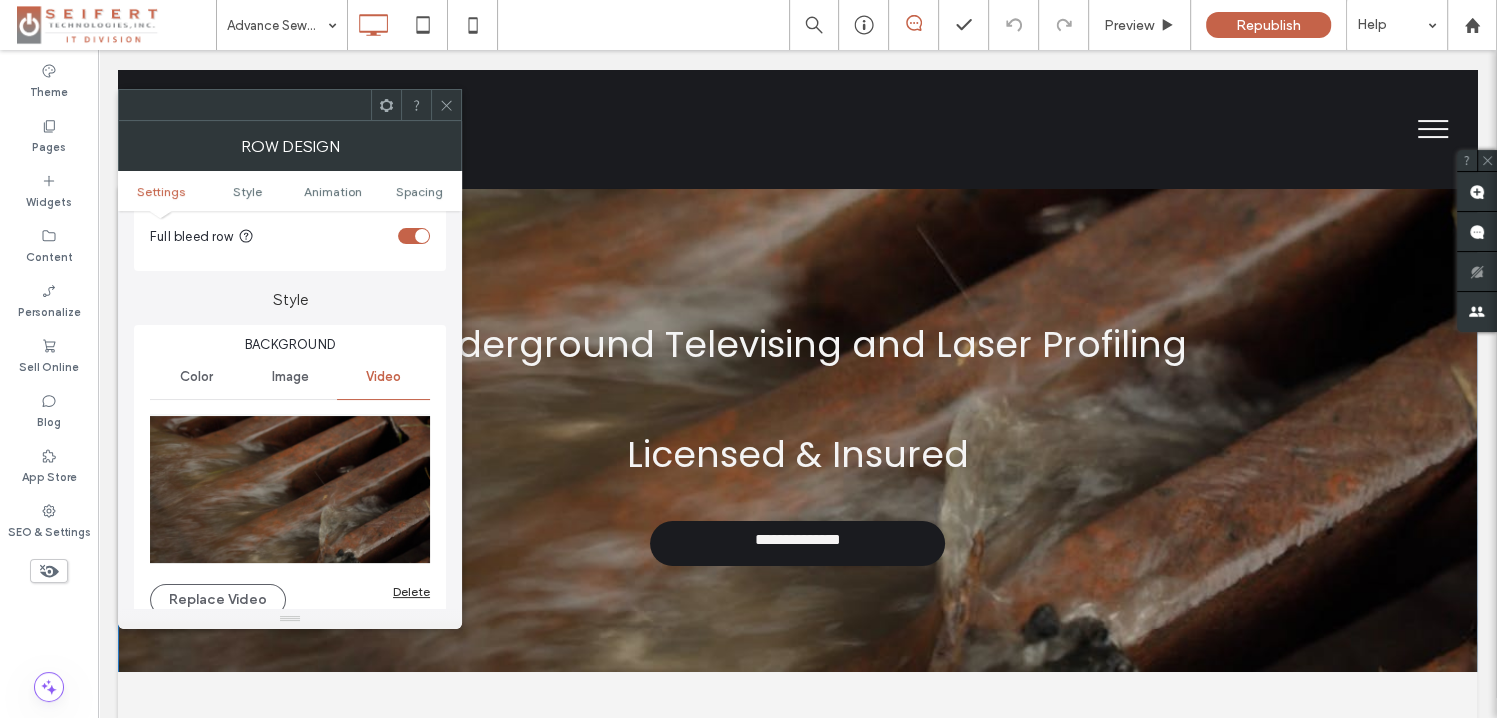 click on "Image" at bounding box center [289, 377] 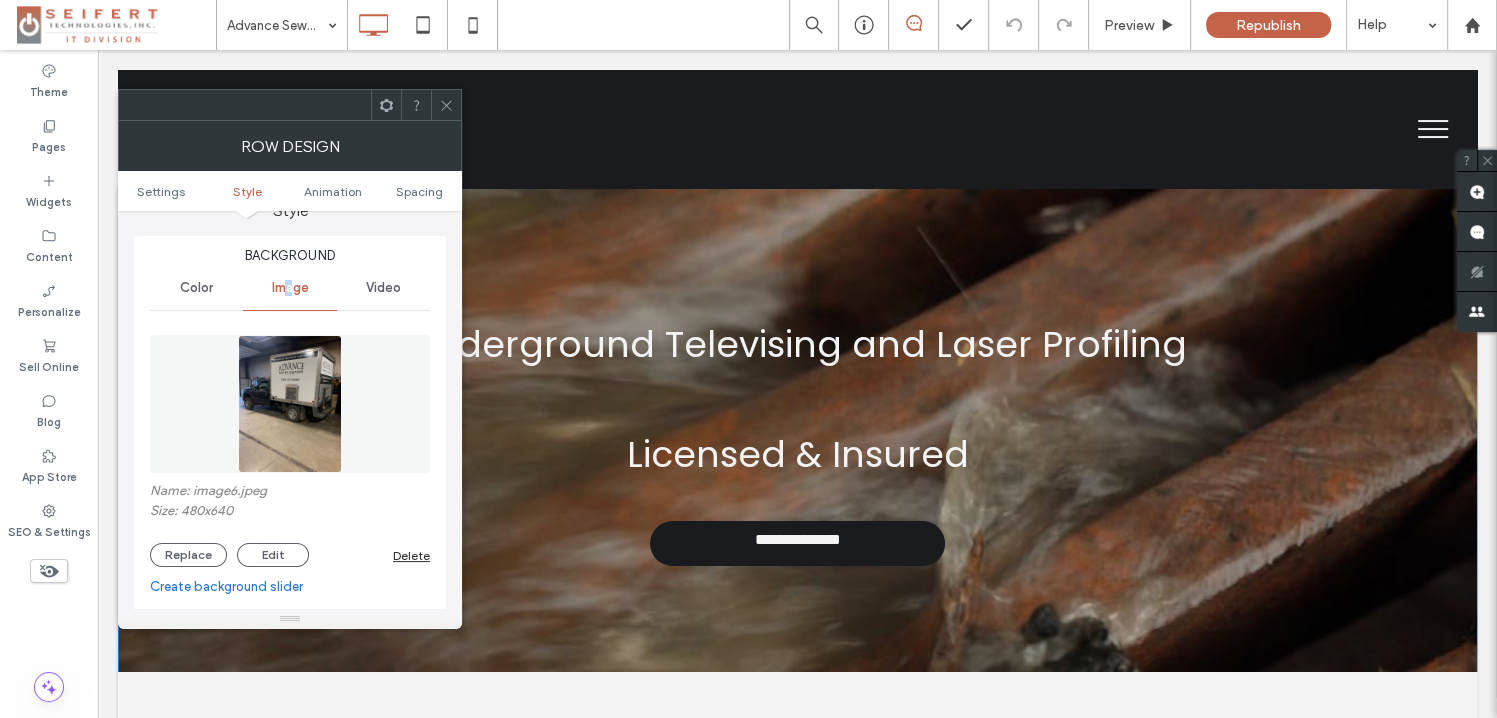 scroll, scrollTop: 333, scrollLeft: 0, axis: vertical 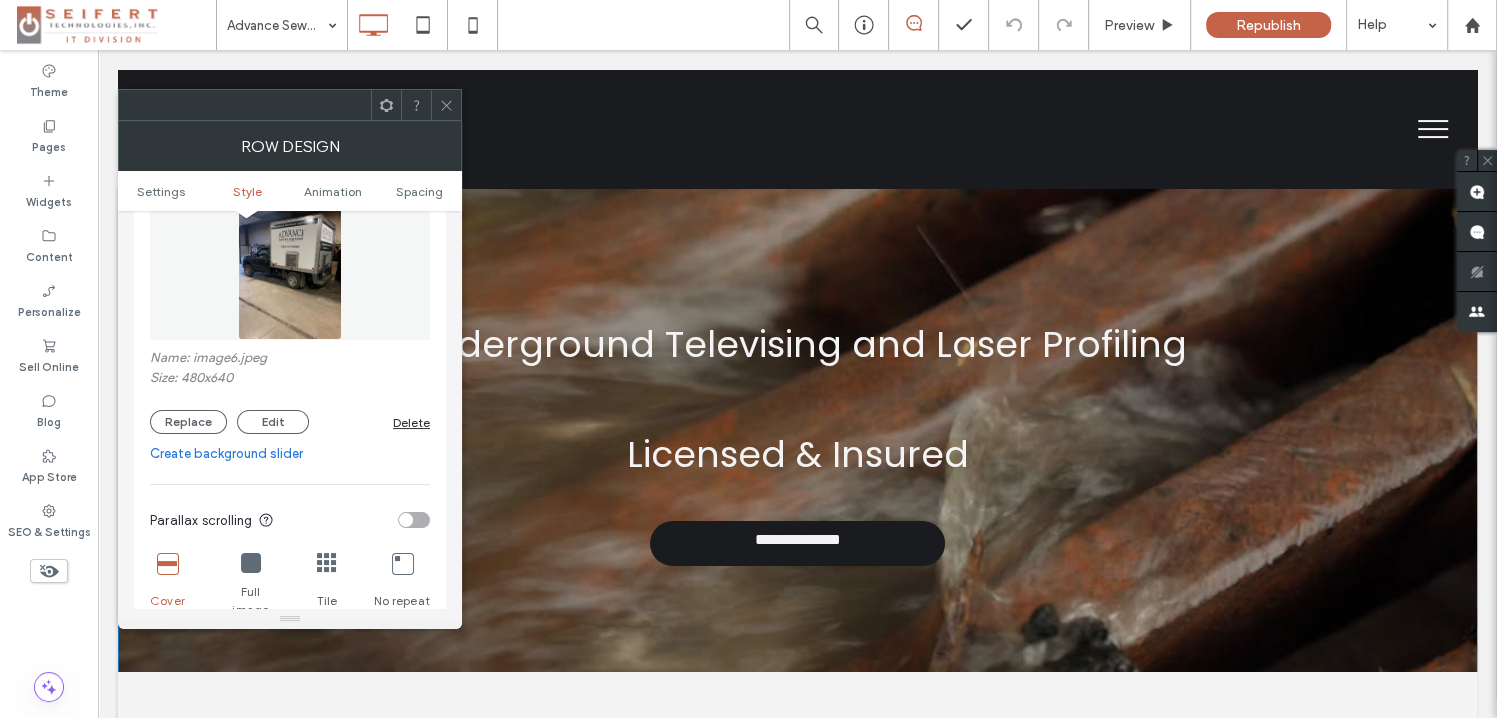 click on "Delete" at bounding box center (411, 422) 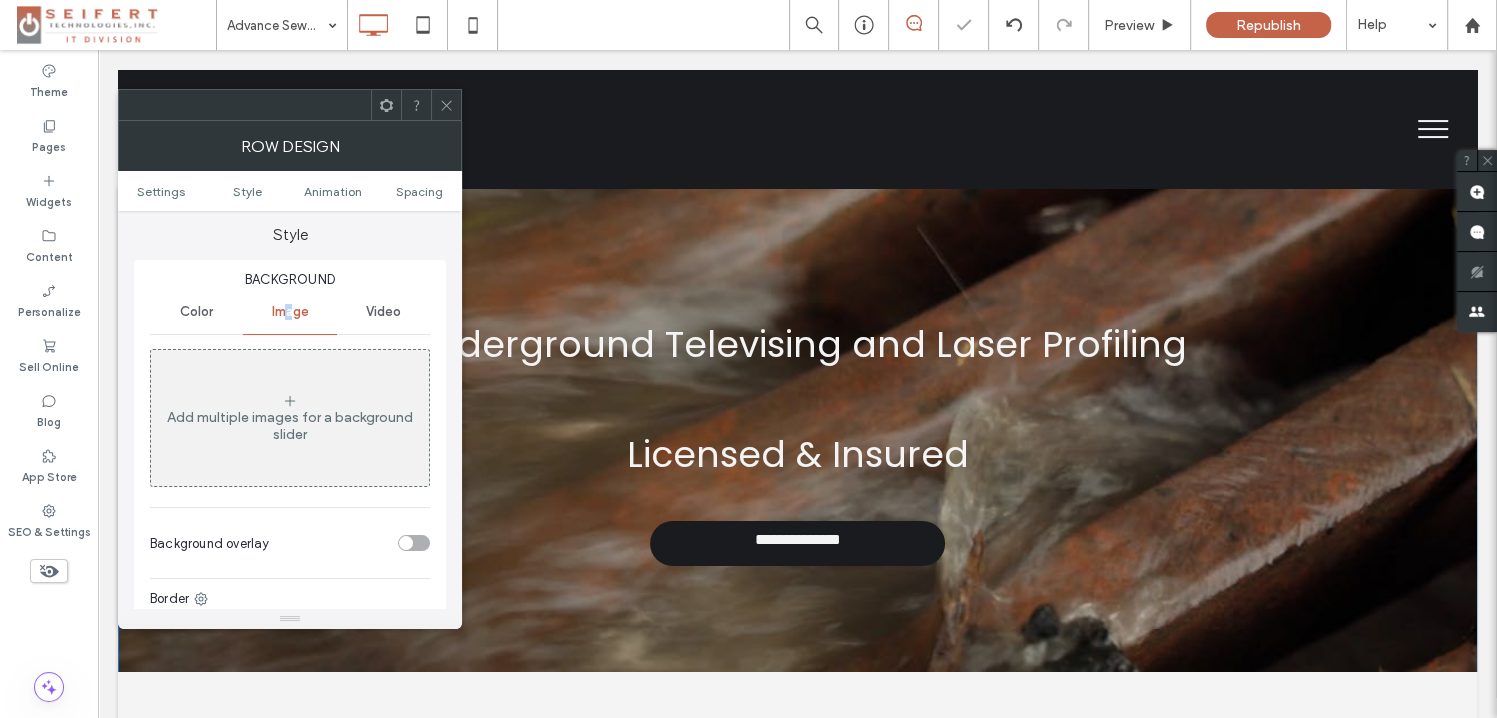 scroll, scrollTop: 0, scrollLeft: 0, axis: both 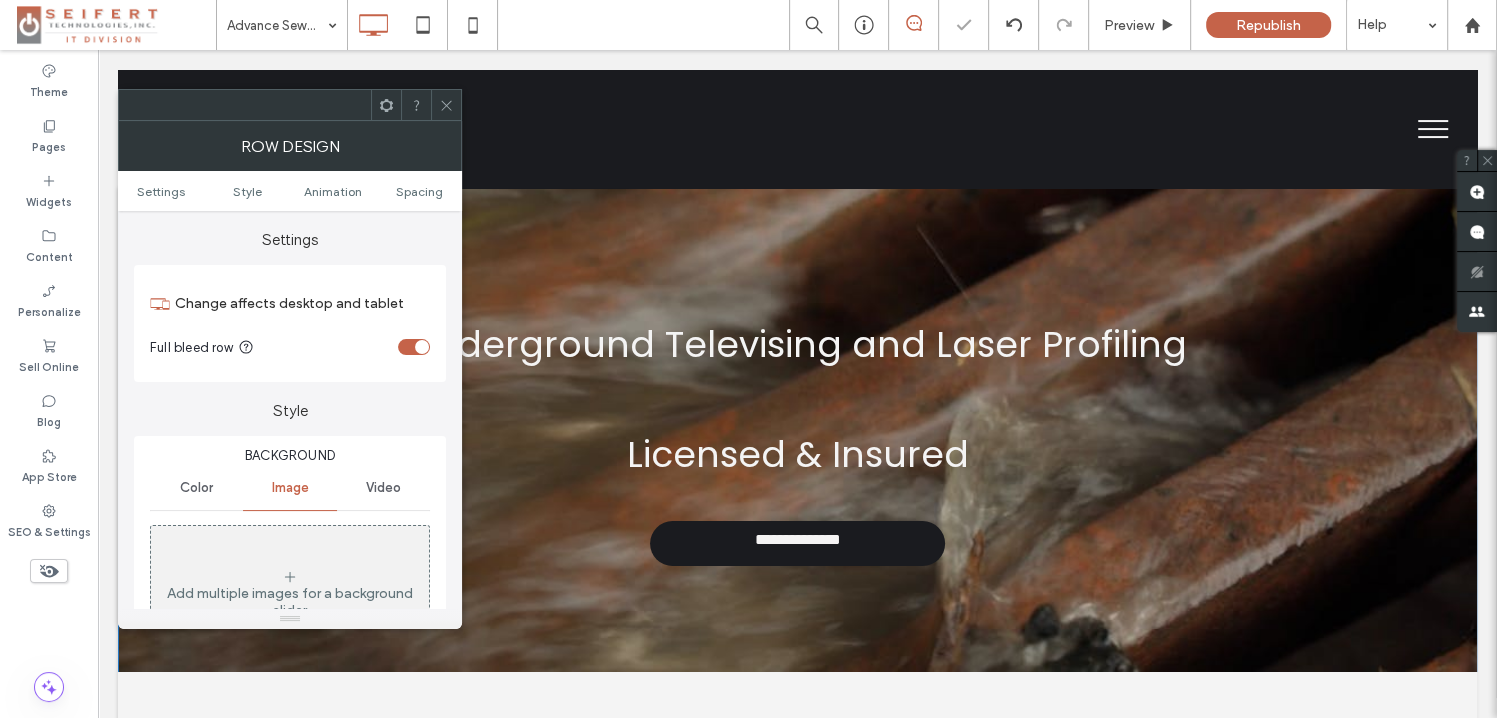 click on "Video" at bounding box center (383, 488) 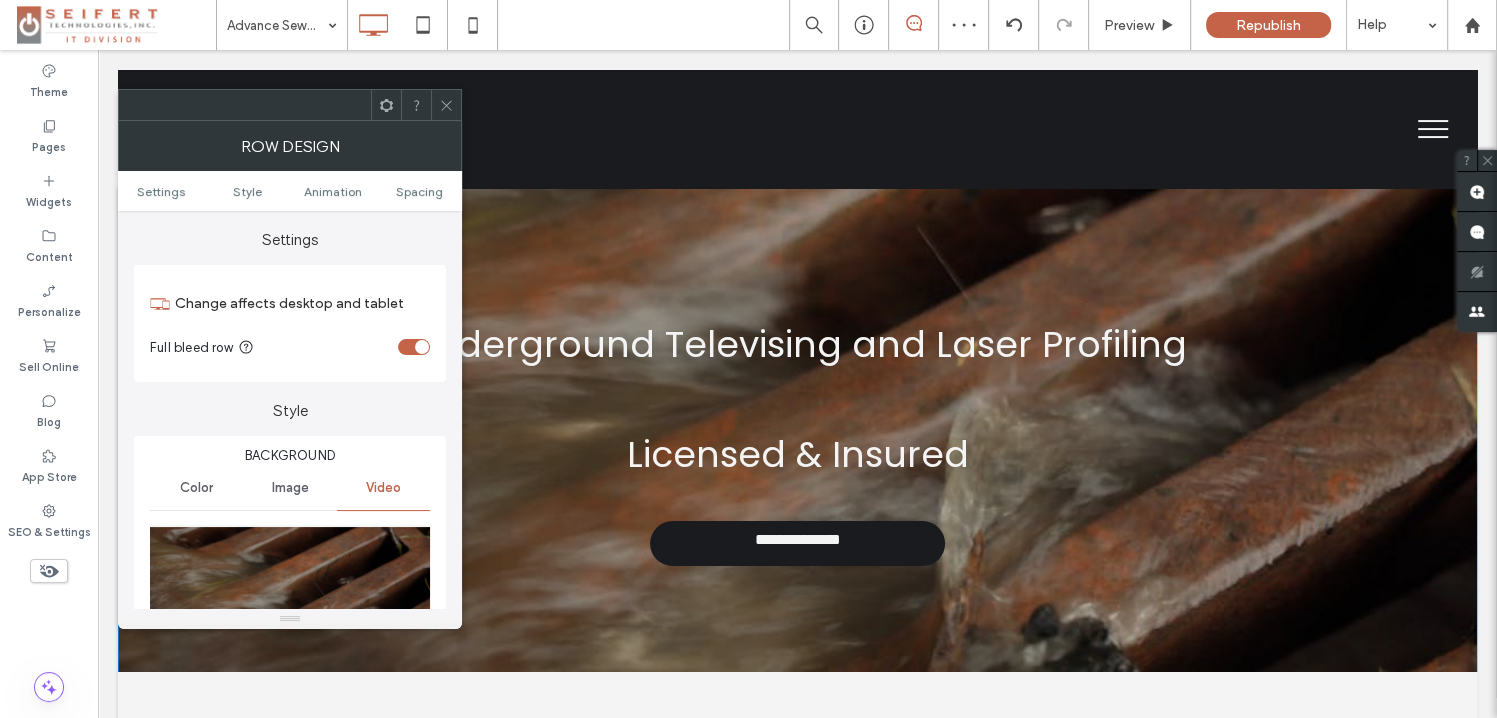 click on "Click To Paste" at bounding box center (1095, 129) 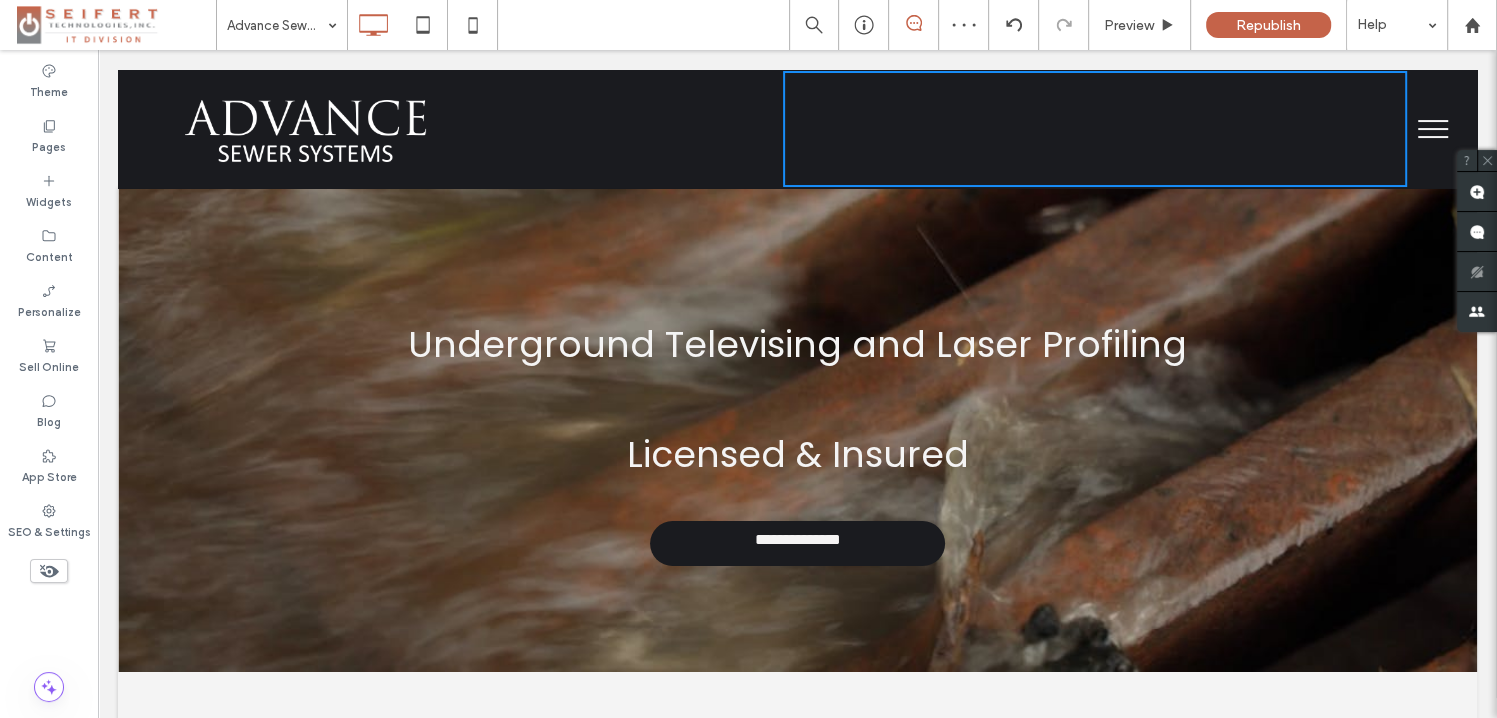 click at bounding box center (1433, 129) 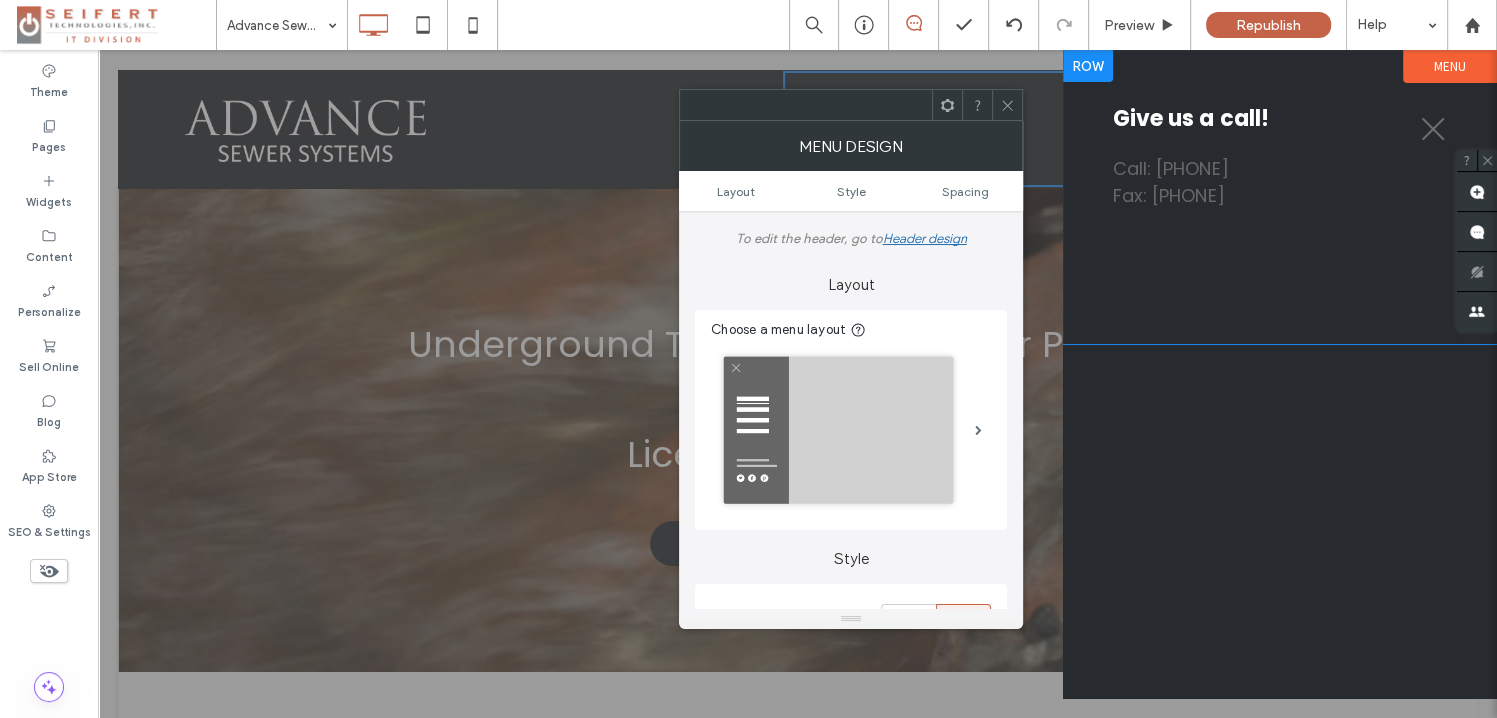 click at bounding box center [1088, 66] 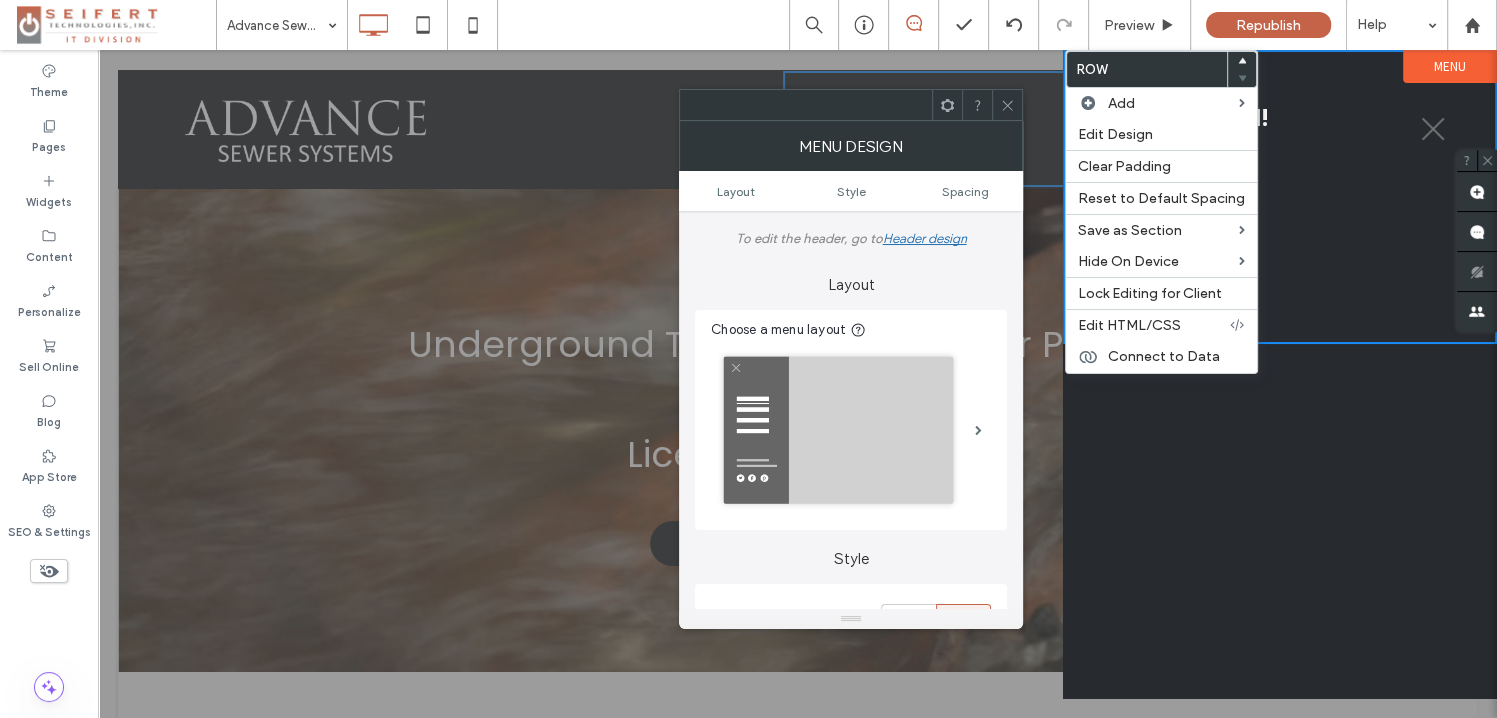 drag, startPoint x: 1005, startPoint y: 15, endPoint x: 1100, endPoint y: 64, distance: 106.89247 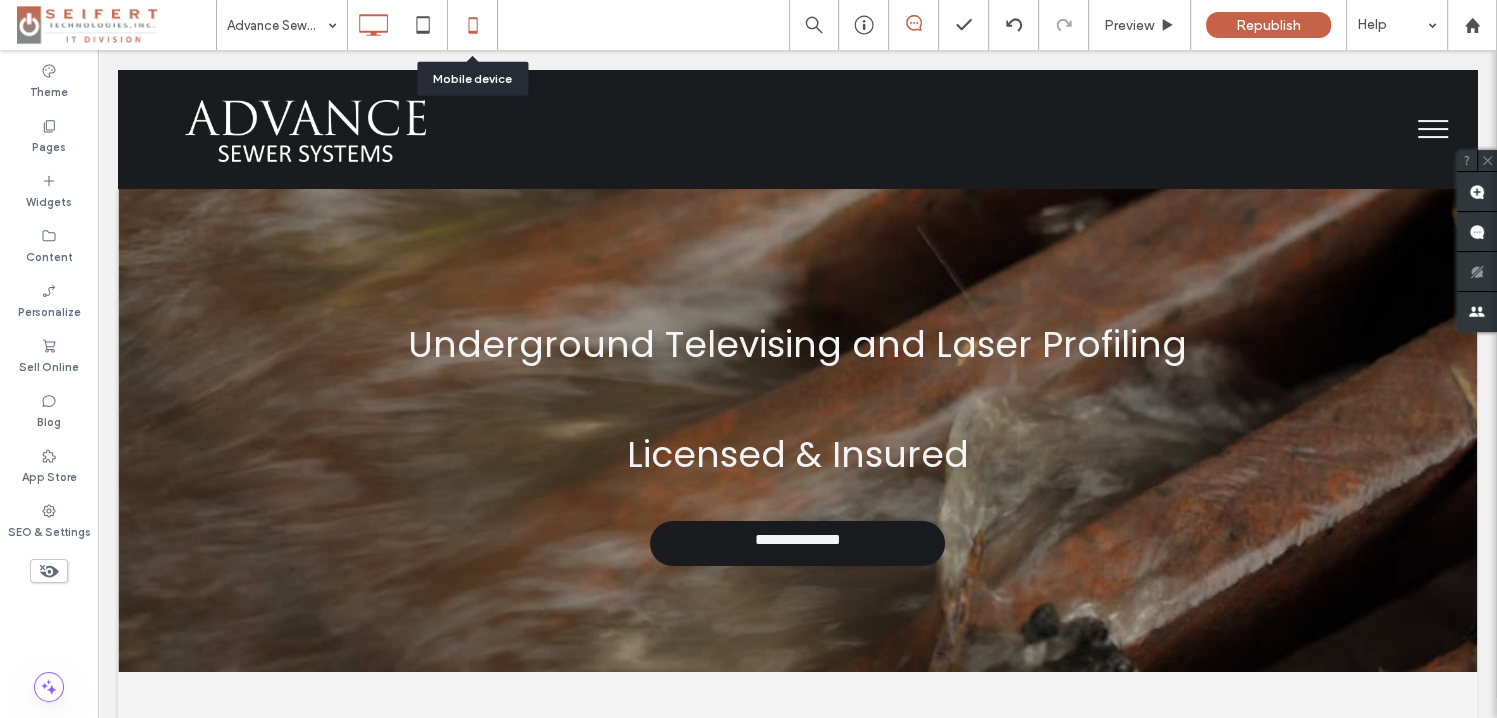 click 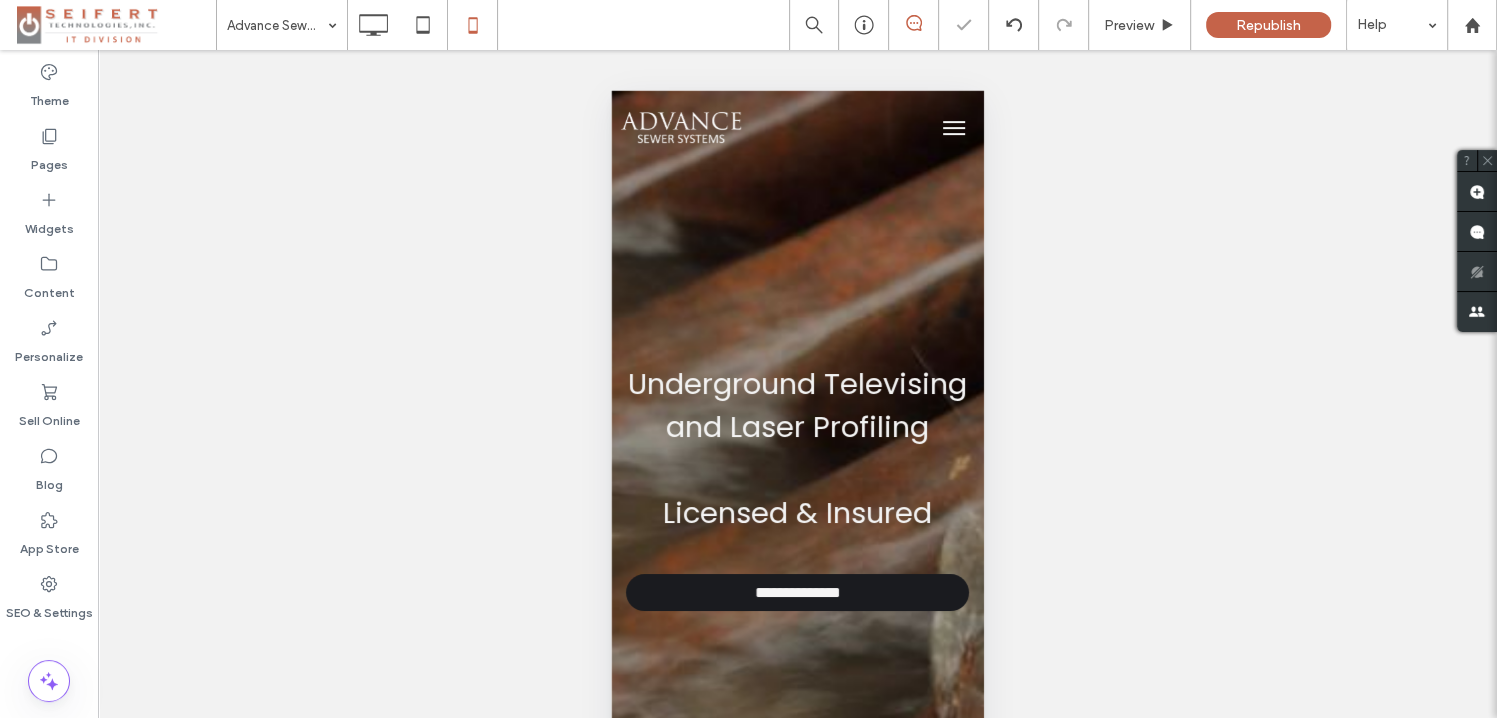scroll, scrollTop: 0, scrollLeft: 0, axis: both 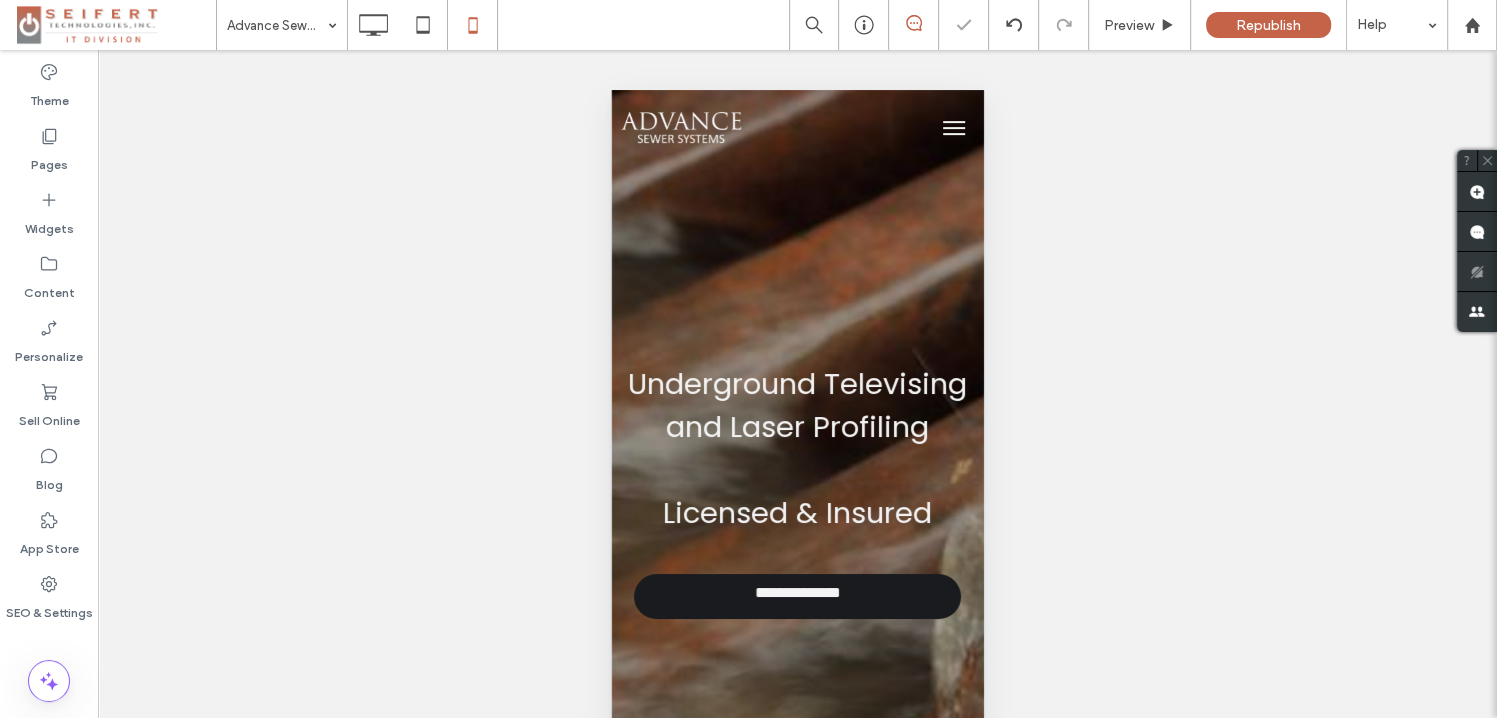 click at bounding box center (954, 122) 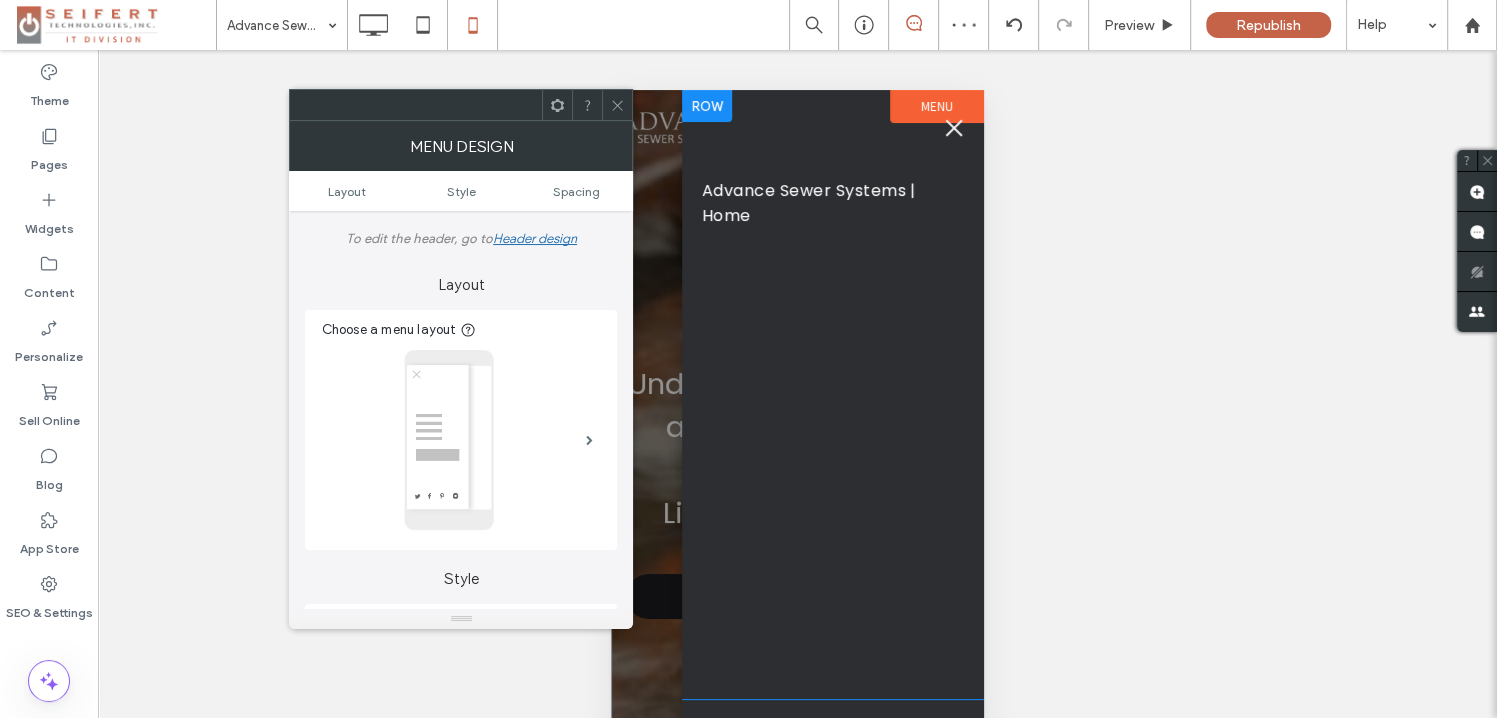 scroll, scrollTop: 109, scrollLeft: 0, axis: vertical 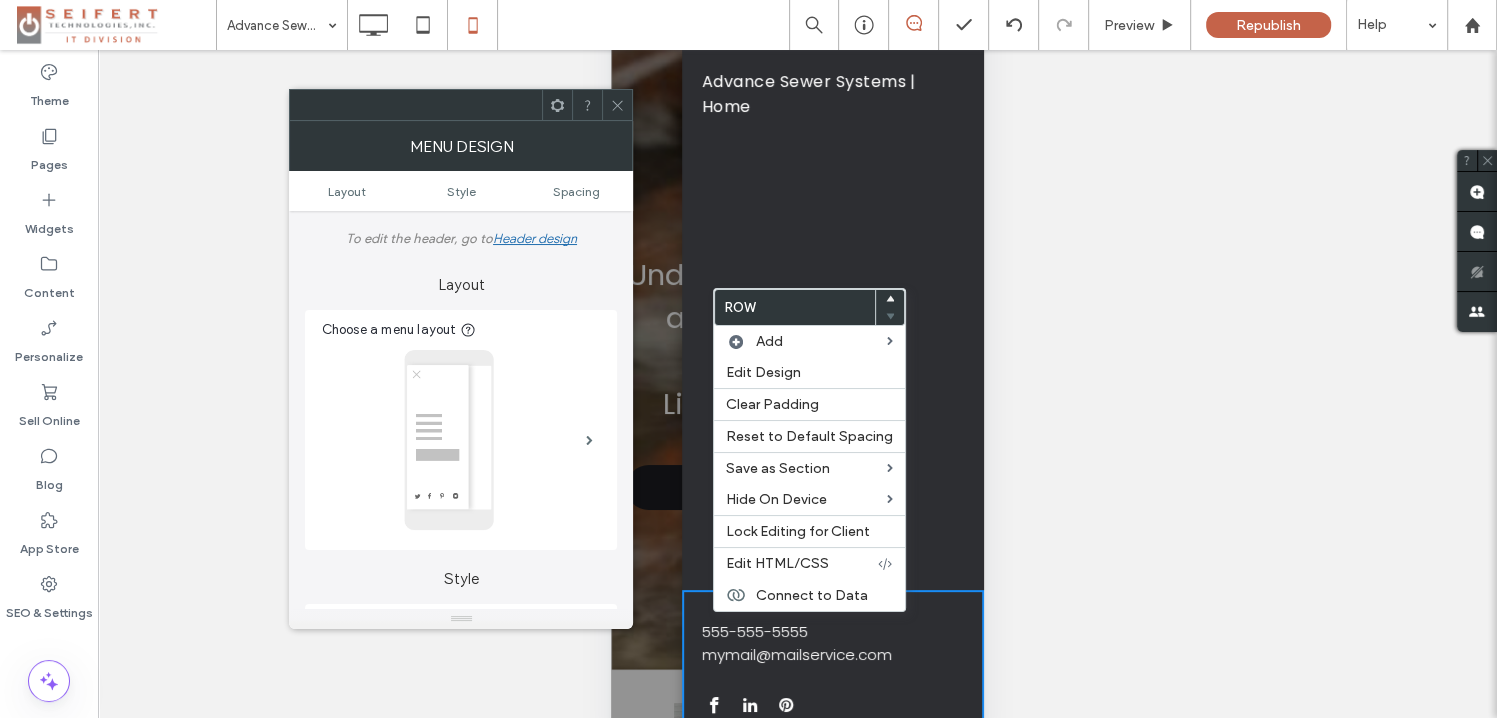click on "555-555-5555" at bounding box center (755, 631) 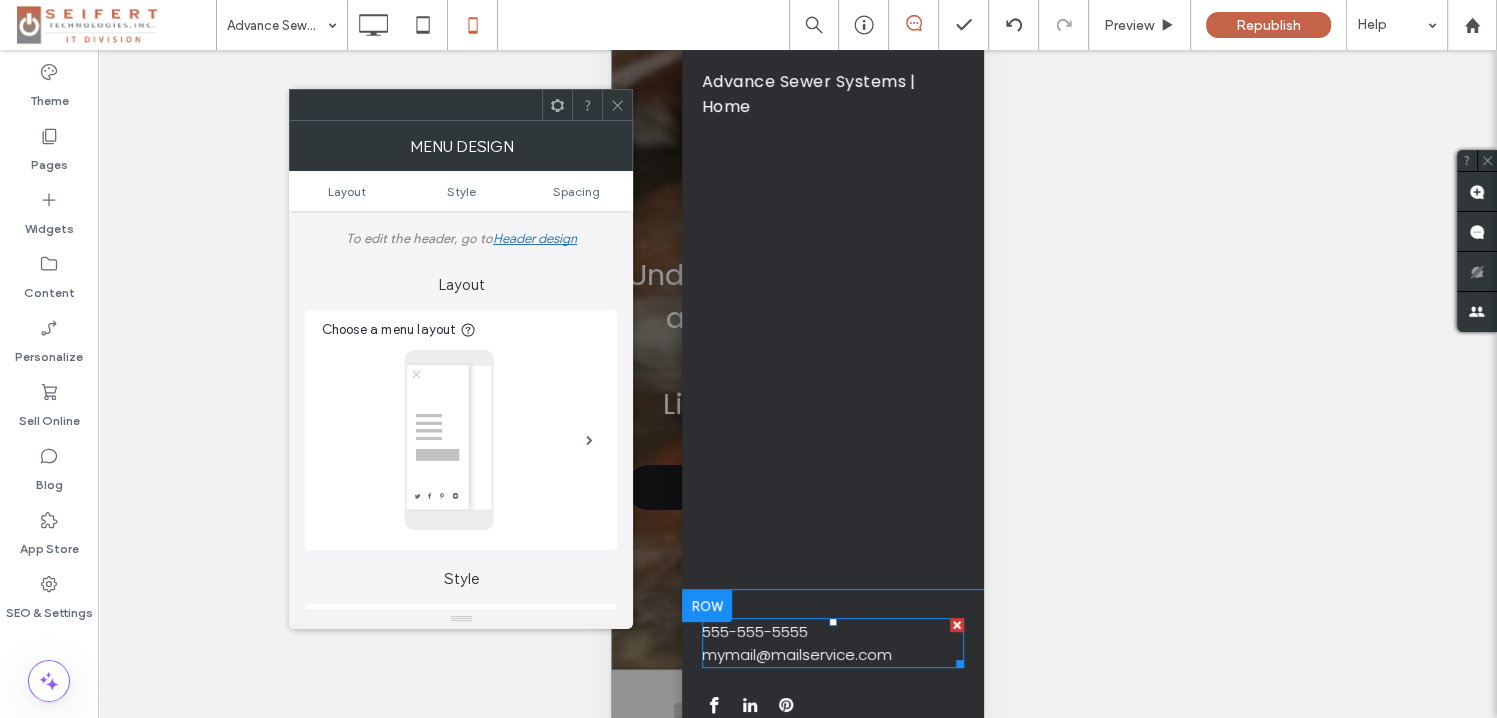 click at bounding box center [957, 625] 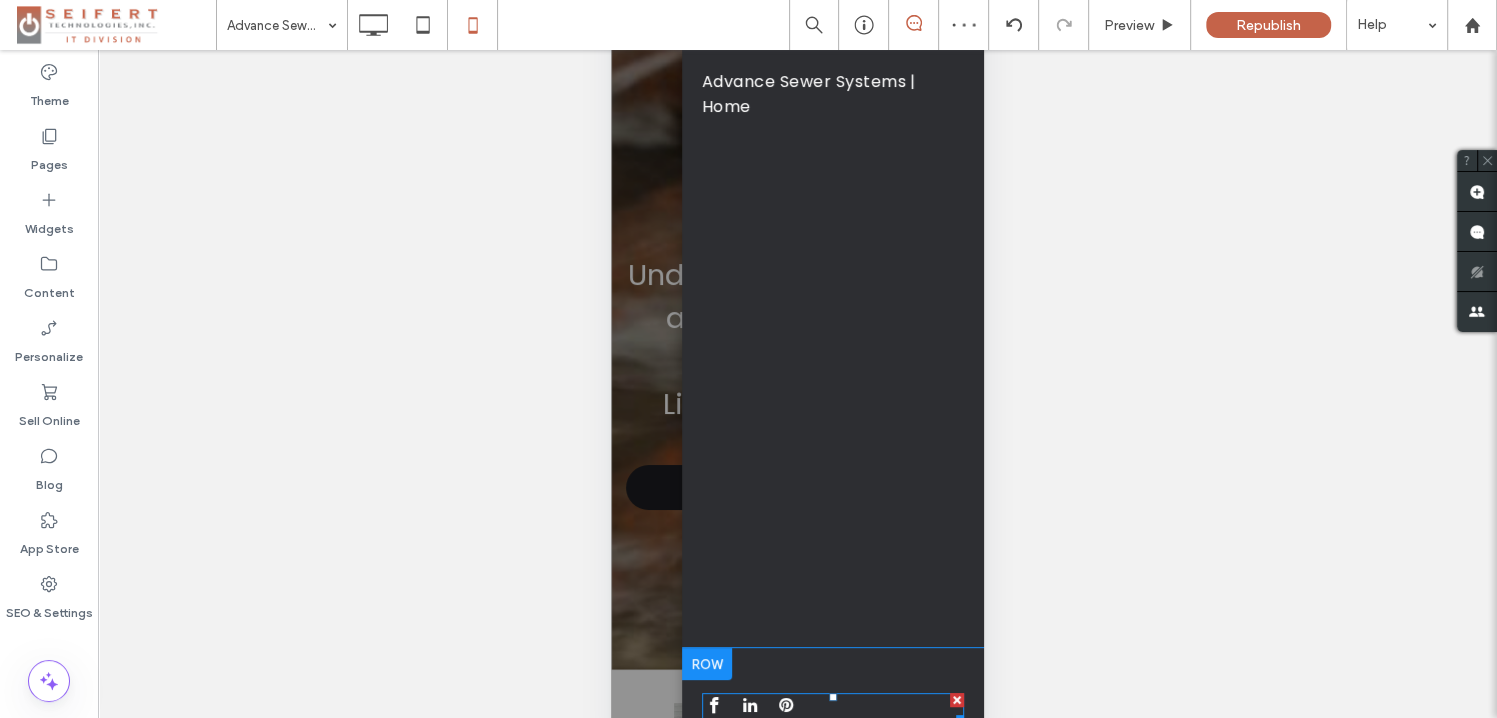 click at bounding box center [957, 700] 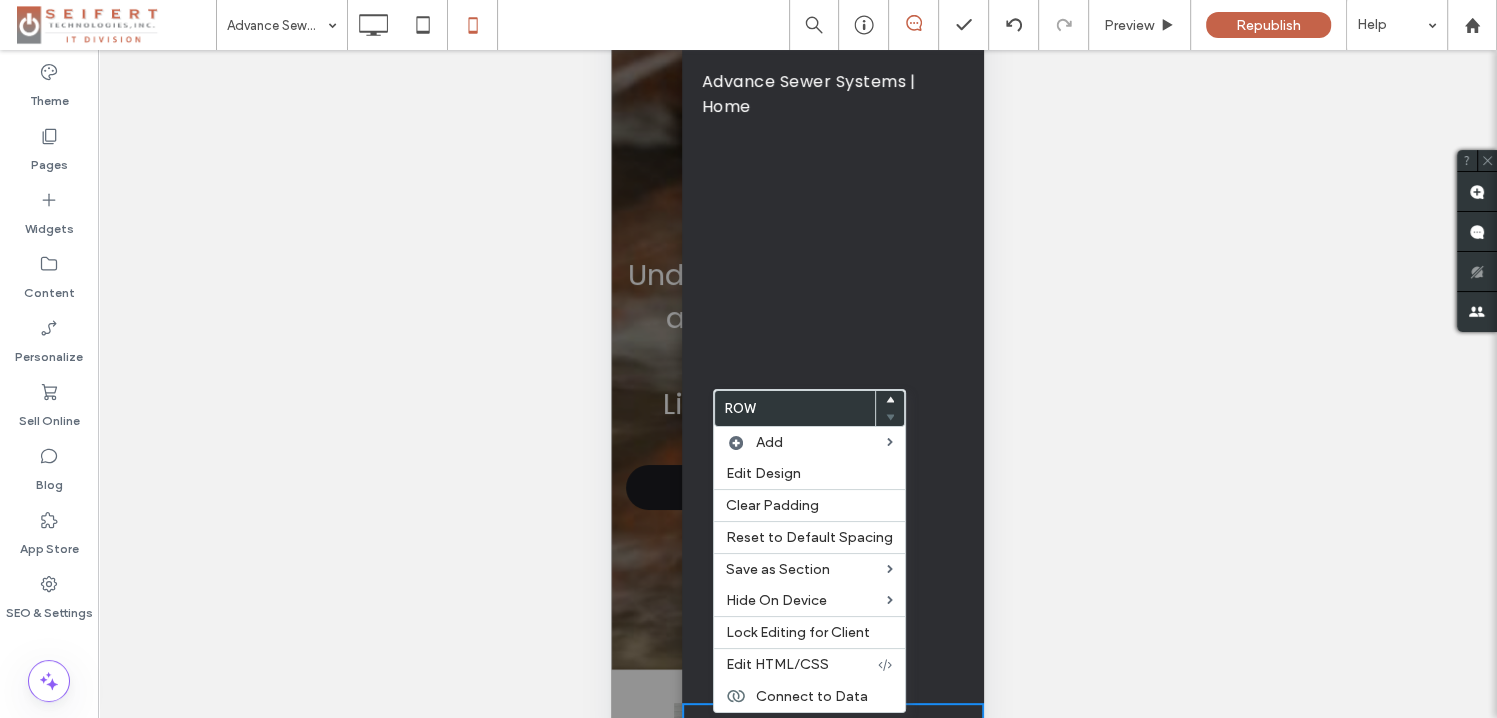 click on "Click To Paste" at bounding box center [833, 723] 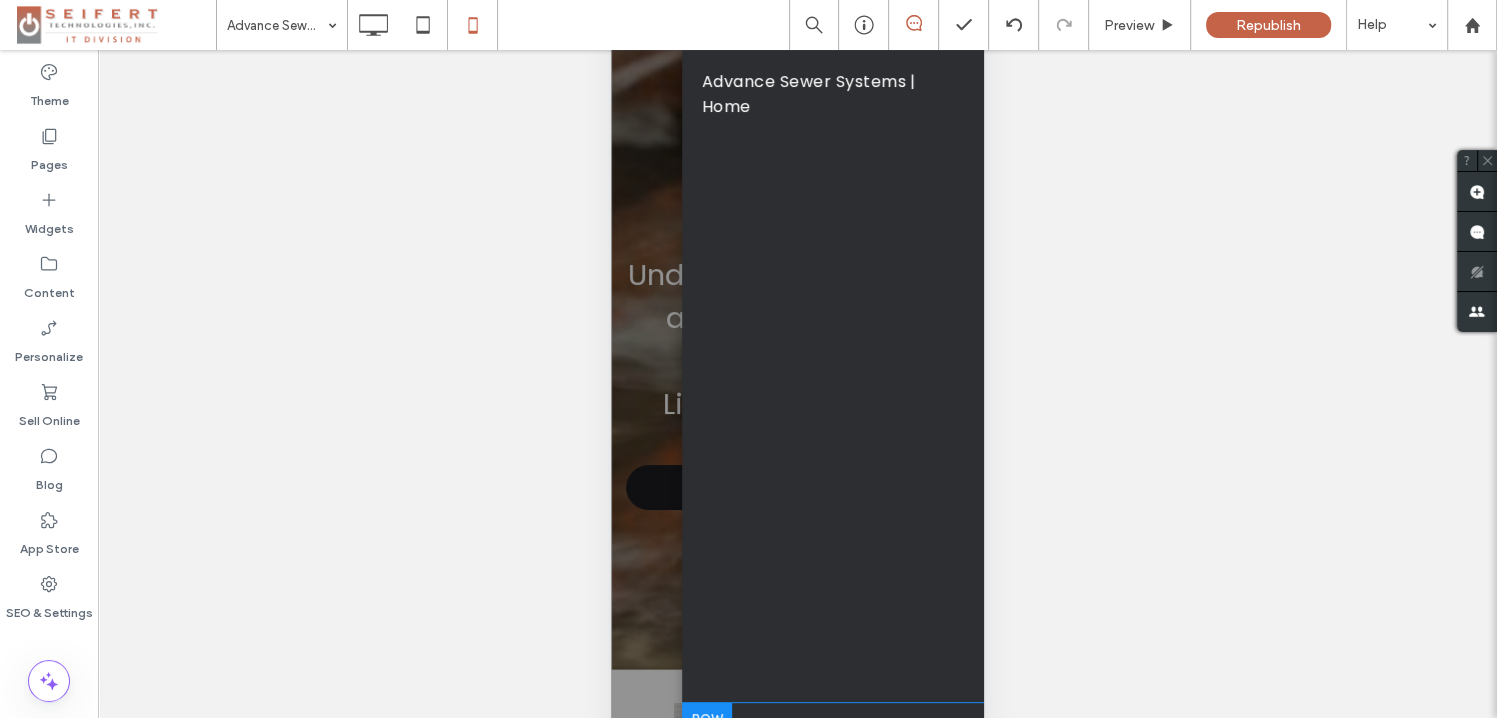 click at bounding box center (707, 719) 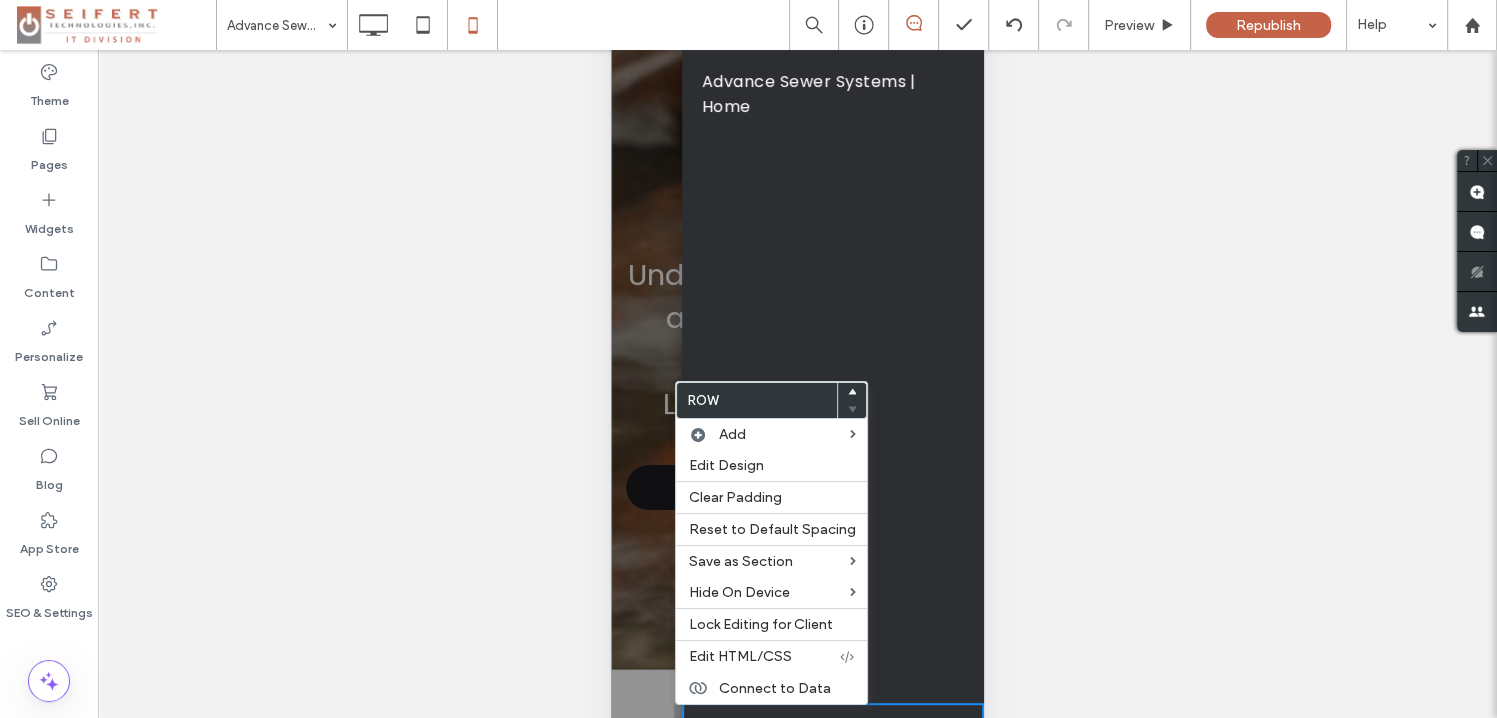 scroll, scrollTop: 0, scrollLeft: 0, axis: both 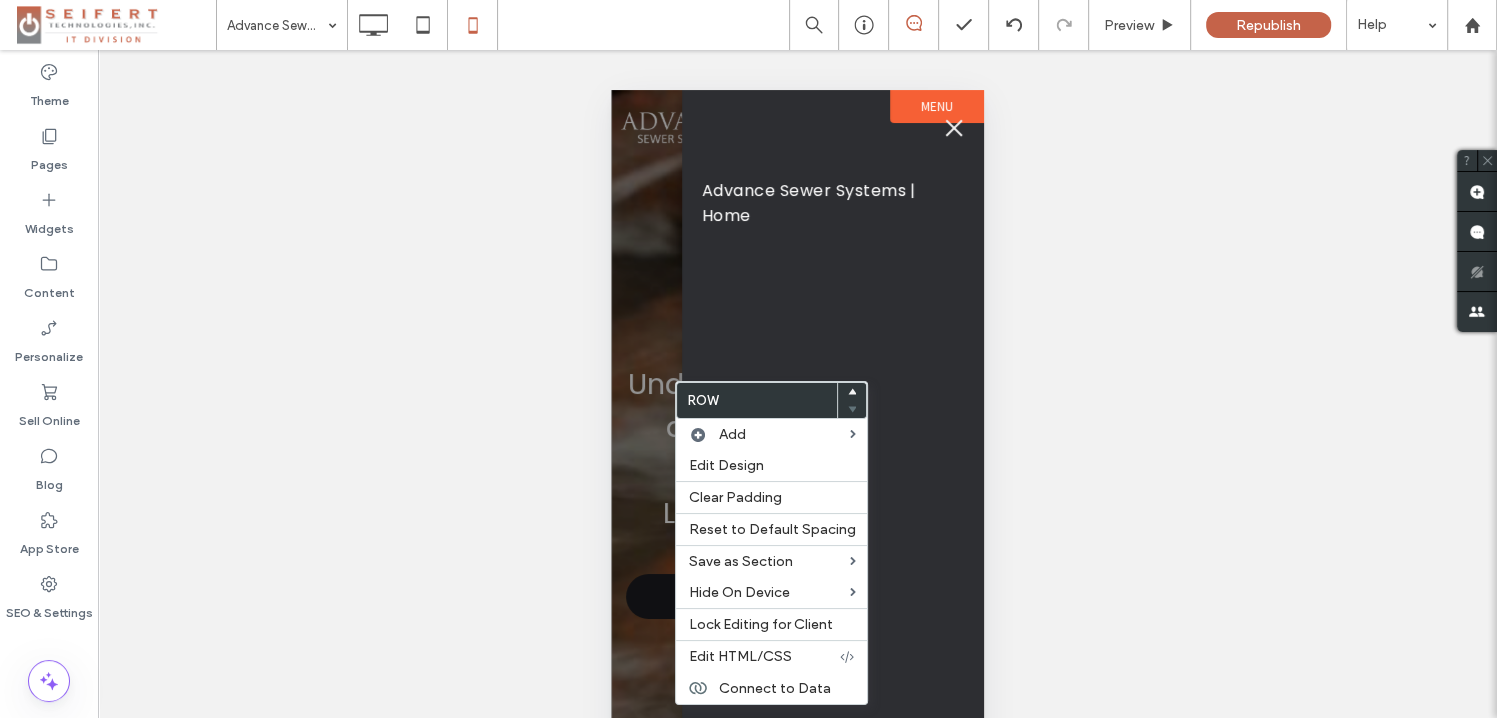 click on "Advance Sewer Systems | Home" at bounding box center [833, 203] 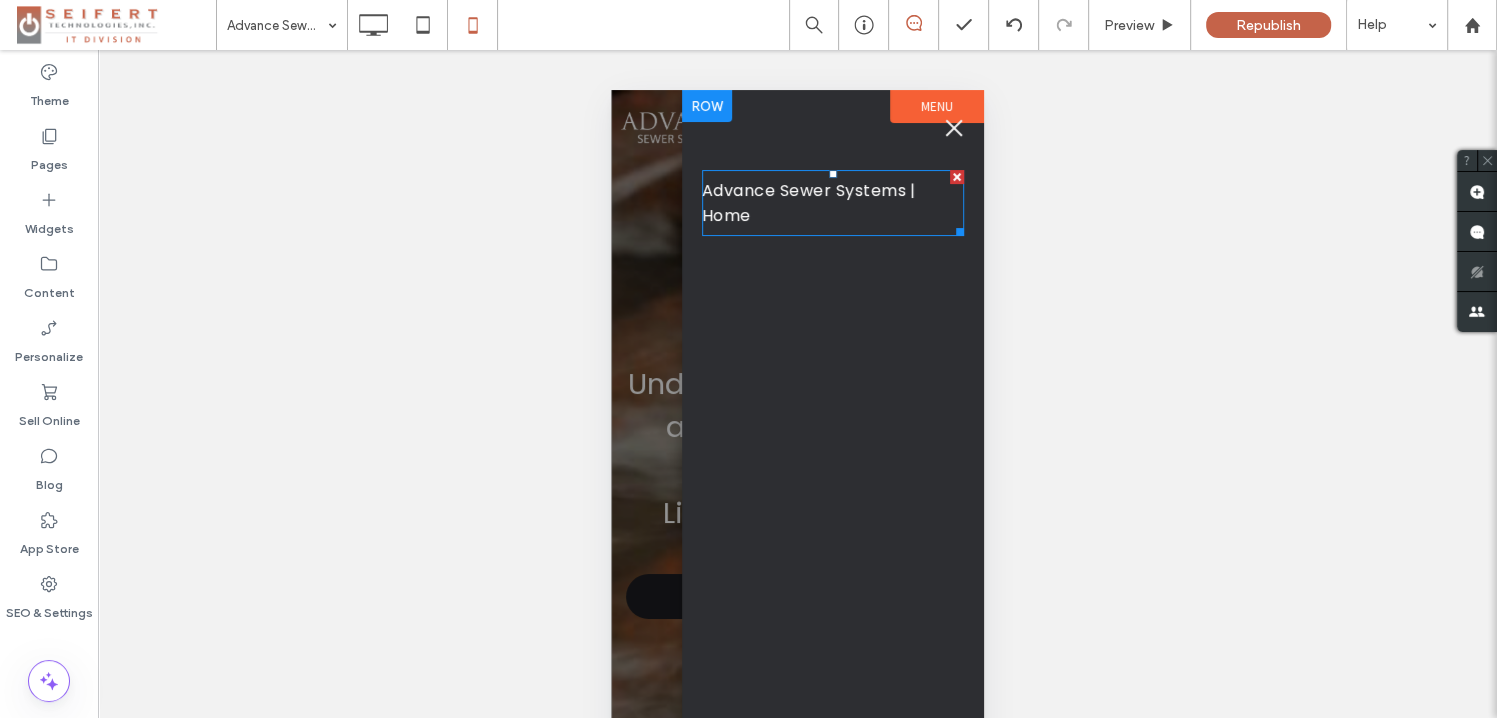 click on "Advance Sewer Systems | Home" at bounding box center [833, 203] 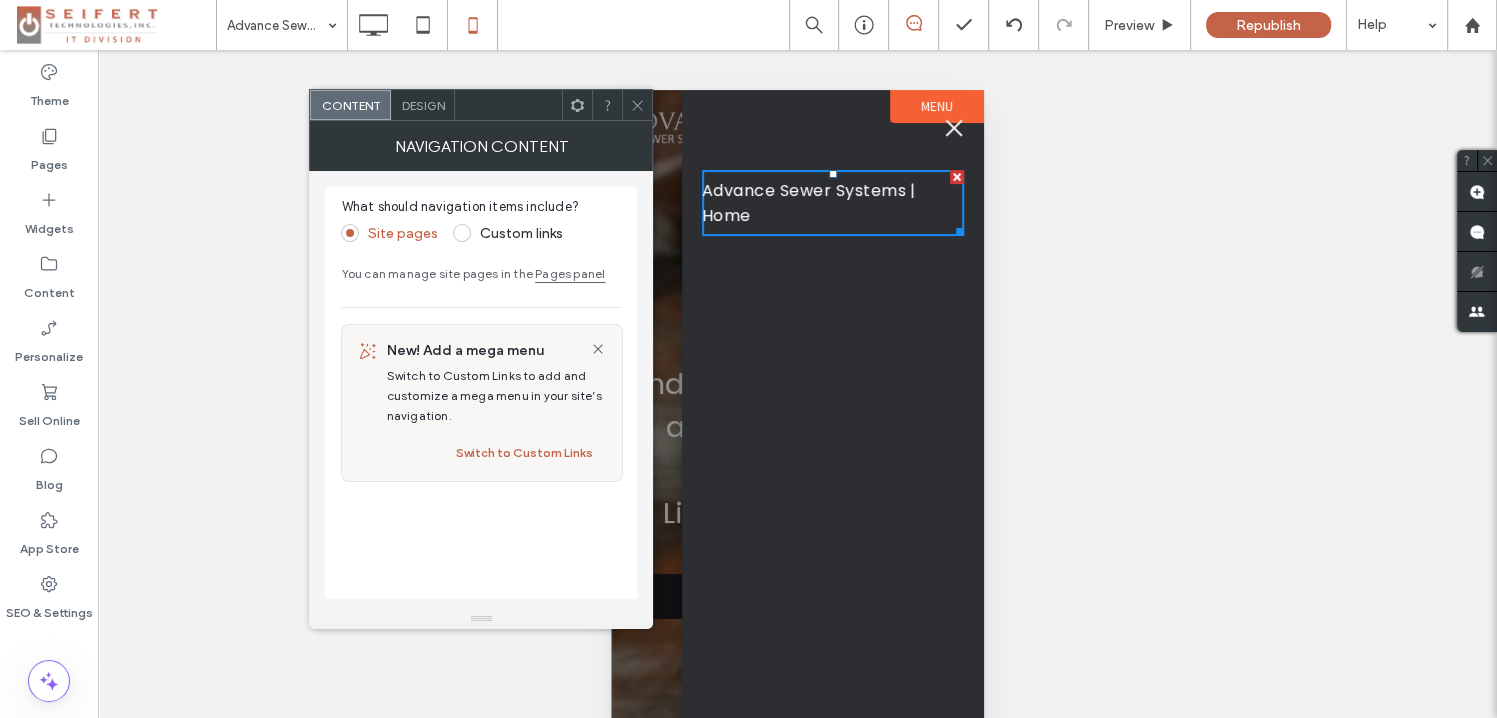 click on "Advance Sewer Systems | Home" at bounding box center (833, 203) 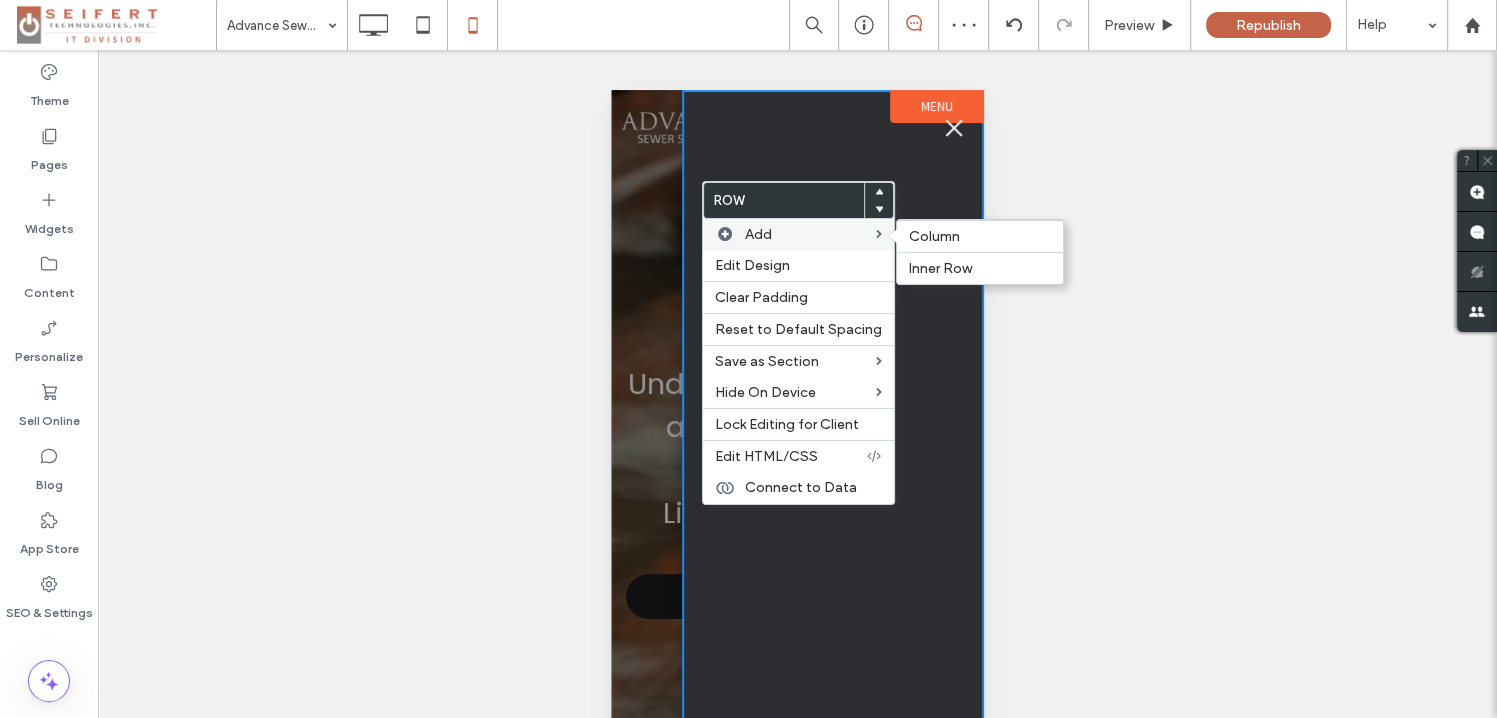 click on "Add Column Inner Row" at bounding box center (798, 234) 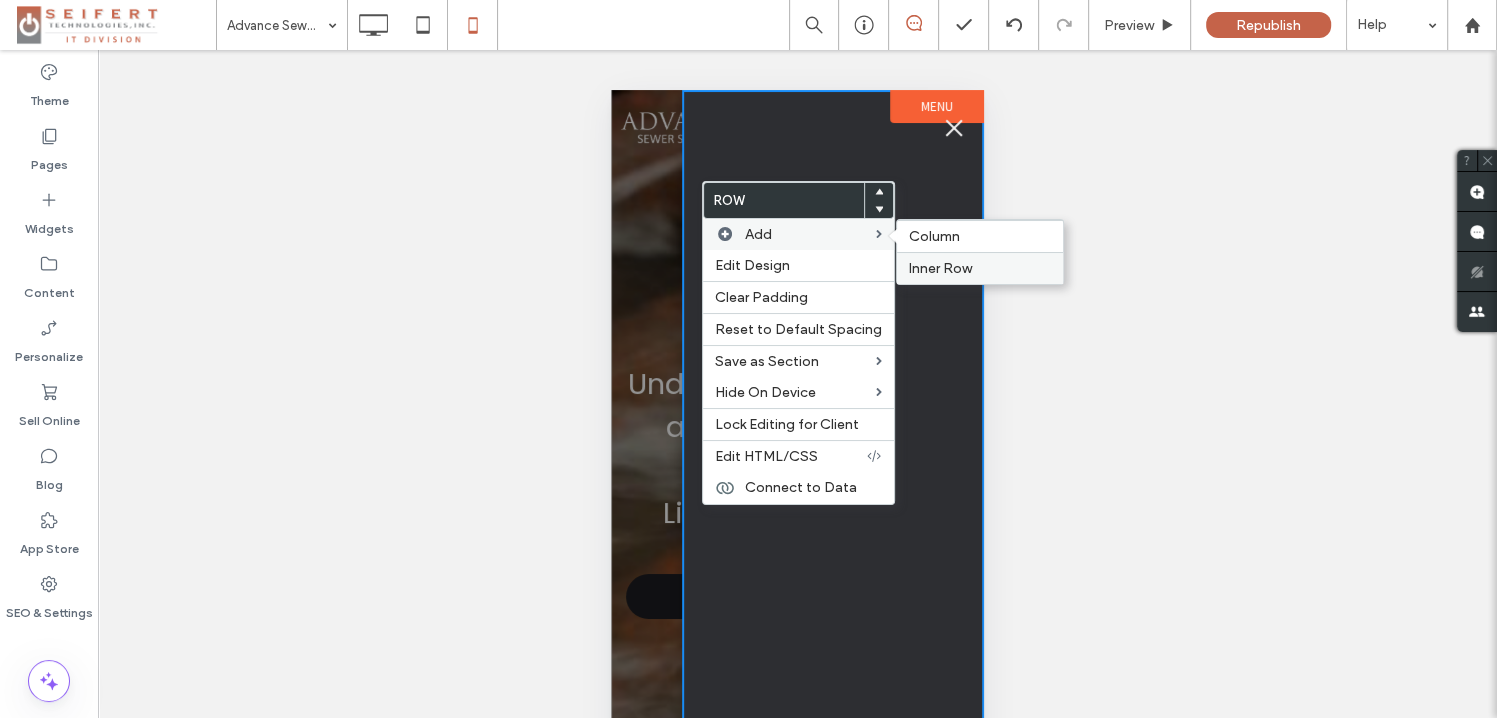 click on "Inner Row" at bounding box center [940, 268] 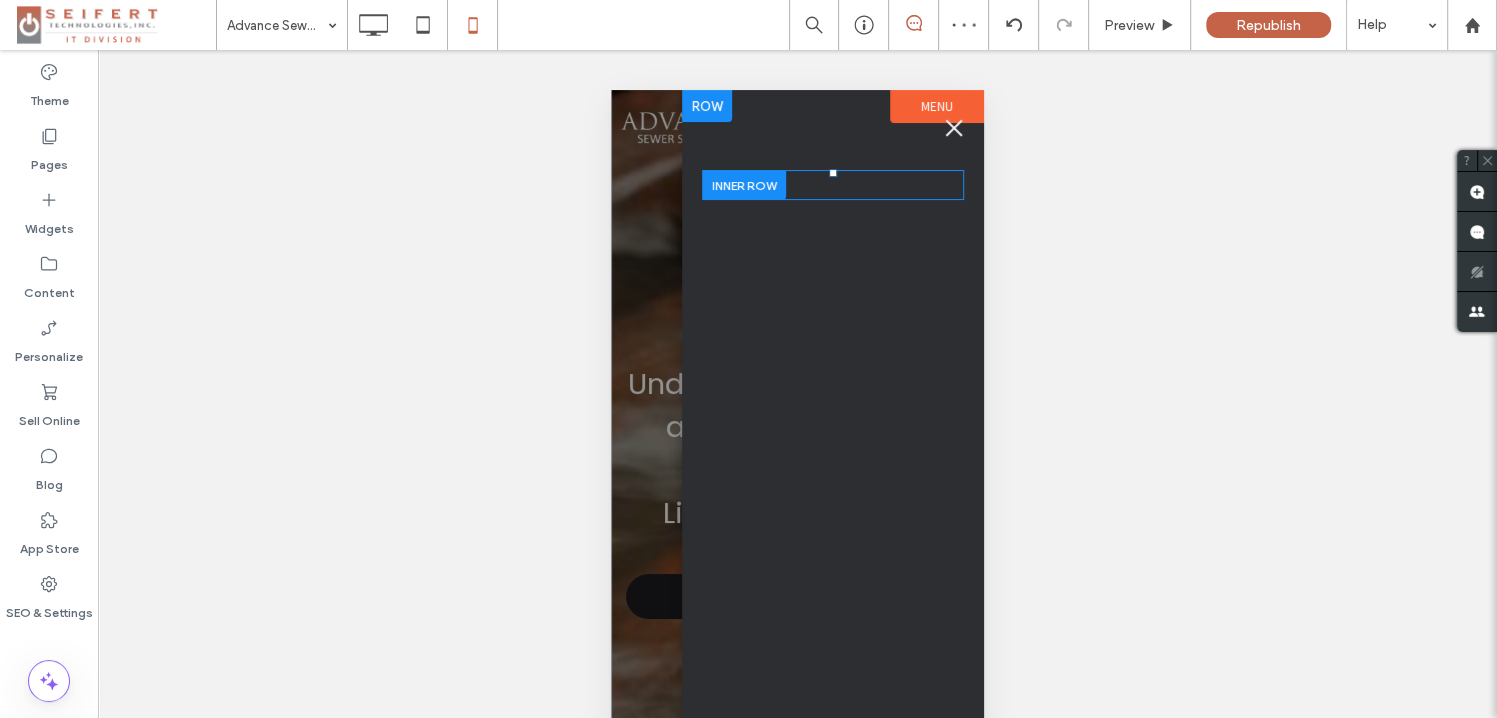 click at bounding box center (744, 185) 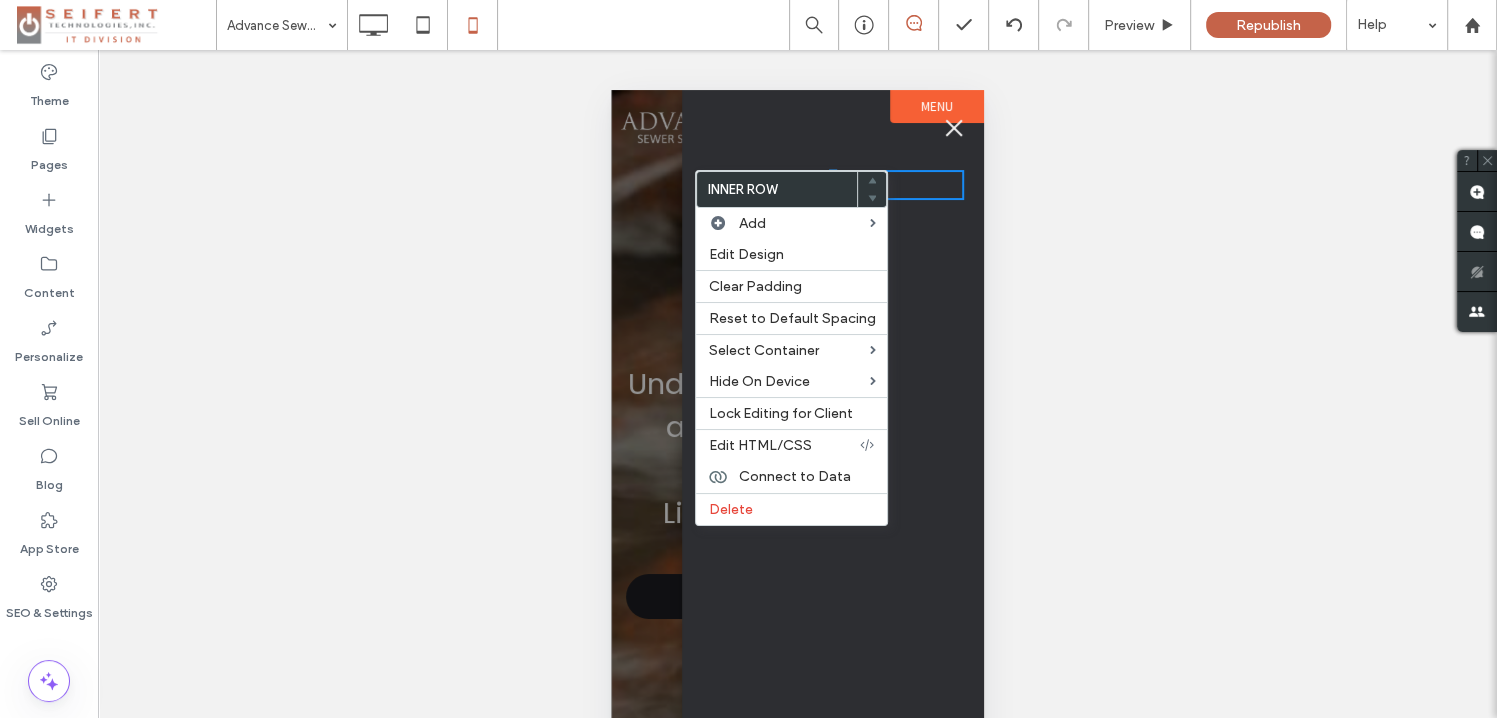 click on "Click To Paste         Click To Paste     Click To Paste
Click To Paste     Click To Paste" at bounding box center (833, 451) 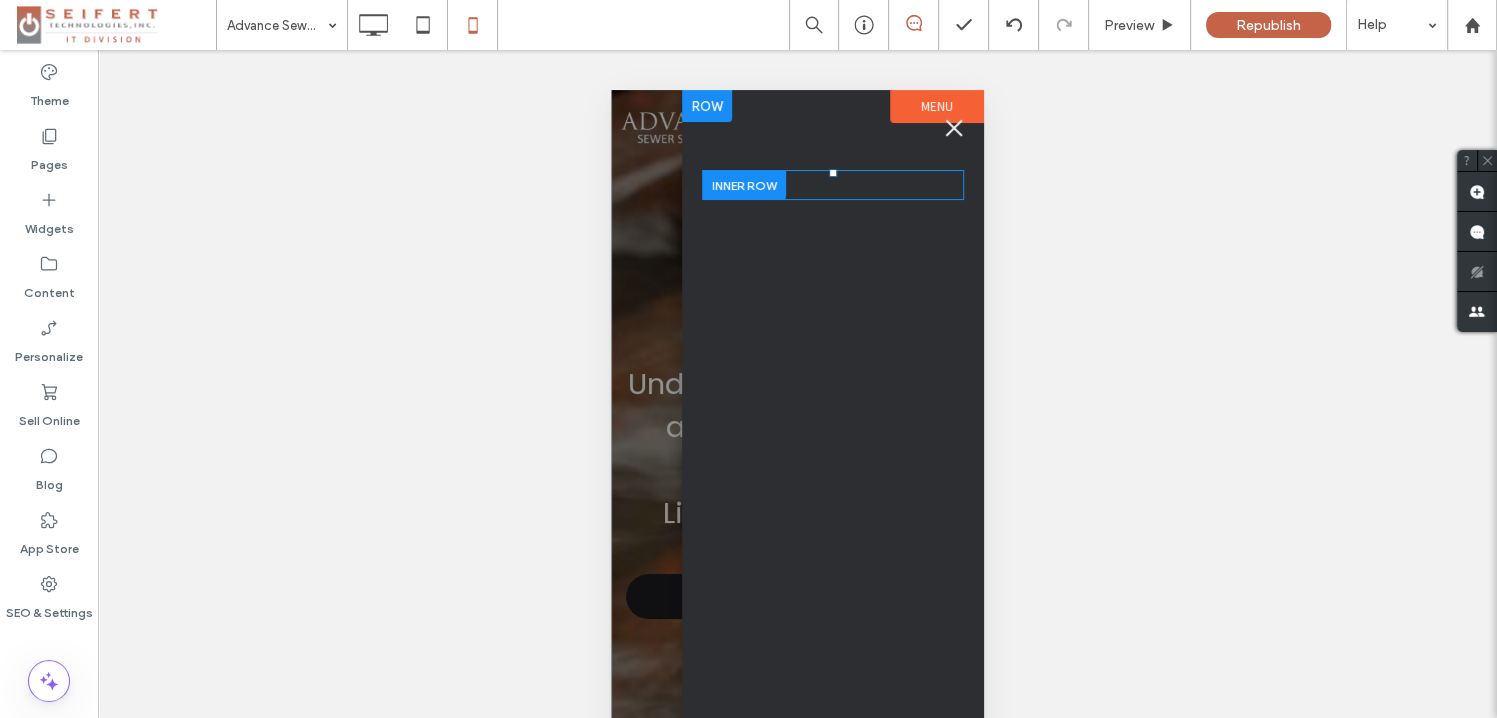 click on "Click To Paste     Click To Paste
Click To Paste     Click To Paste" at bounding box center (833, 185) 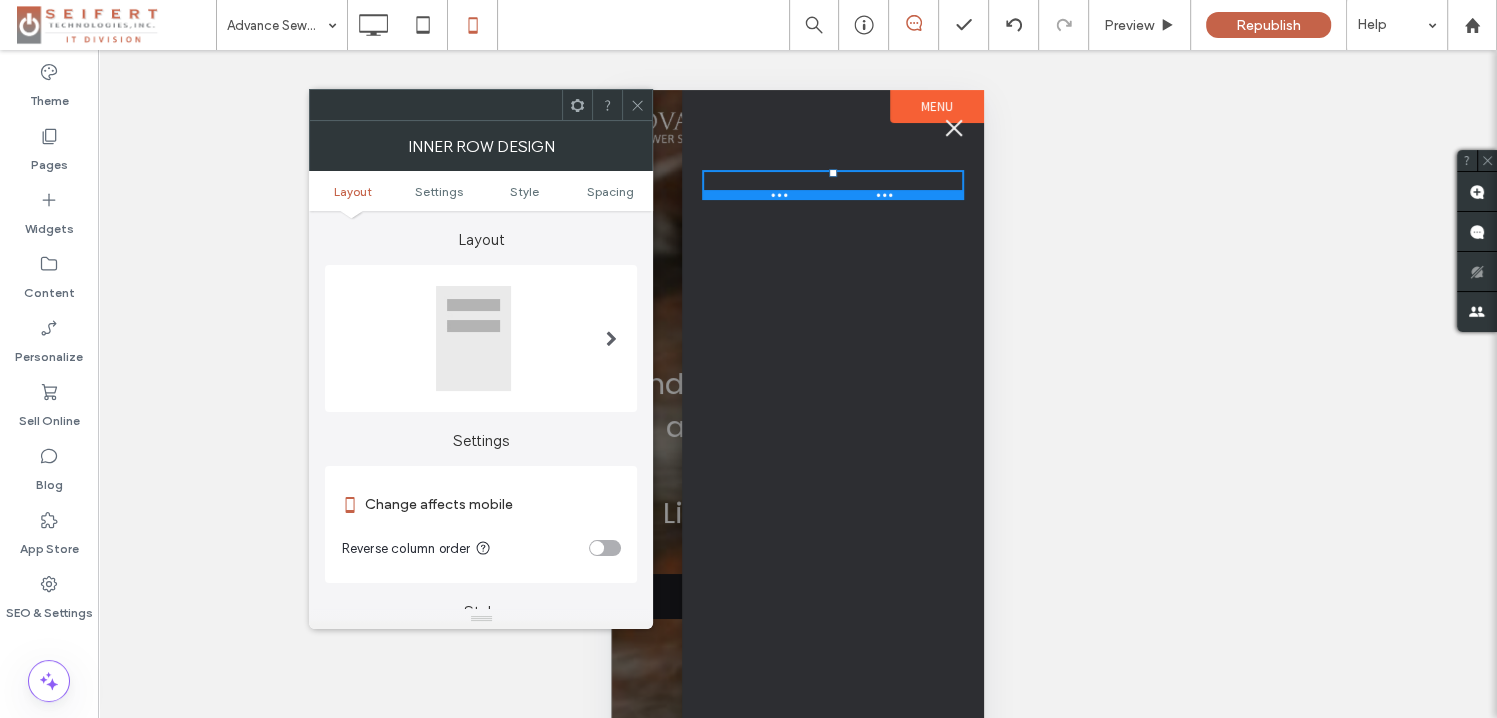 click at bounding box center (833, 195) 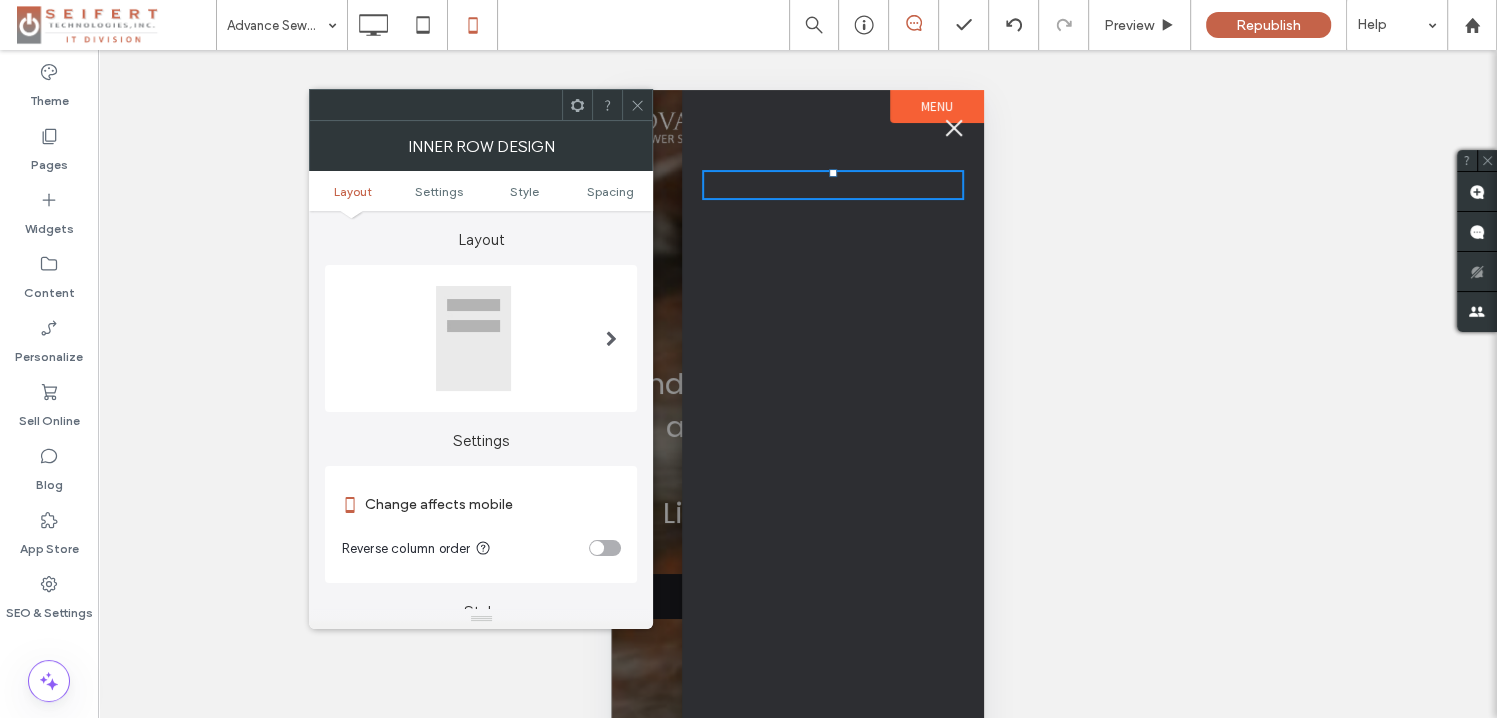 click 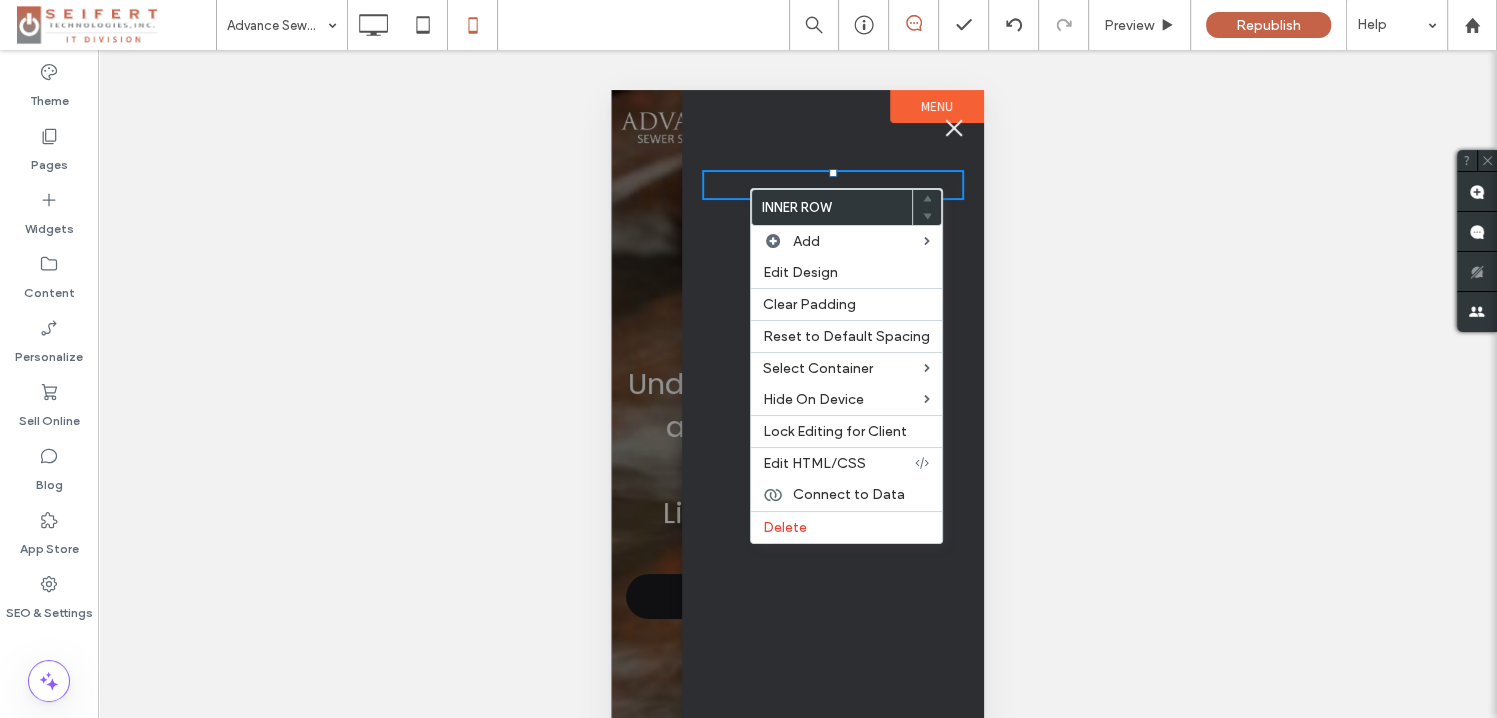 click on "Click To Paste         Click To Paste     Click To Paste
Click To Paste     Click To Paste" at bounding box center [833, 451] 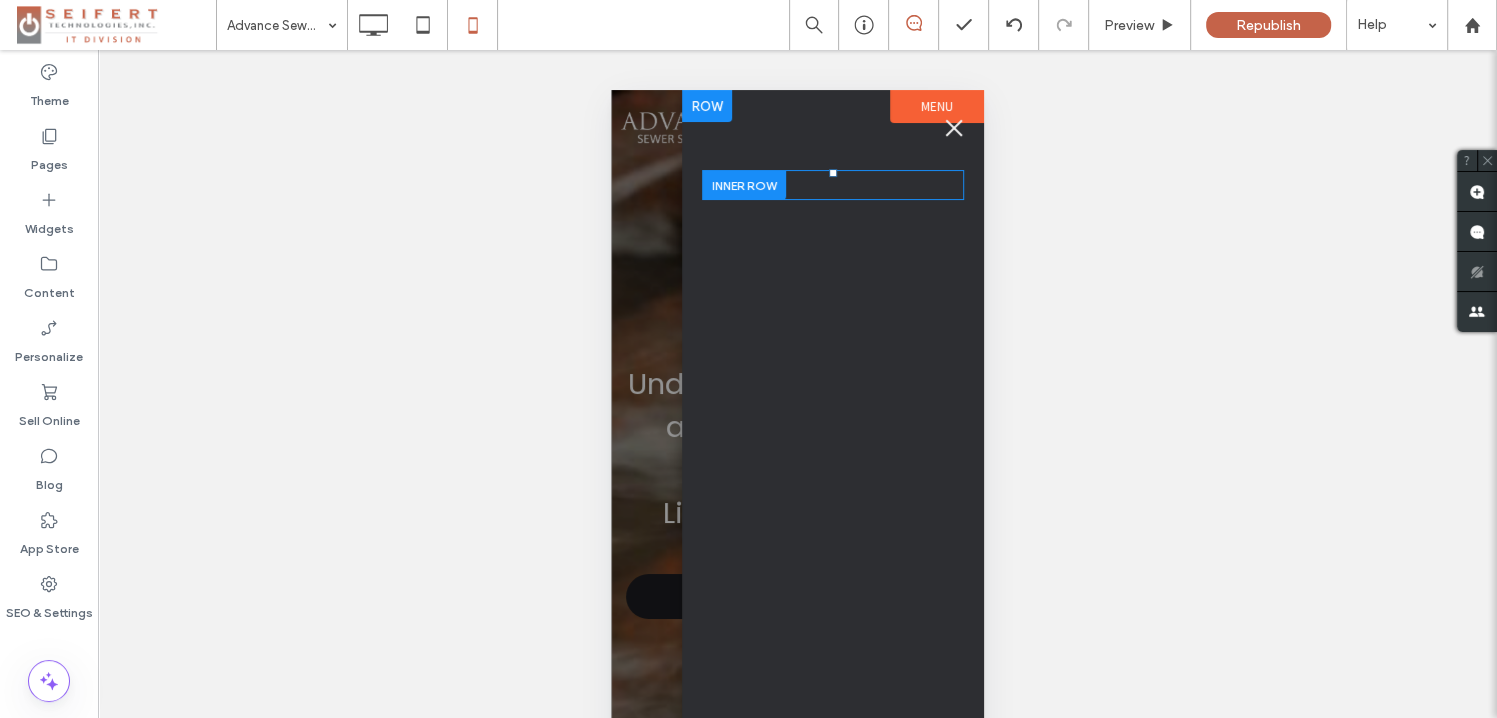 click at bounding box center [744, 185] 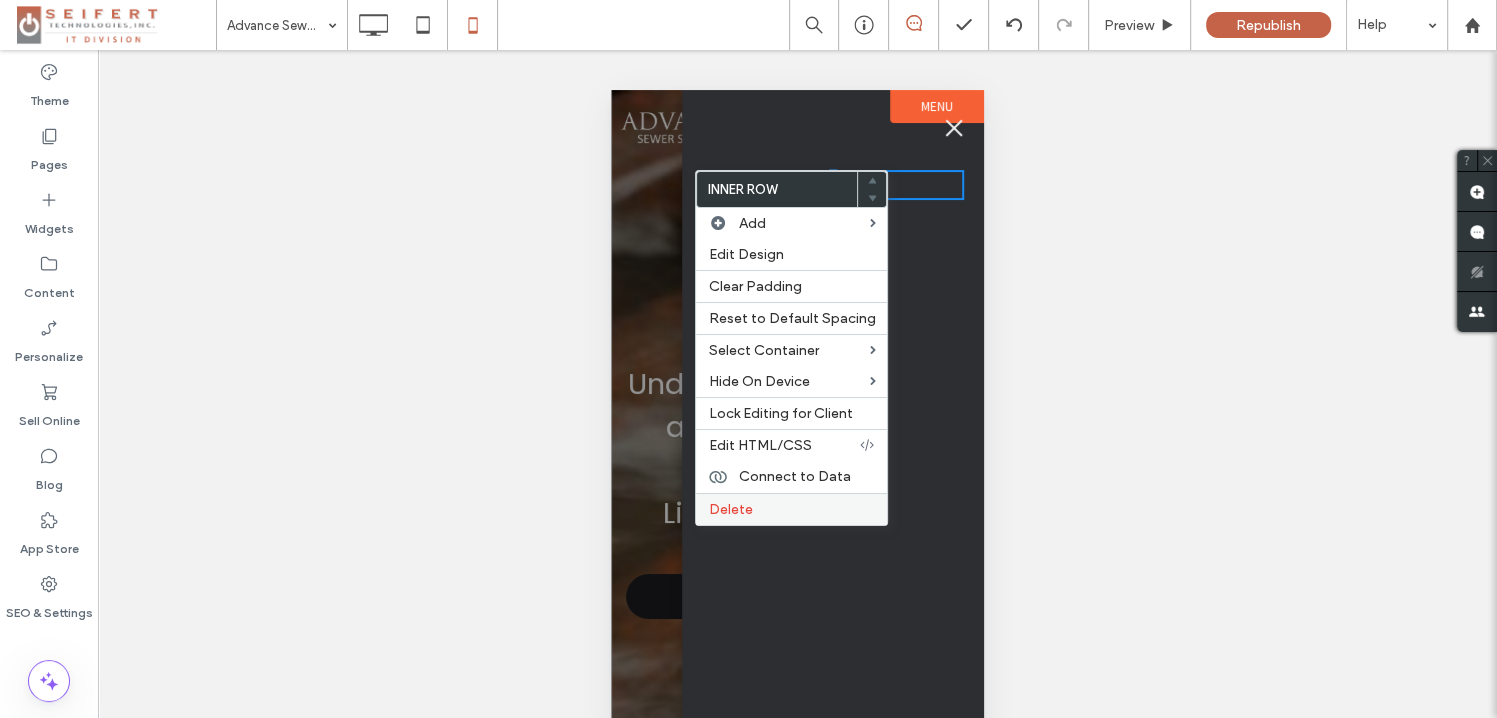 click on "Delete" at bounding box center [730, 509] 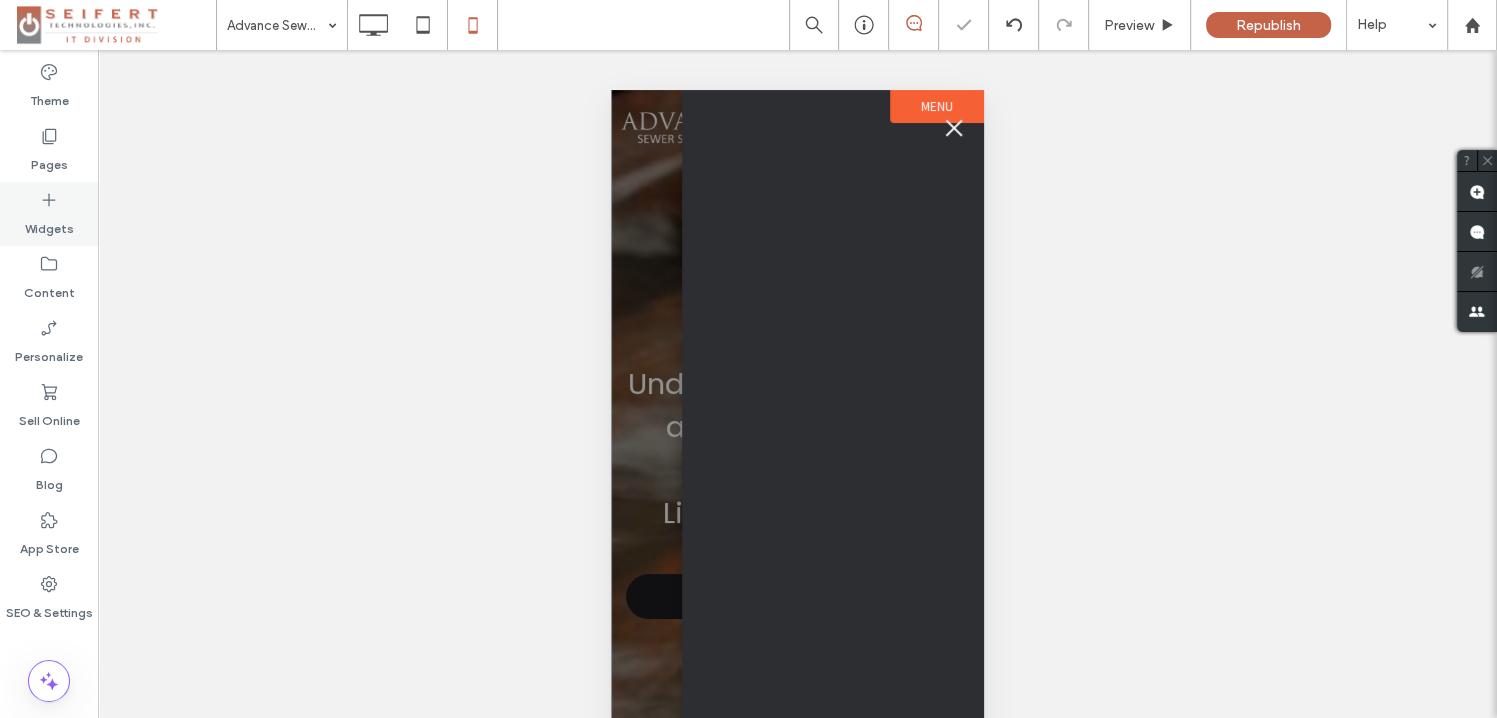click on "Widgets" at bounding box center [49, 224] 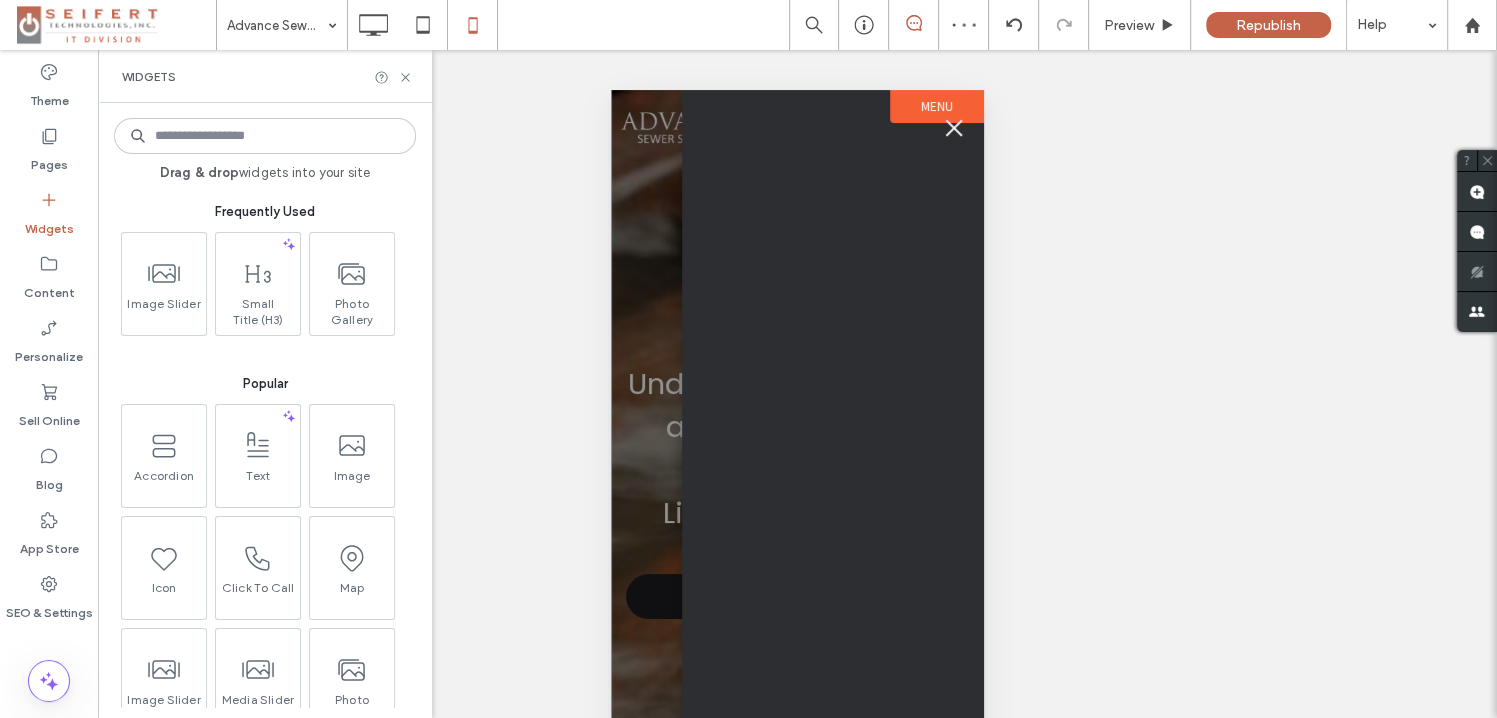 click at bounding box center (265, 136) 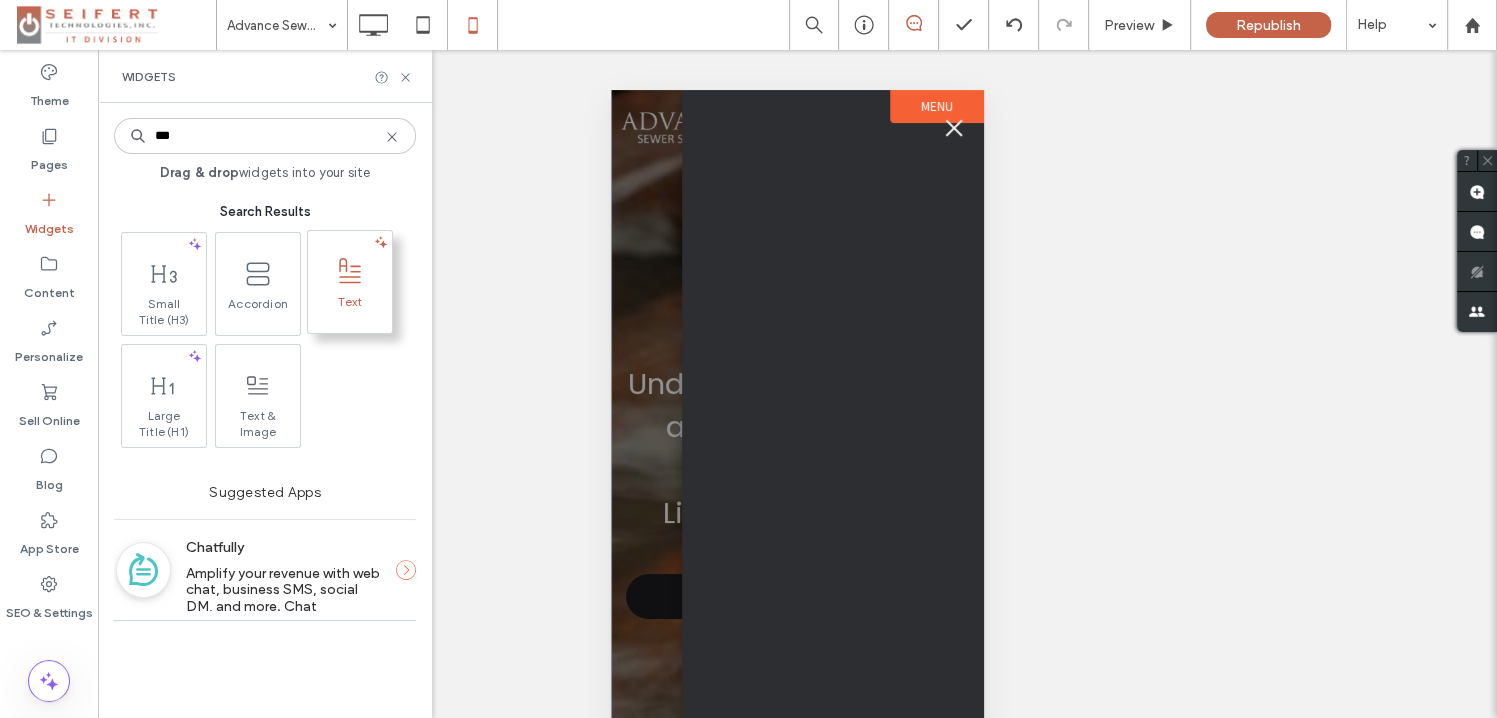type on "***" 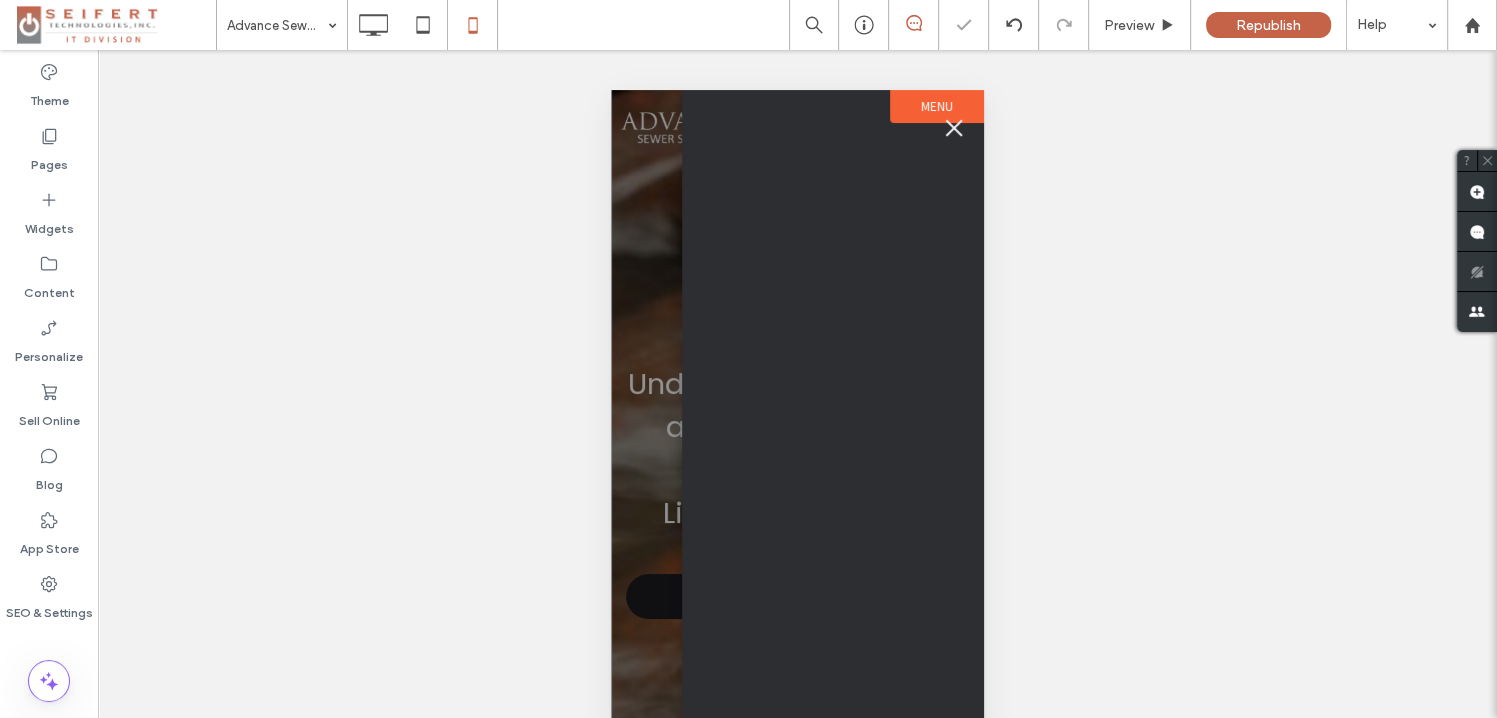 type on "*******" 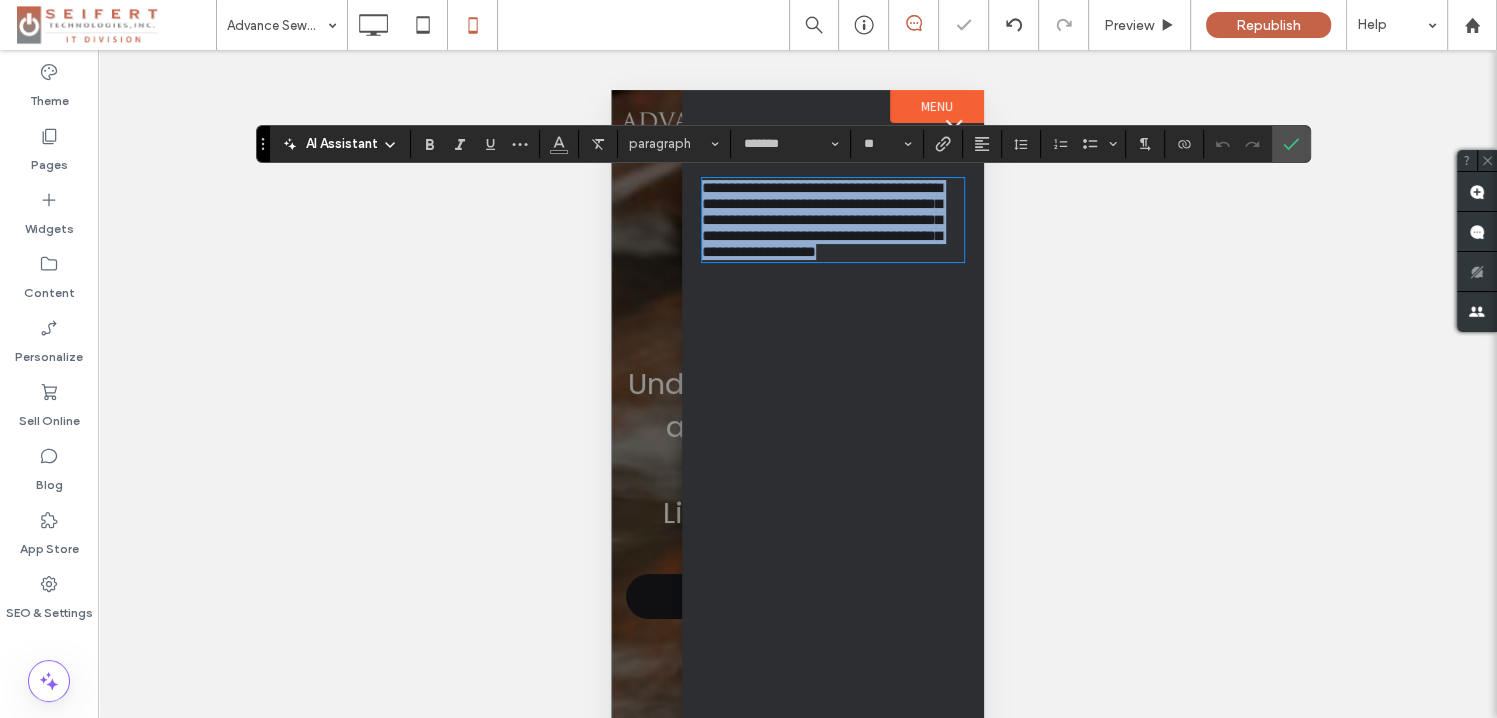 click on "**********" at bounding box center [833, 220] 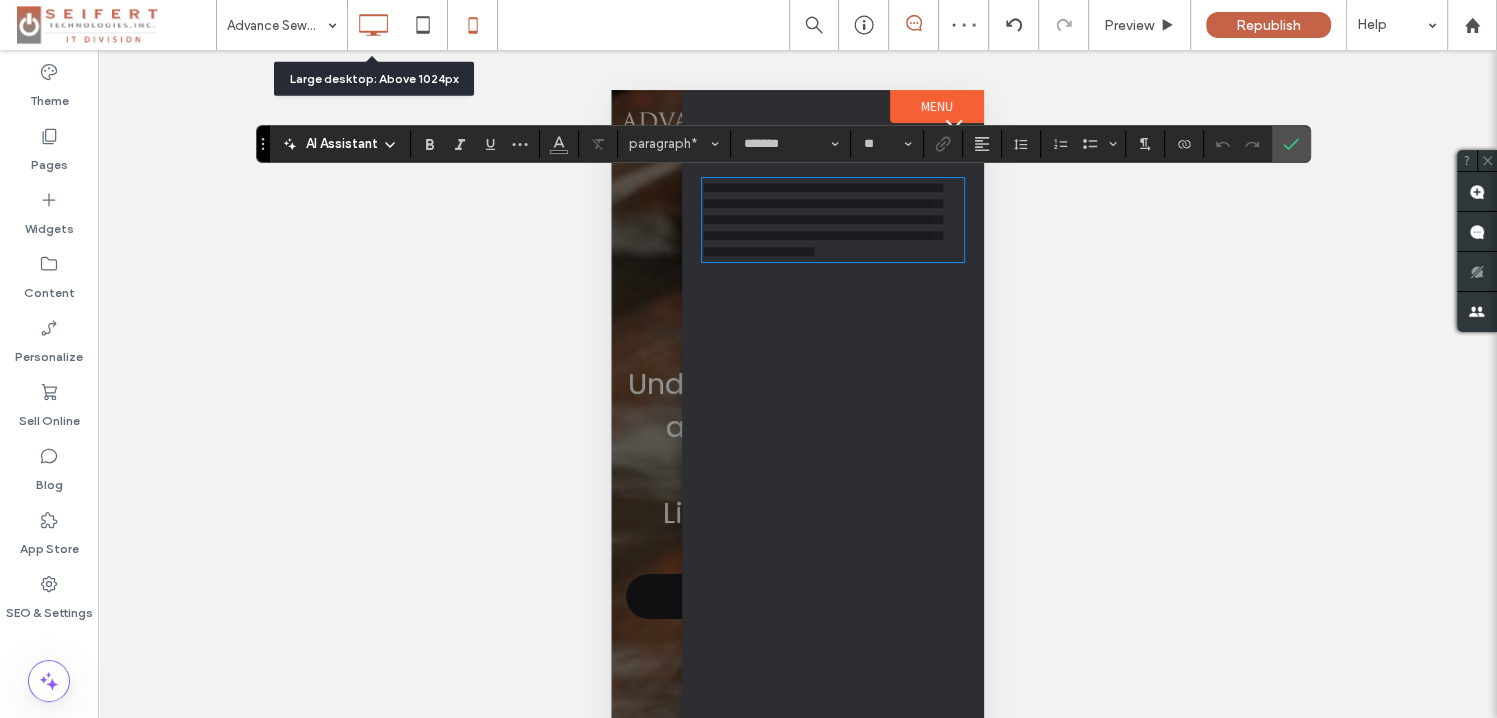 click 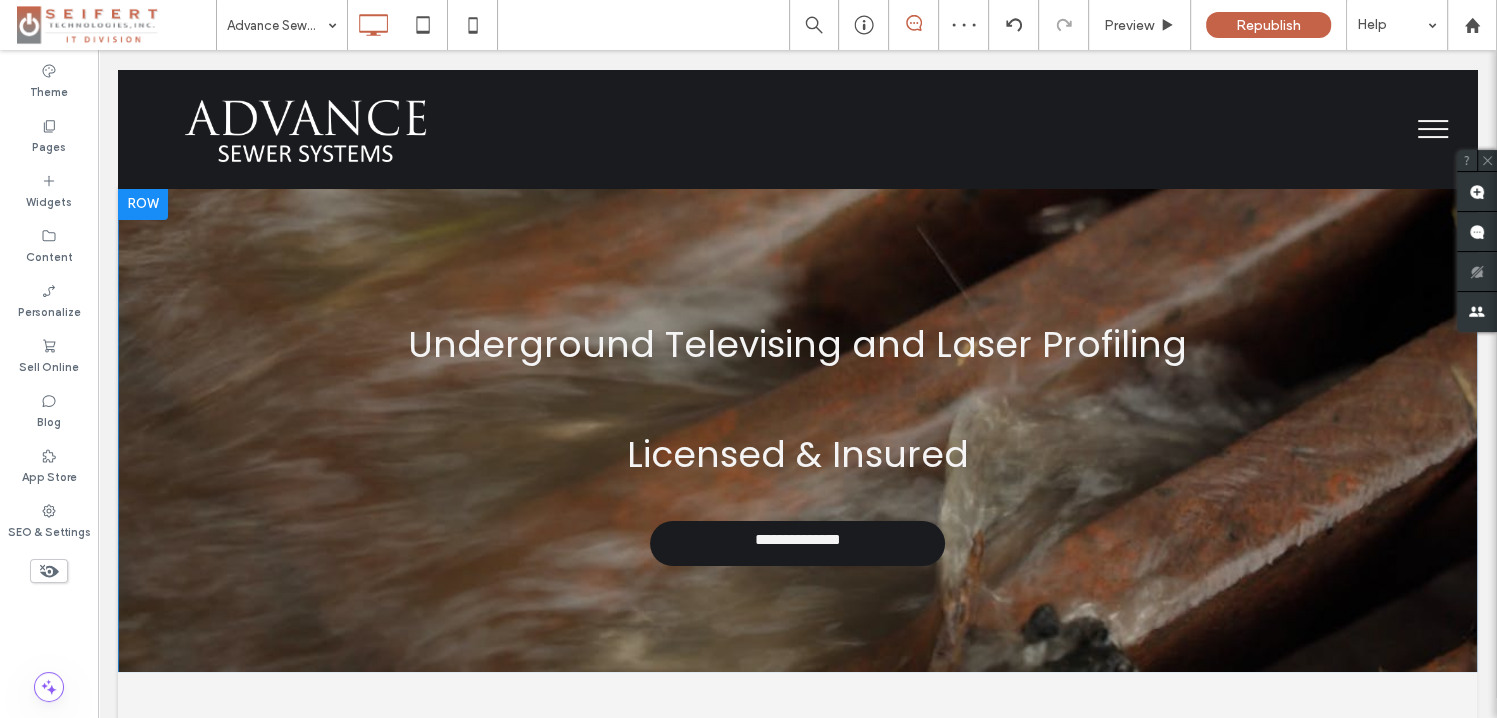scroll, scrollTop: 0, scrollLeft: 0, axis: both 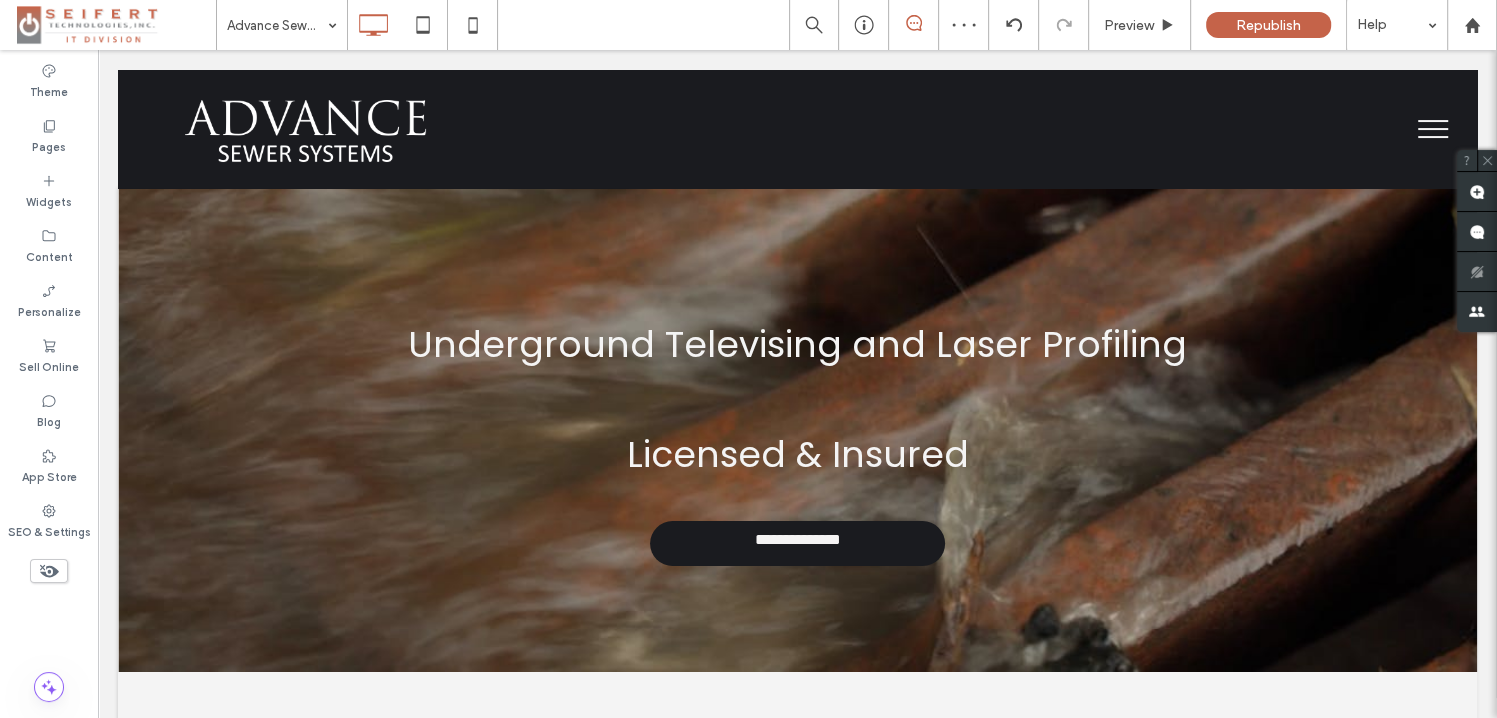 click at bounding box center (1433, 121) 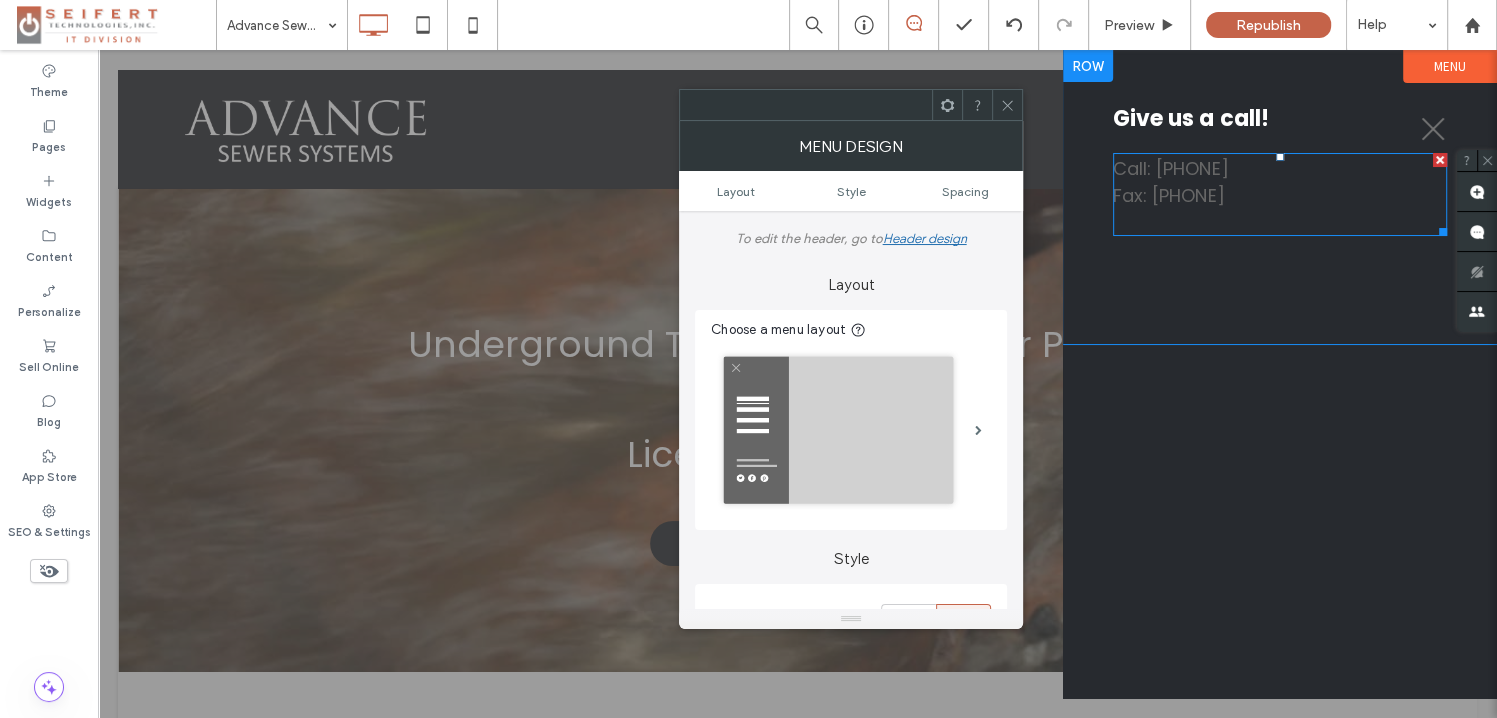 click on "Fax: [PHONE]" at bounding box center (1168, 195) 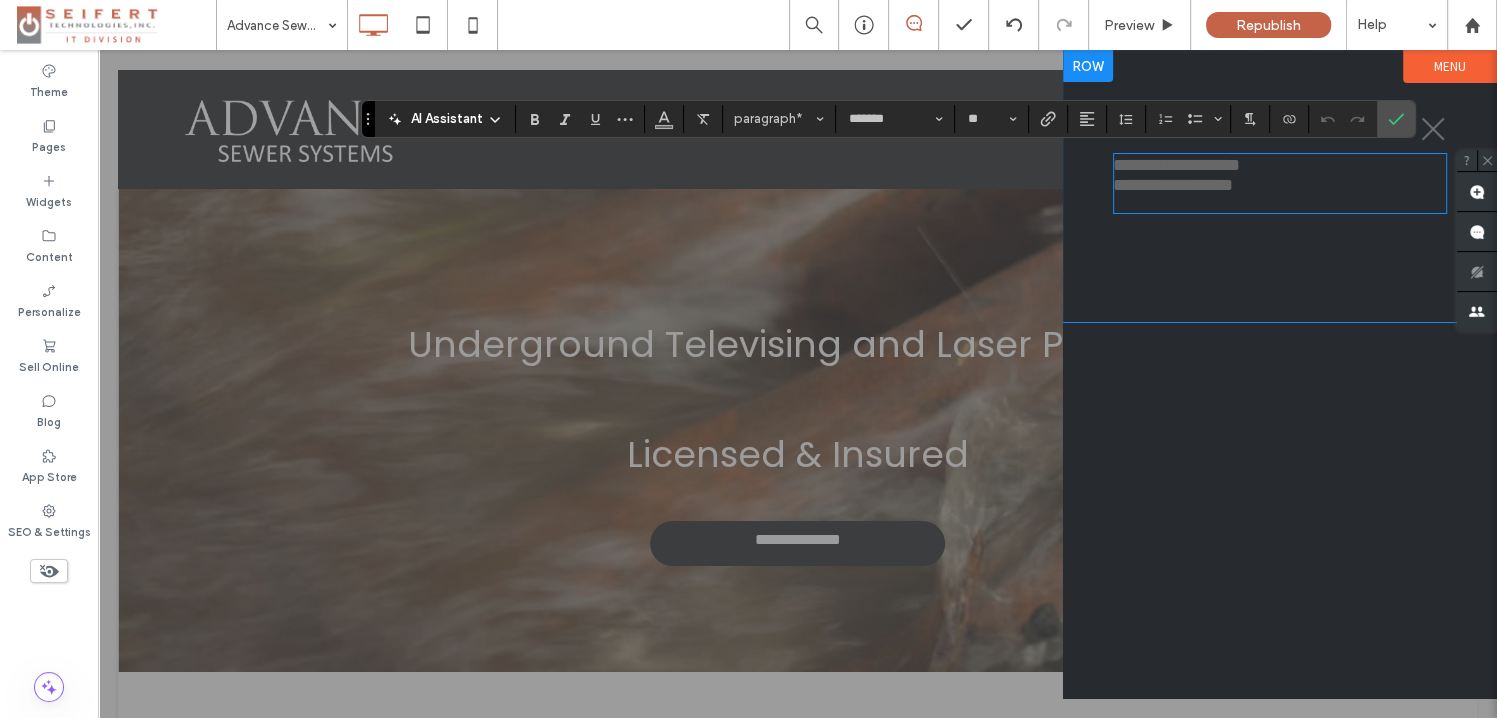 click on "**********" at bounding box center [1280, 185] 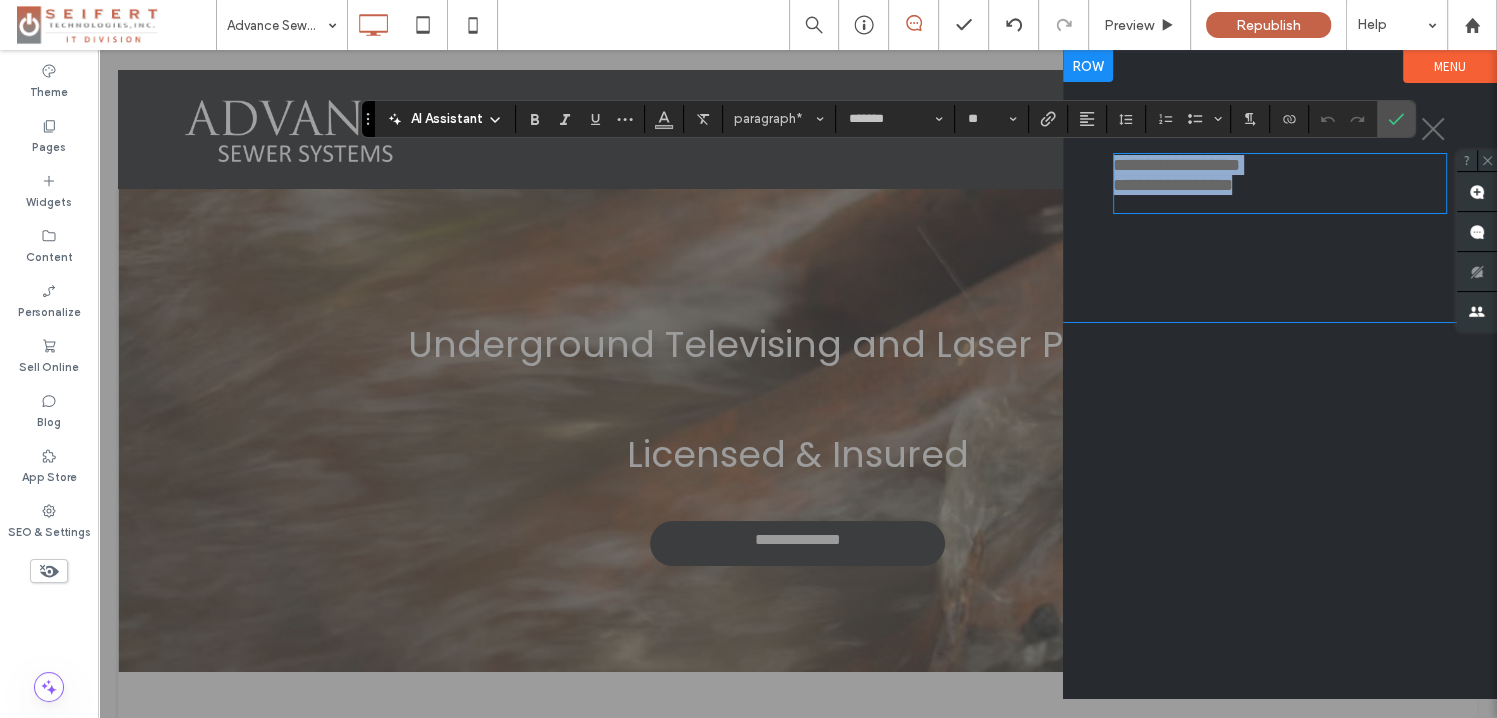drag, startPoint x: 1320, startPoint y: 195, endPoint x: 1114, endPoint y: 169, distance: 207.6343 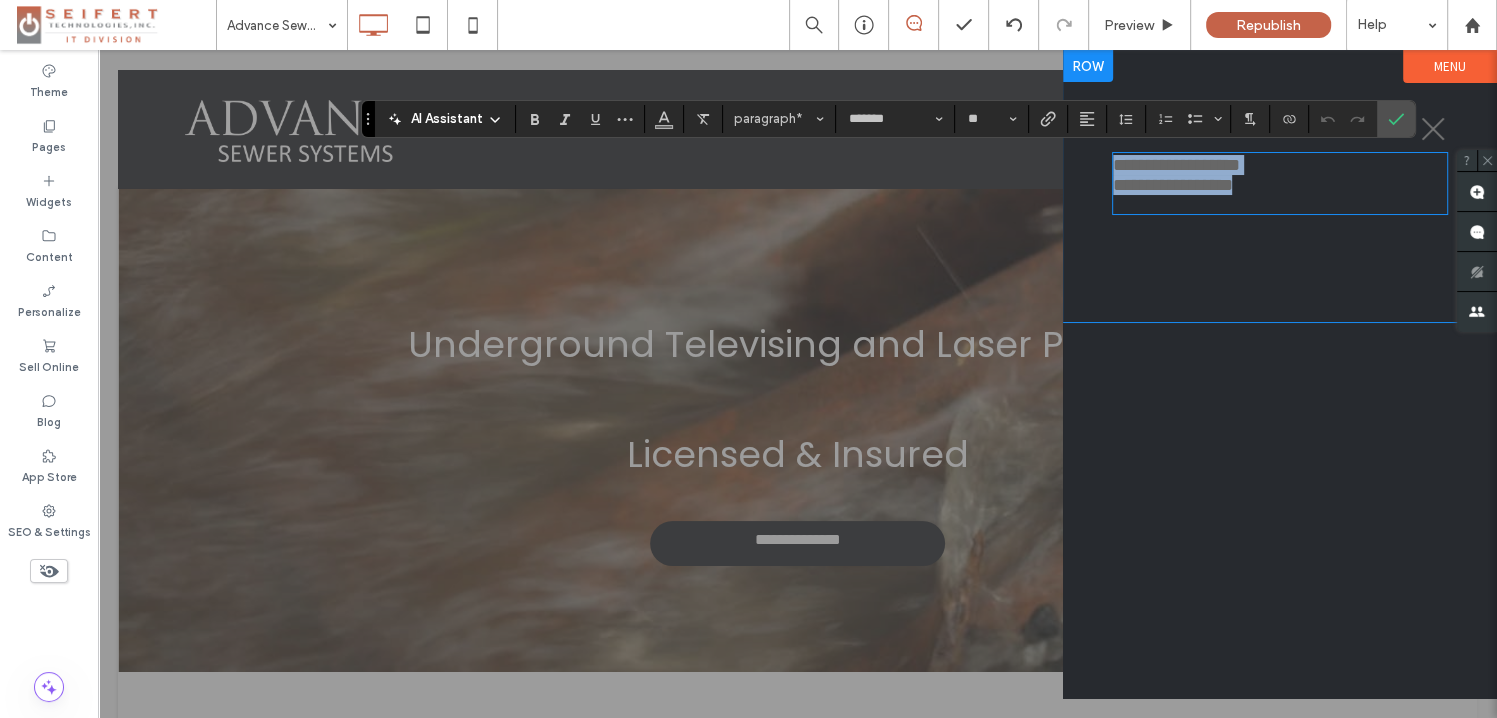 click on "Give us a call!
[CITY]" at bounding box center (1280, 186) 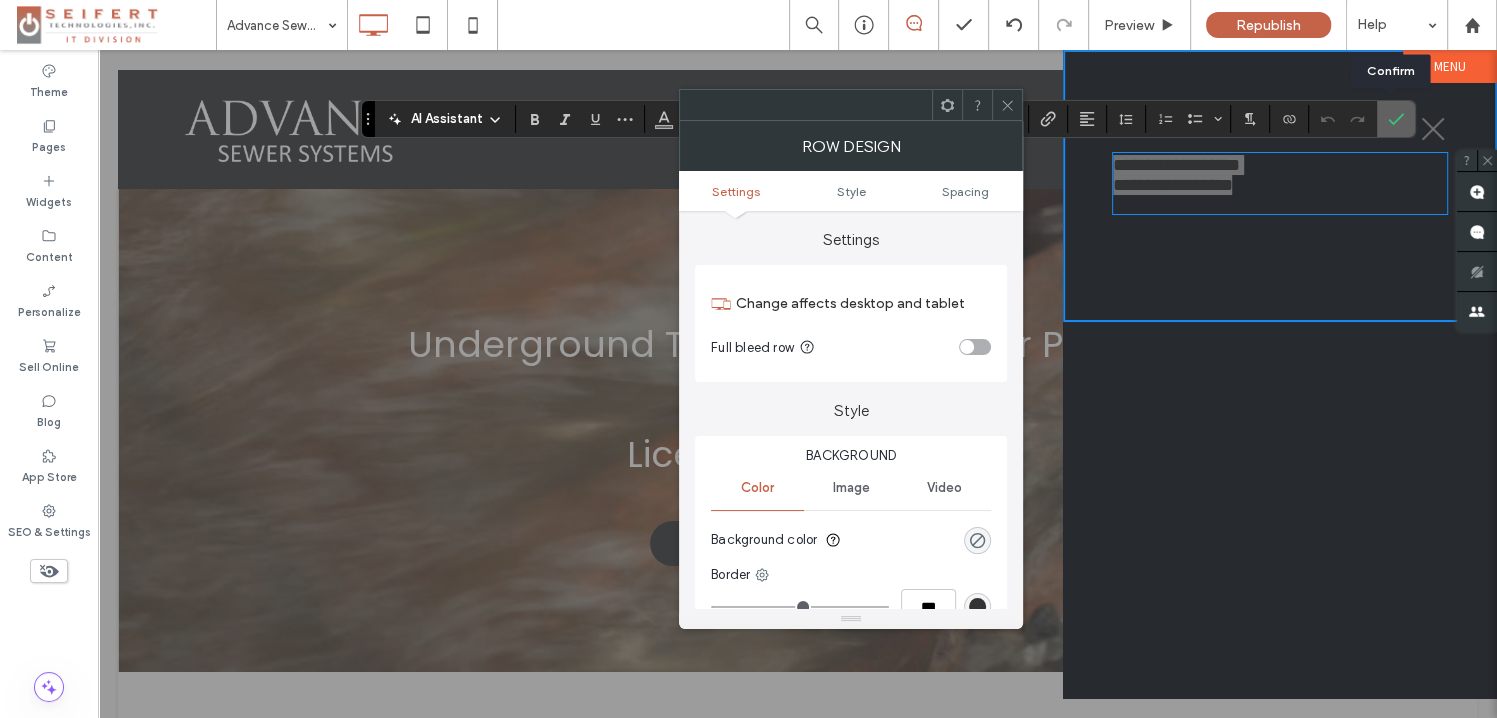 click 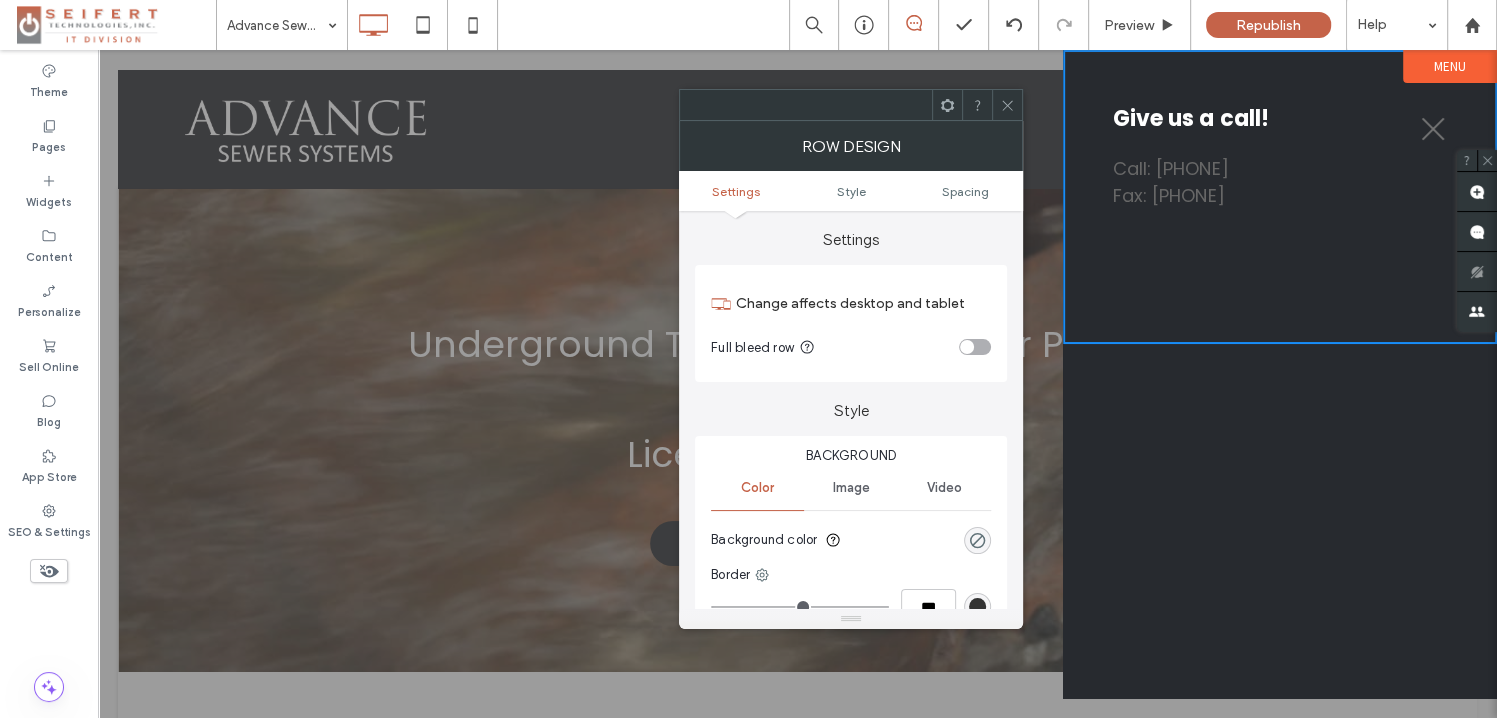 click 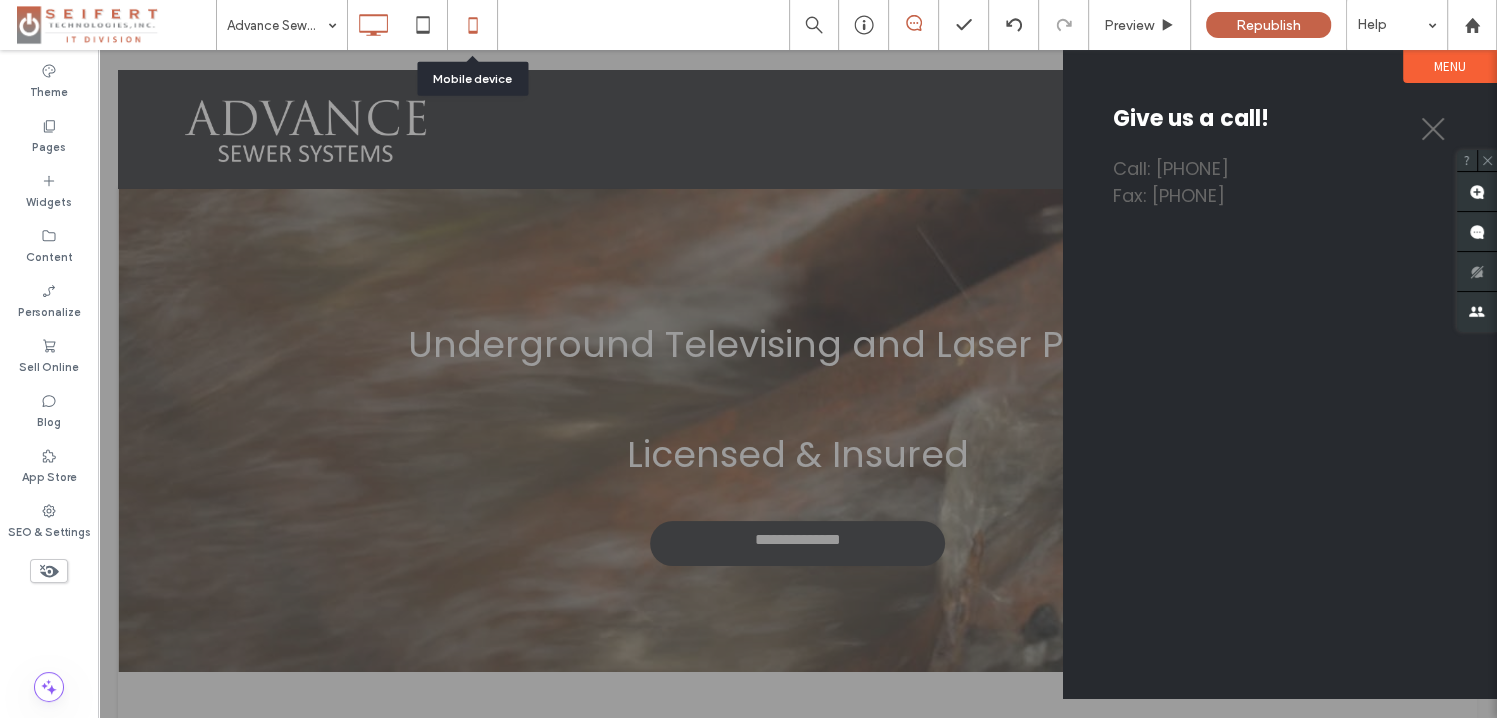 click 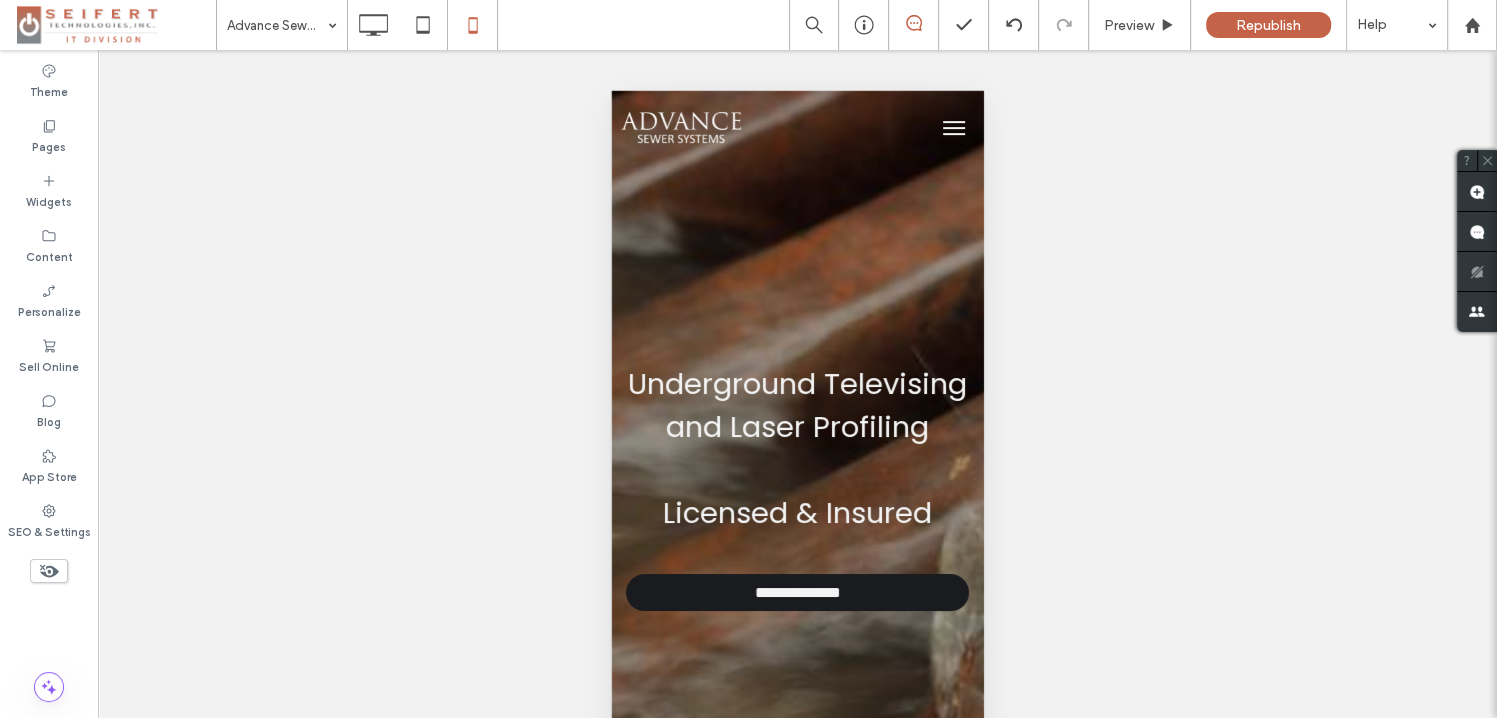 scroll, scrollTop: 0, scrollLeft: 0, axis: both 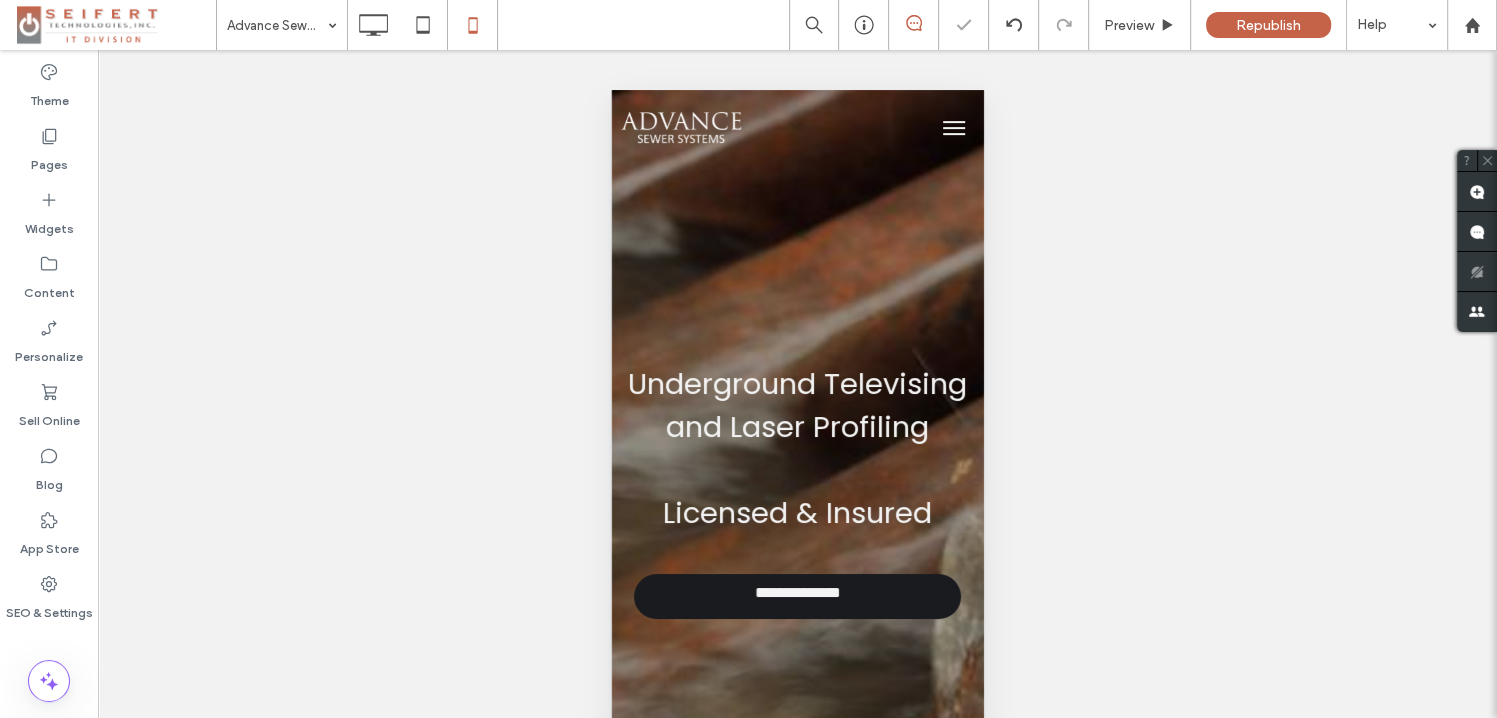 click at bounding box center [954, 128] 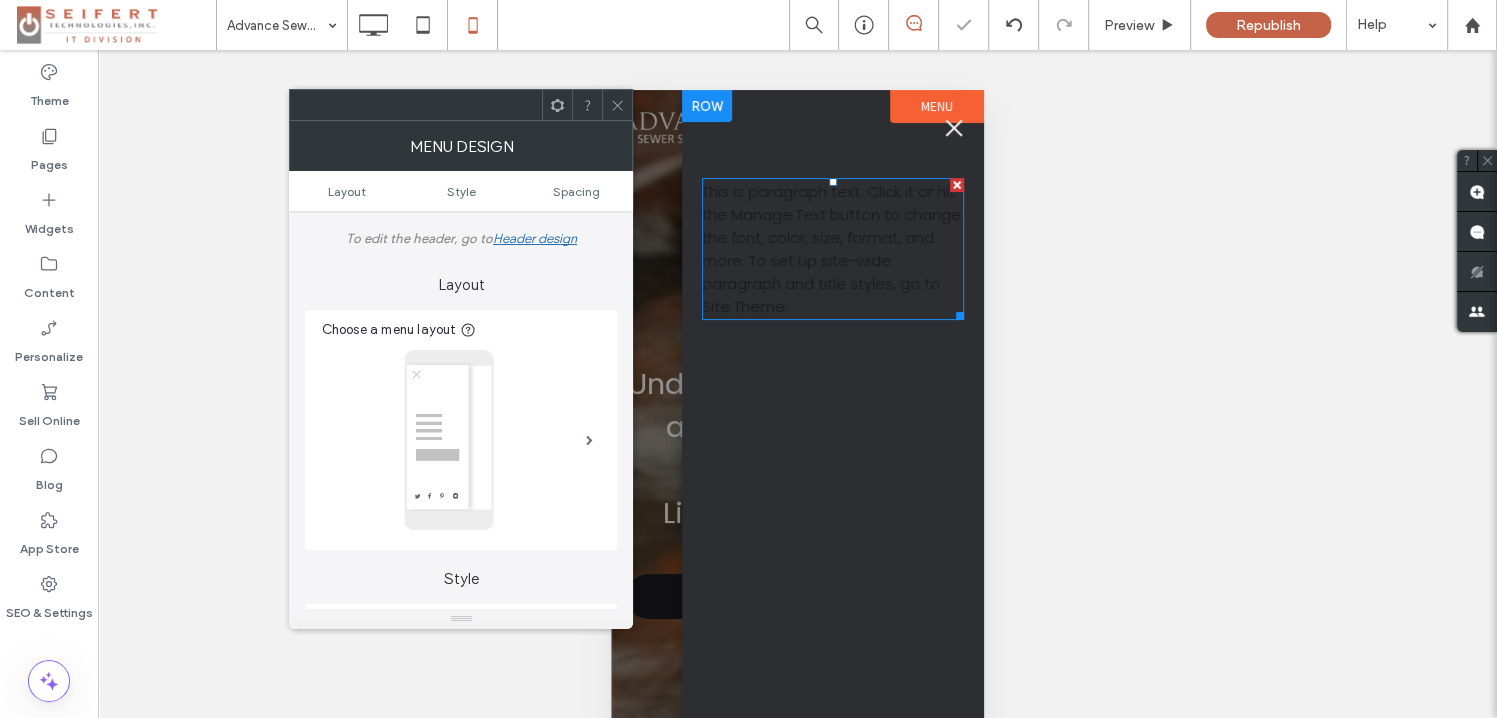 click on "This is paragraph text. Click it or hit the Manage Text button to change the font, color, size, format, and more. To set up site-wide paragraph and title styles, go to Site Theme." at bounding box center (831, 249) 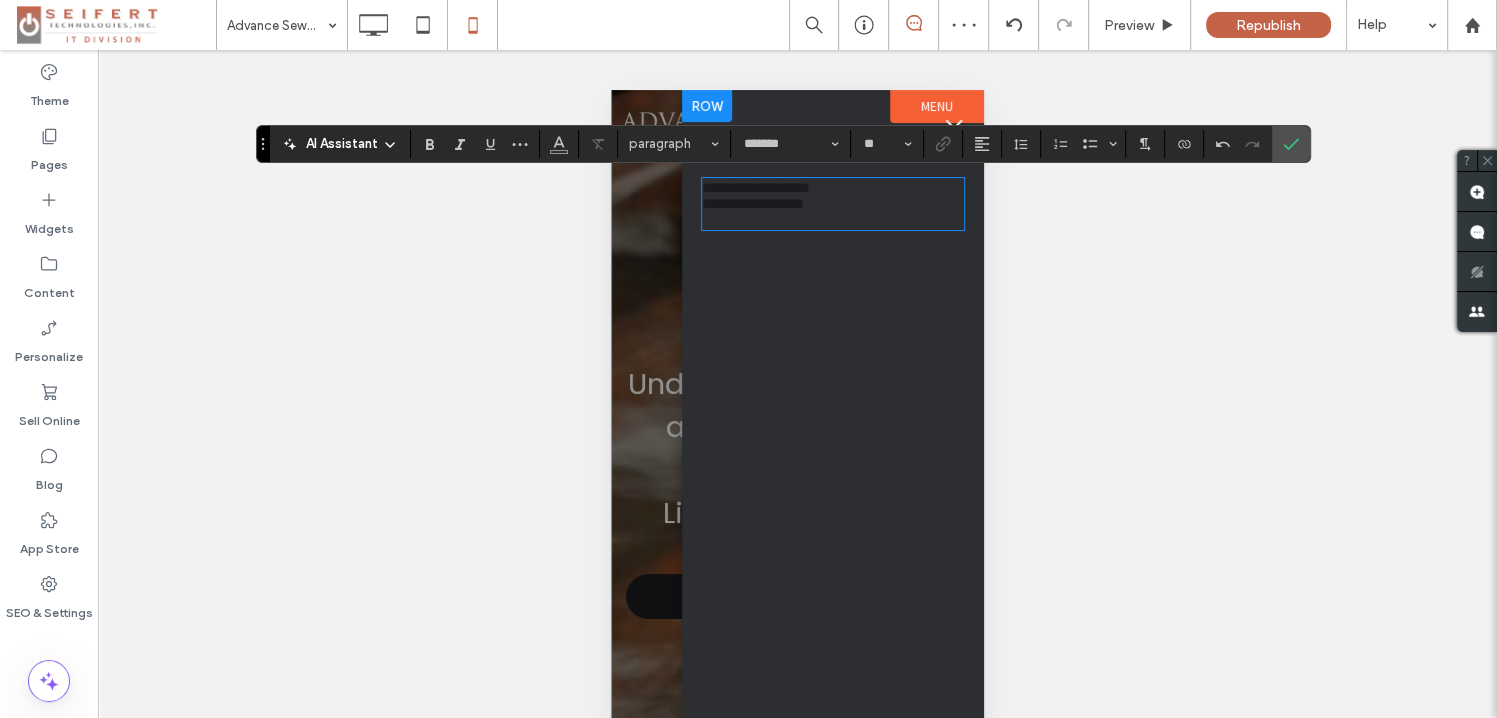 scroll, scrollTop: 0, scrollLeft: 0, axis: both 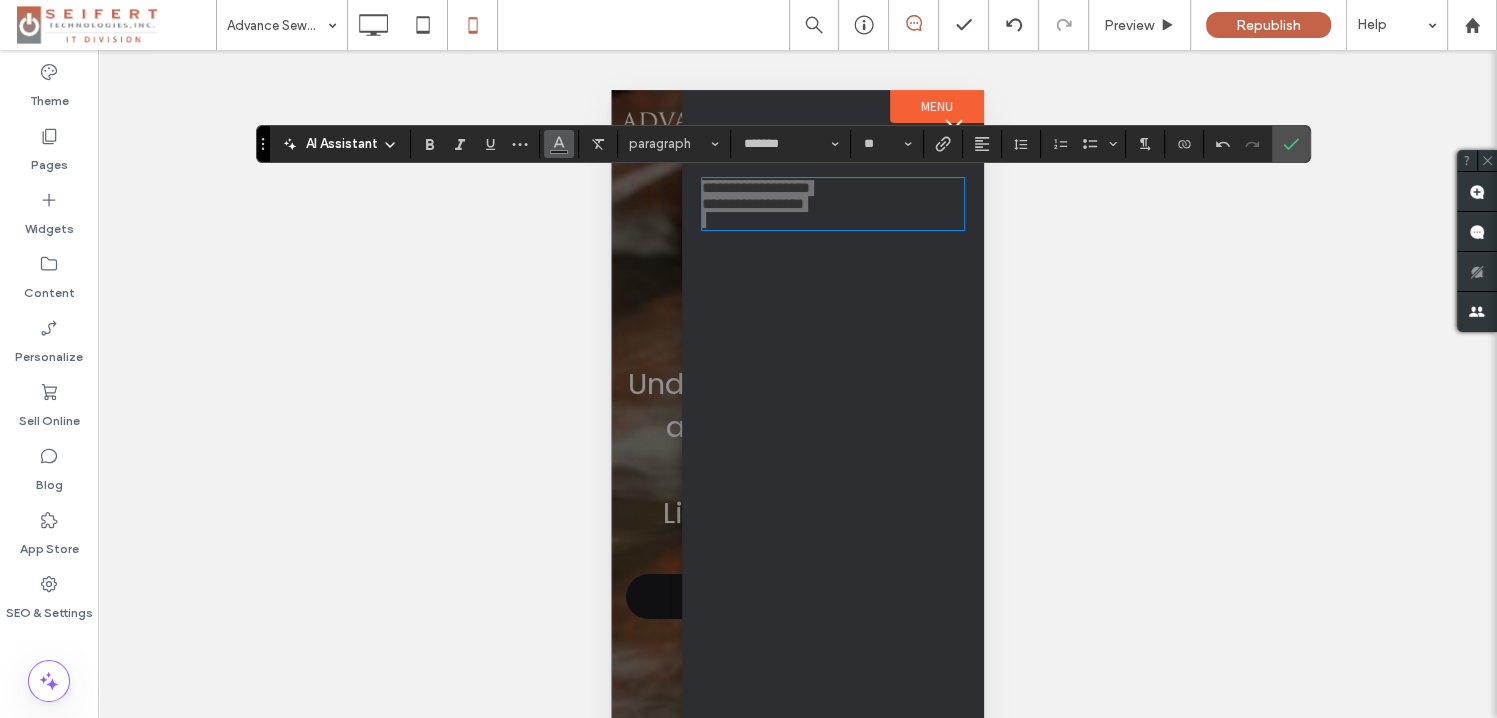 click at bounding box center [559, 144] 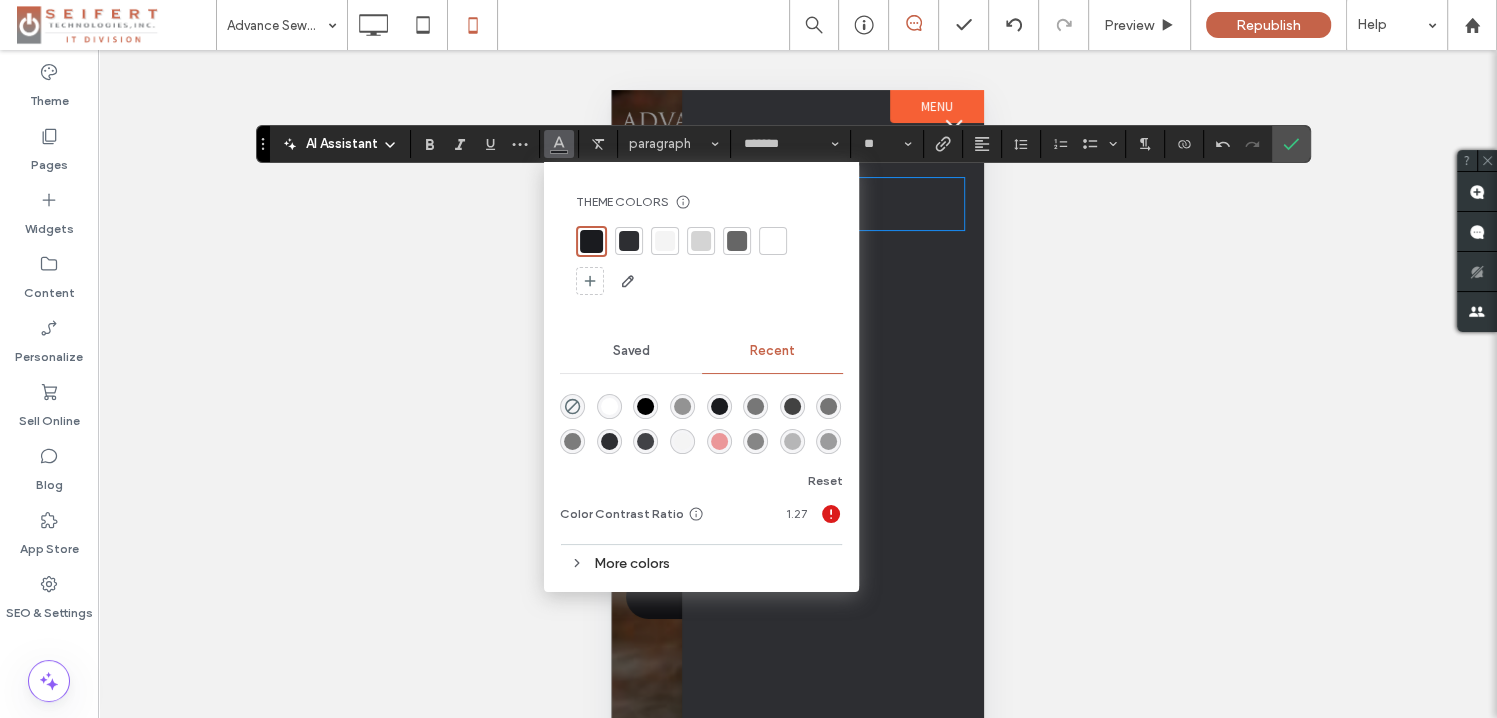click at bounding box center (773, 241) 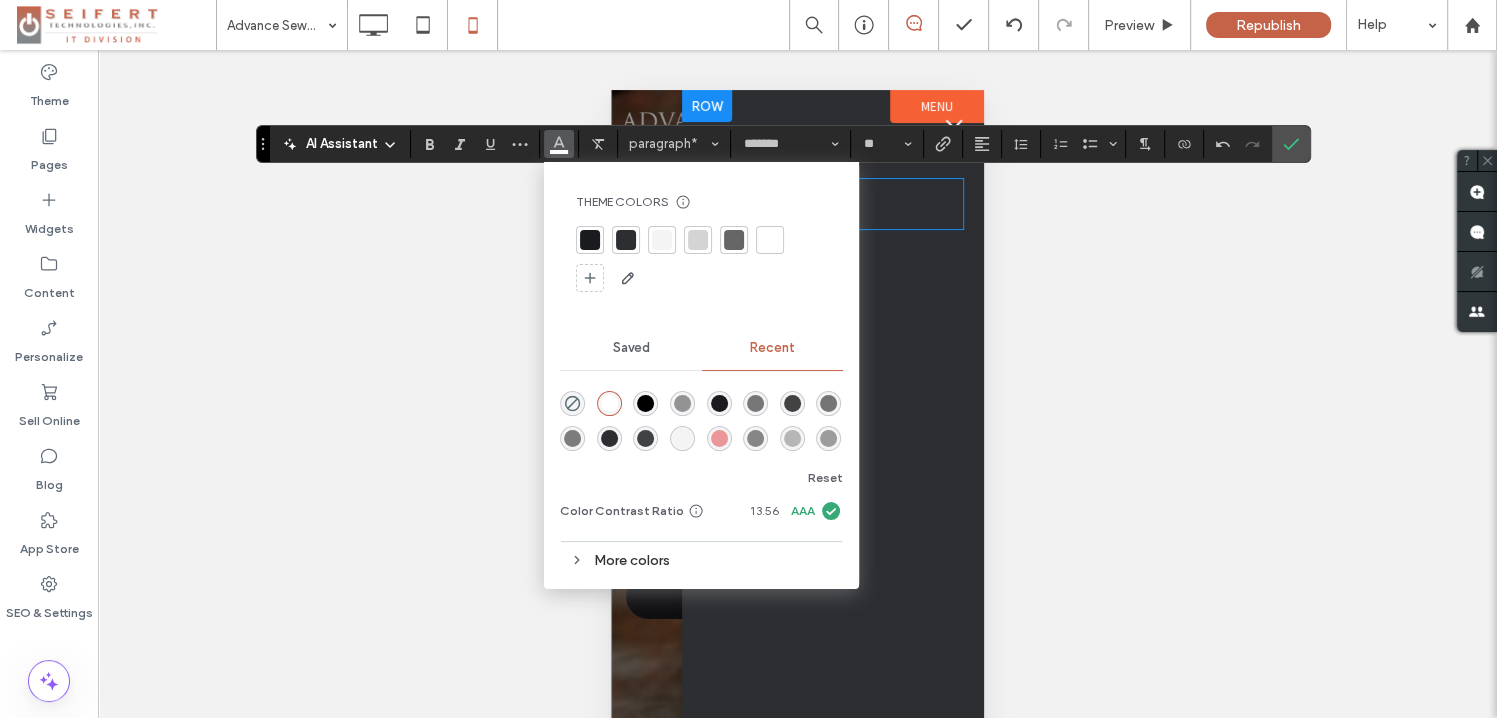 click at bounding box center [833, 220] 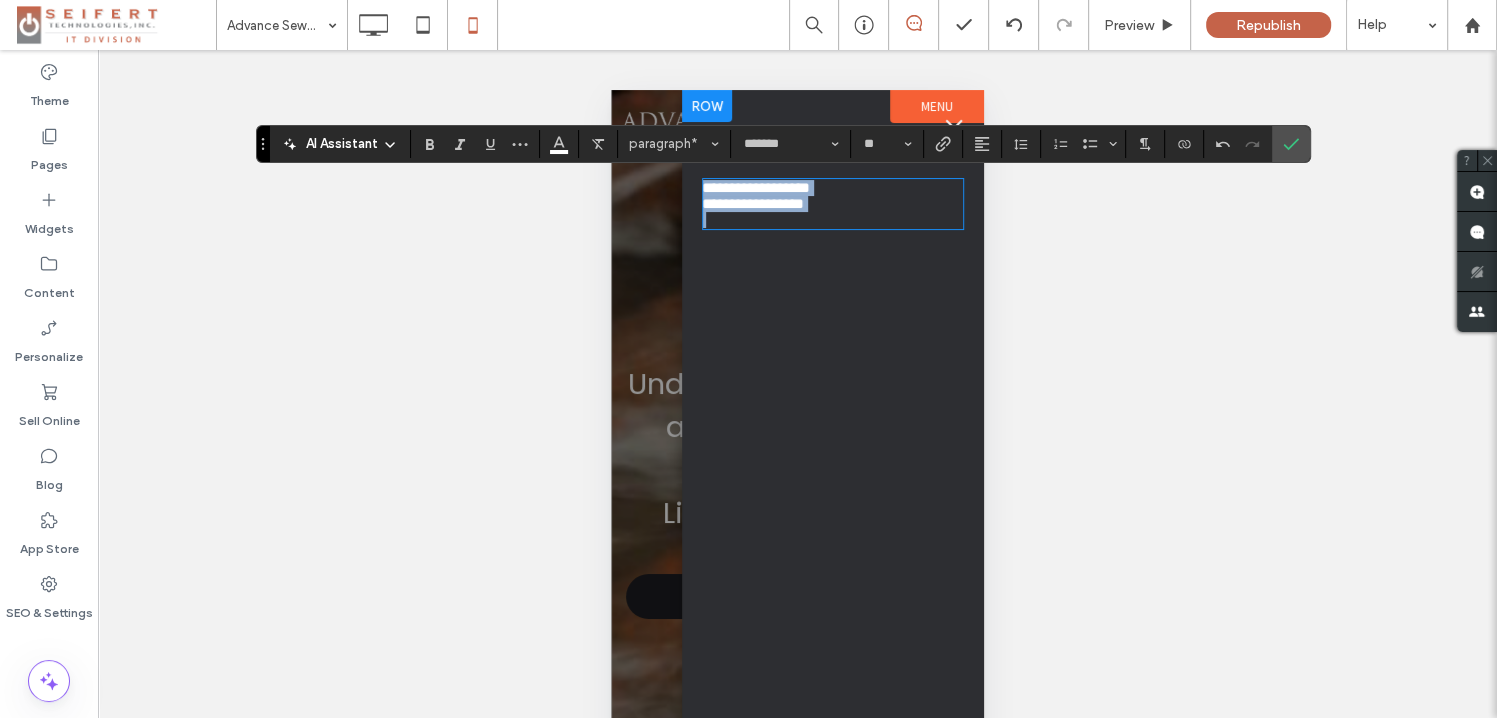 click on "**********" at bounding box center [833, 204] 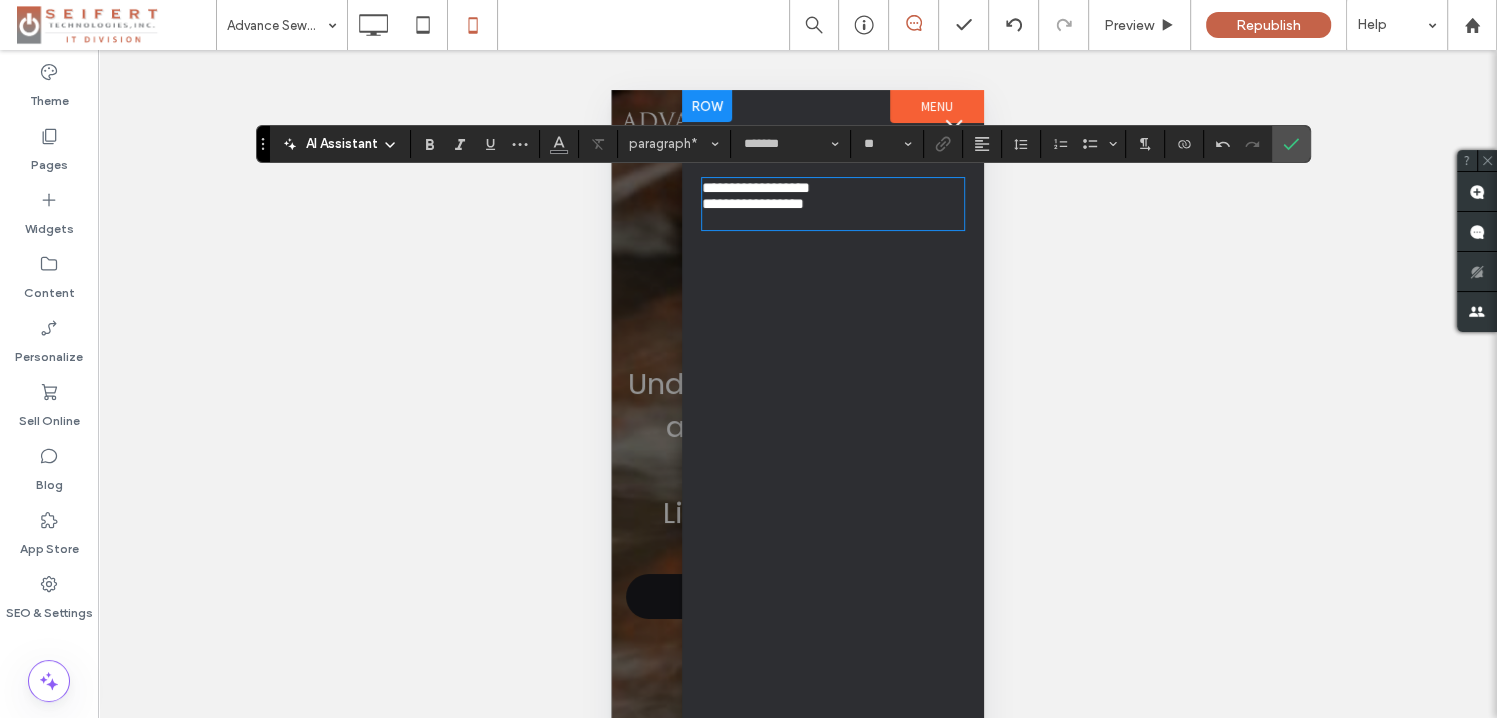 click on "﻿
Click To Paste" at bounding box center (833, 204) 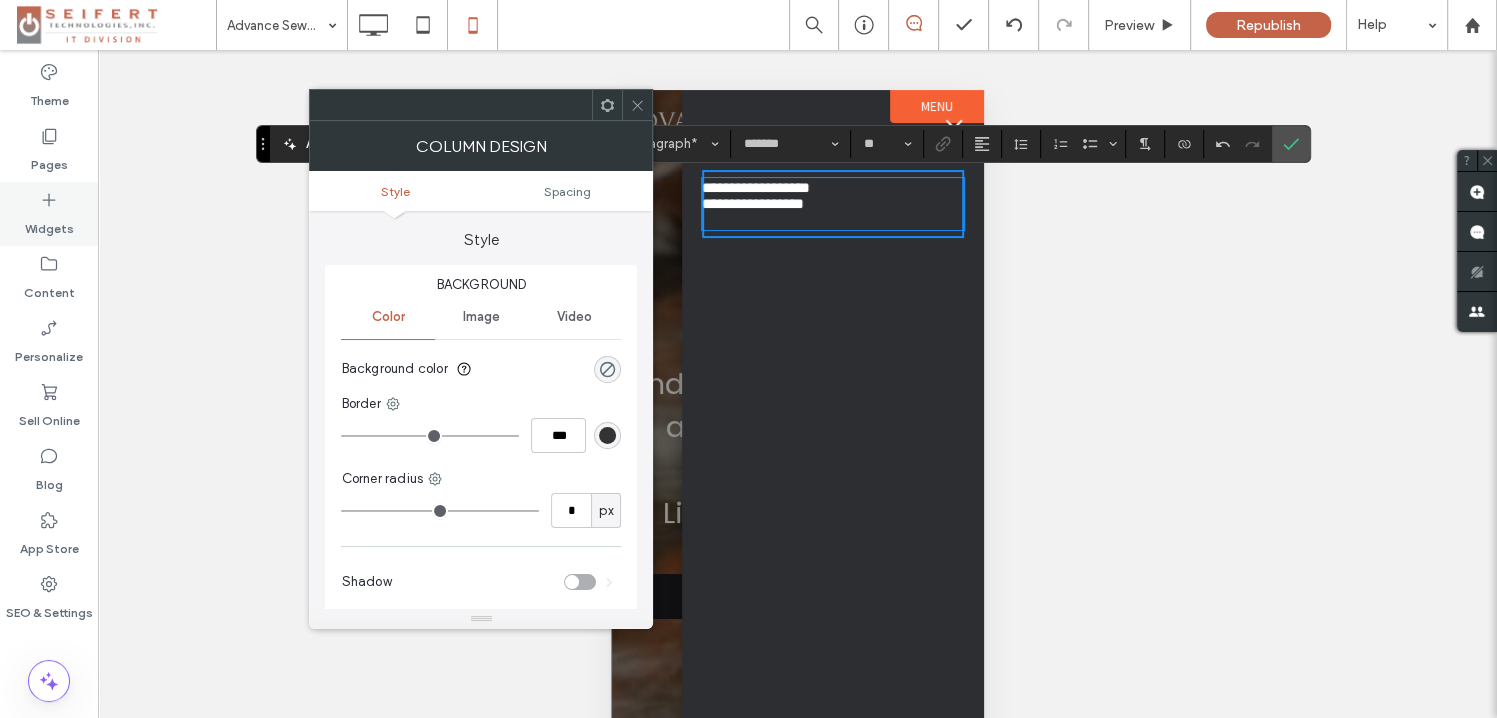 click 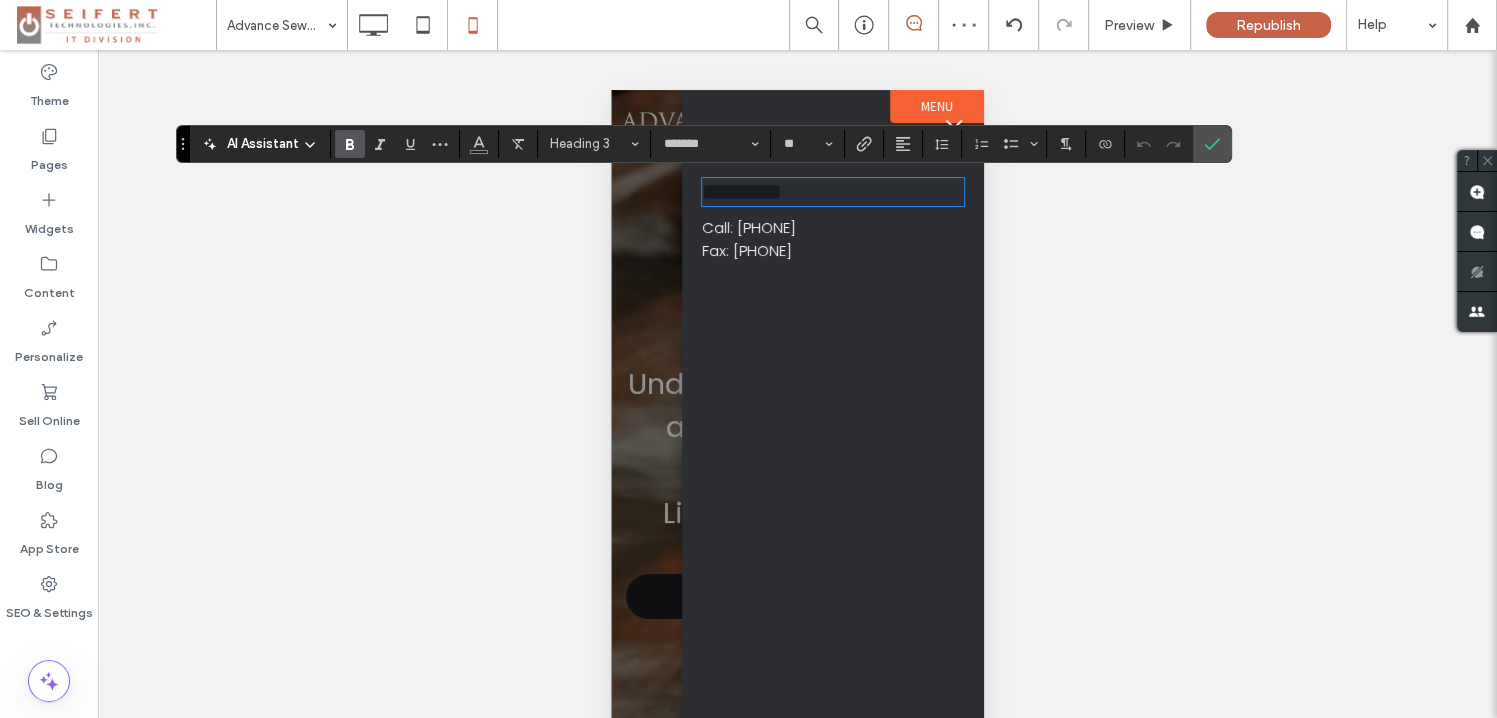 click on "*********" at bounding box center [741, 192] 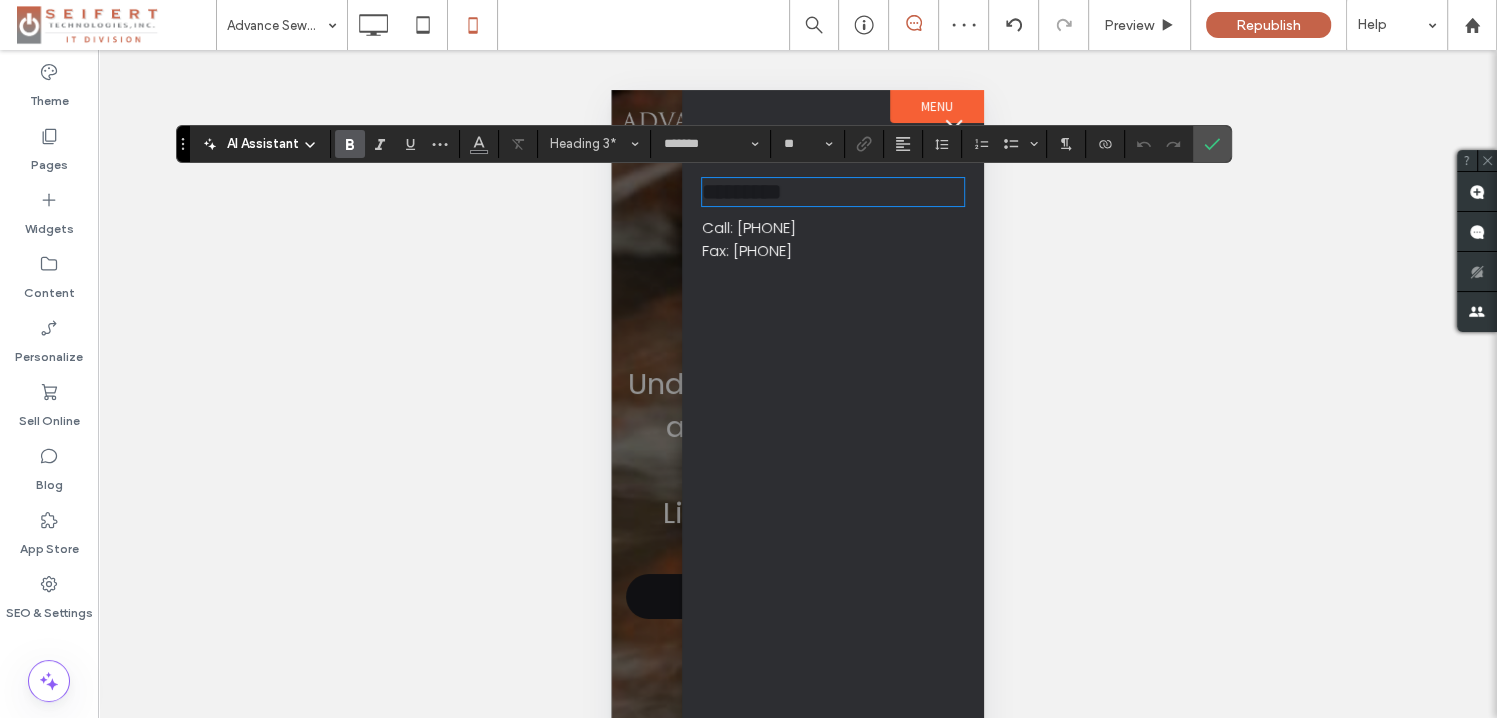 click on "*********" at bounding box center (833, 192) 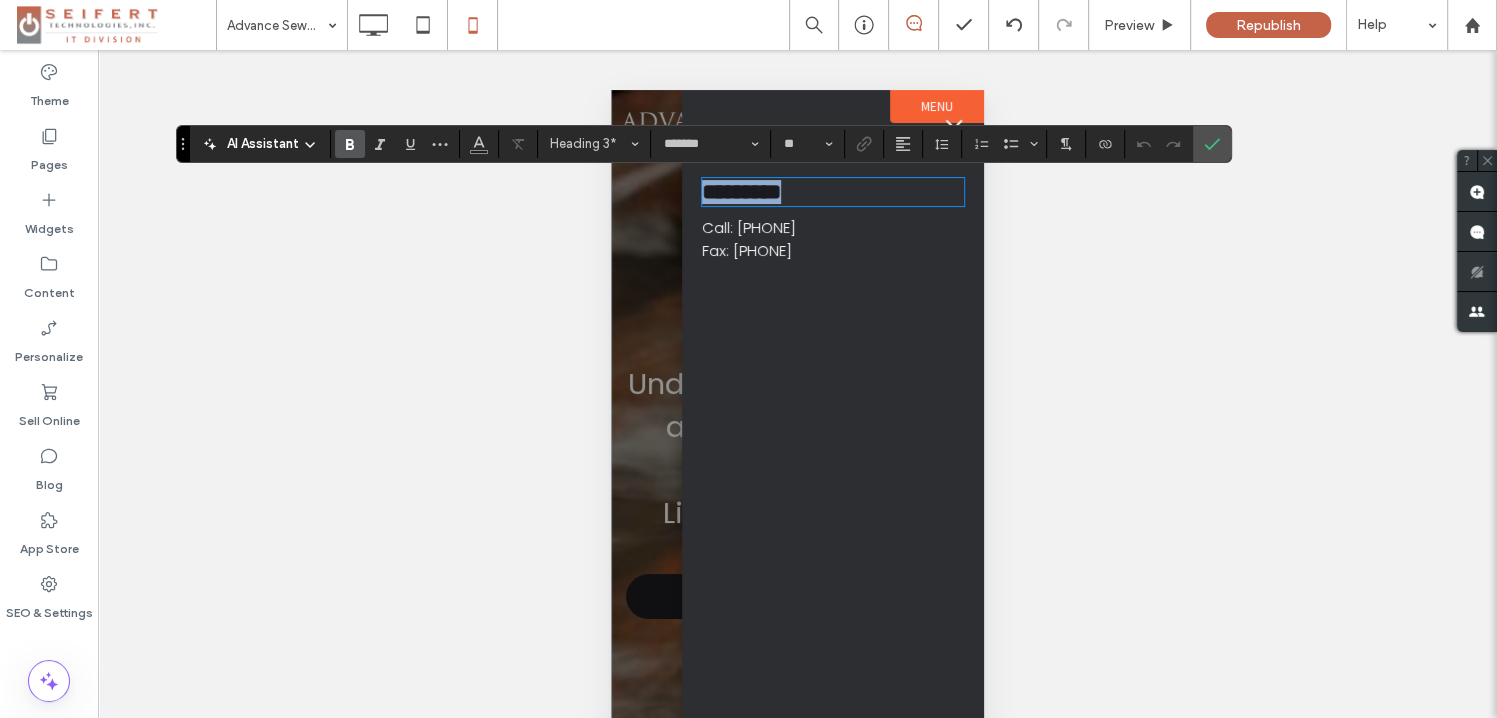 drag, startPoint x: 832, startPoint y: 192, endPoint x: 1120, endPoint y: 241, distance: 292.13867 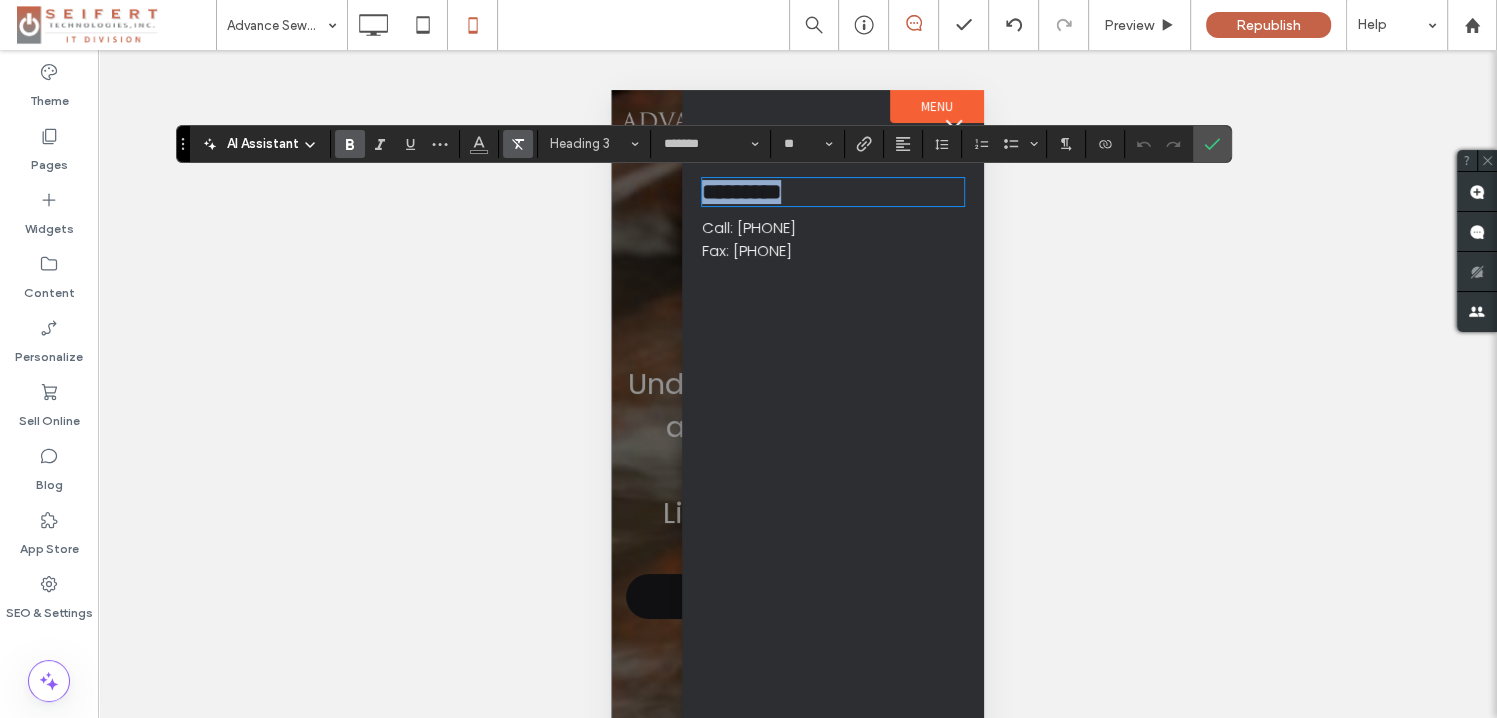 type 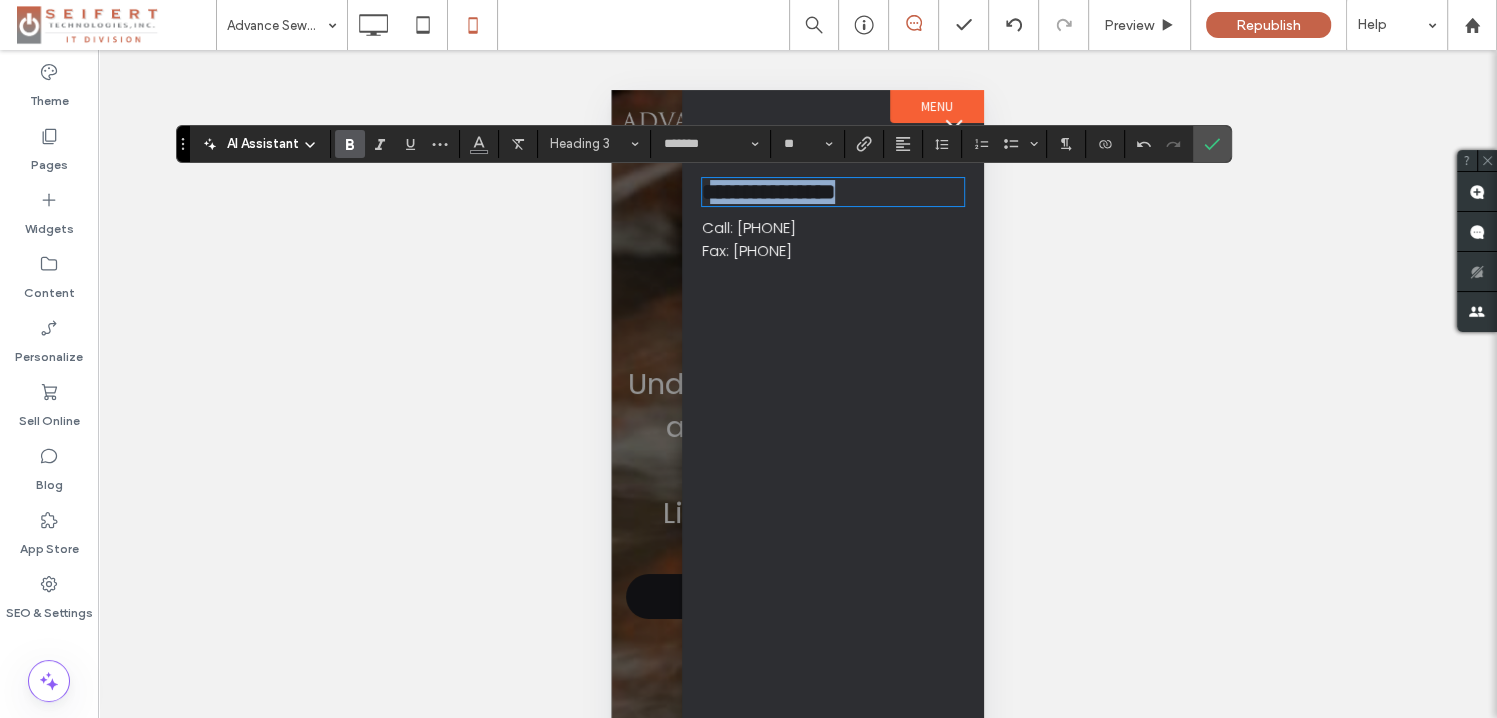 drag, startPoint x: 887, startPoint y: 200, endPoint x: 719, endPoint y: 208, distance: 168.19037 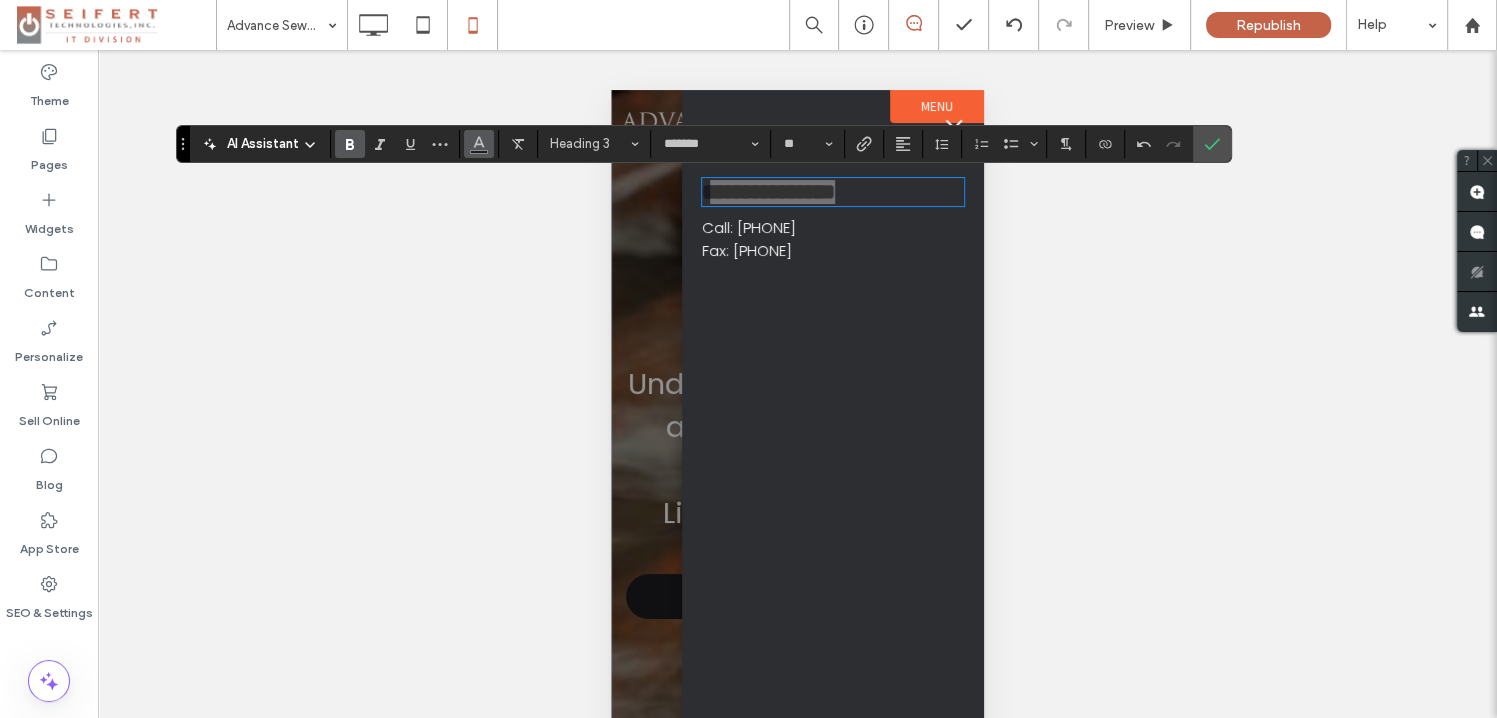 click 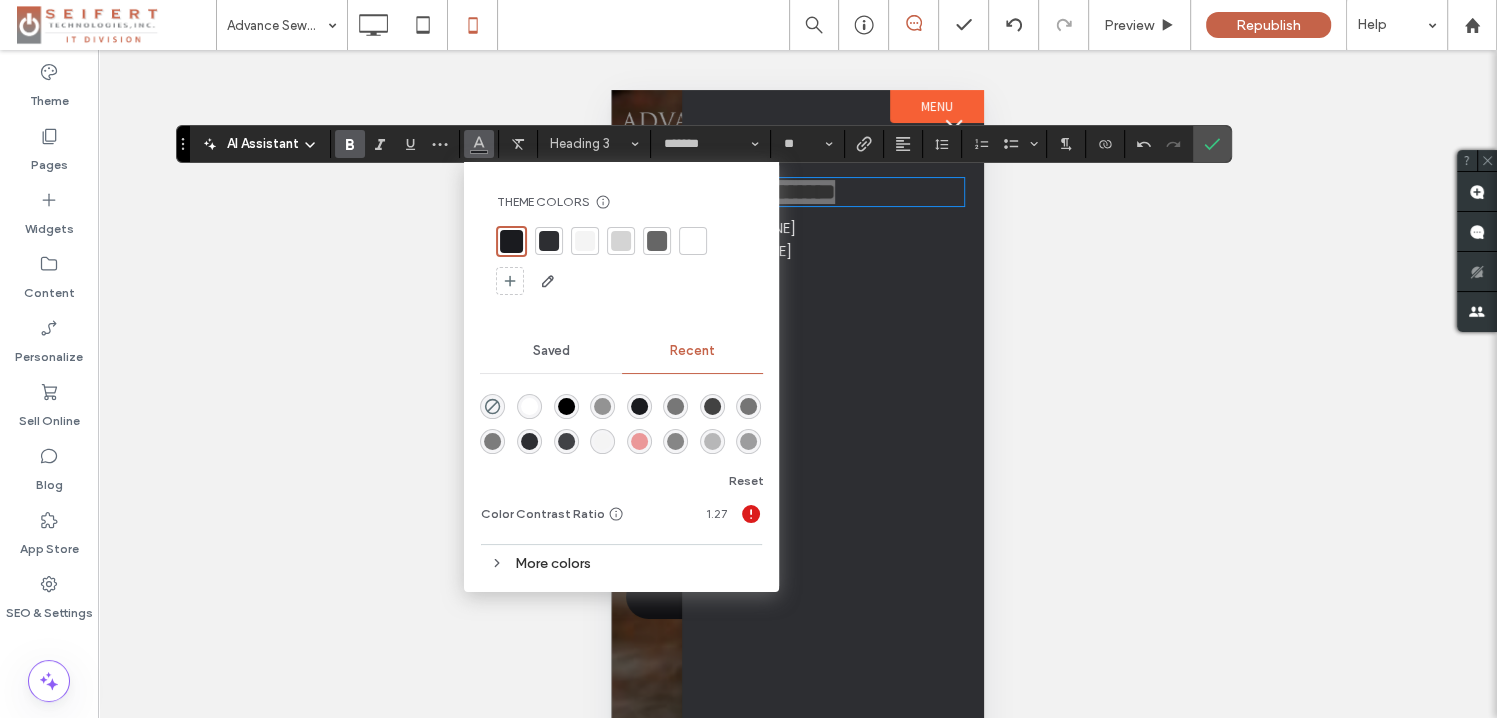 click at bounding box center [693, 241] 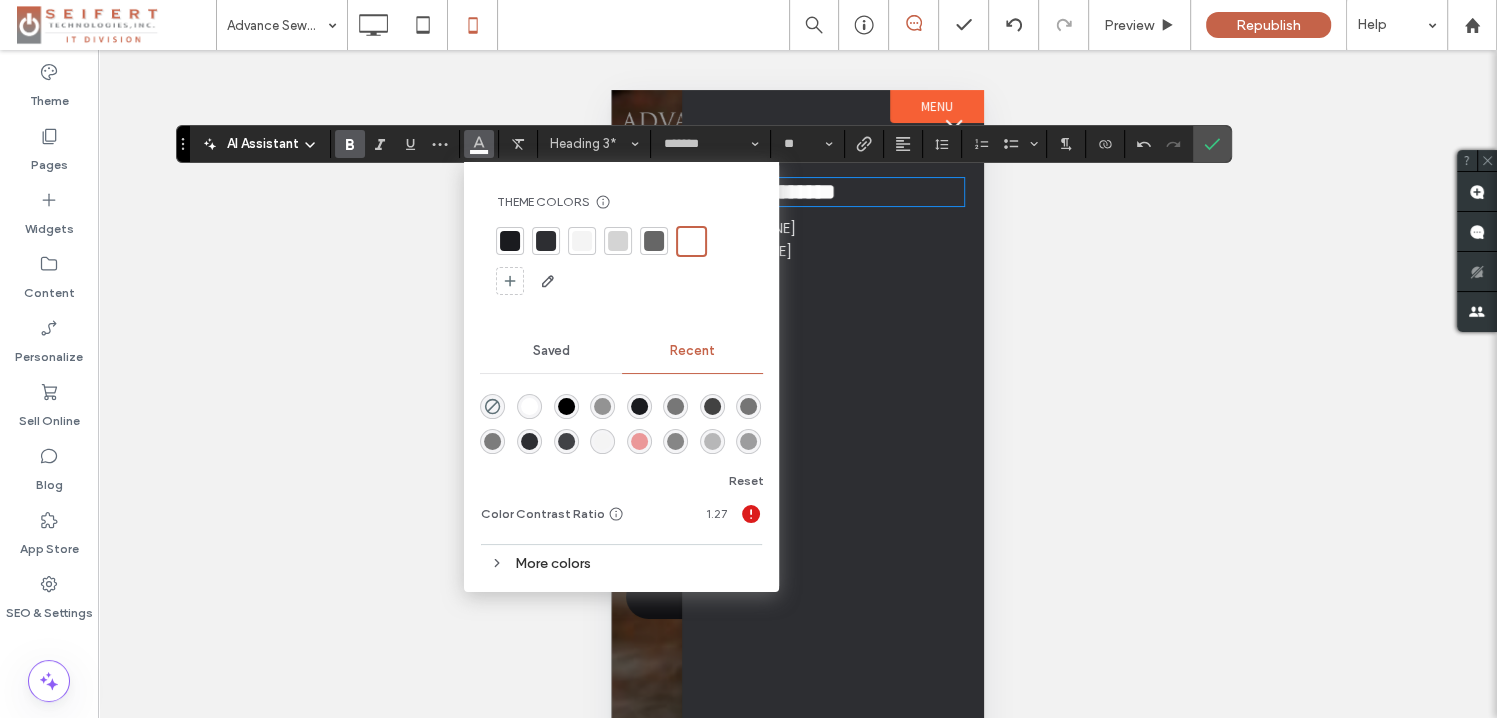 click on "Call: [PHONE] Fax: [PHONE] ﻿
Click To Paste" at bounding box center (833, 451) 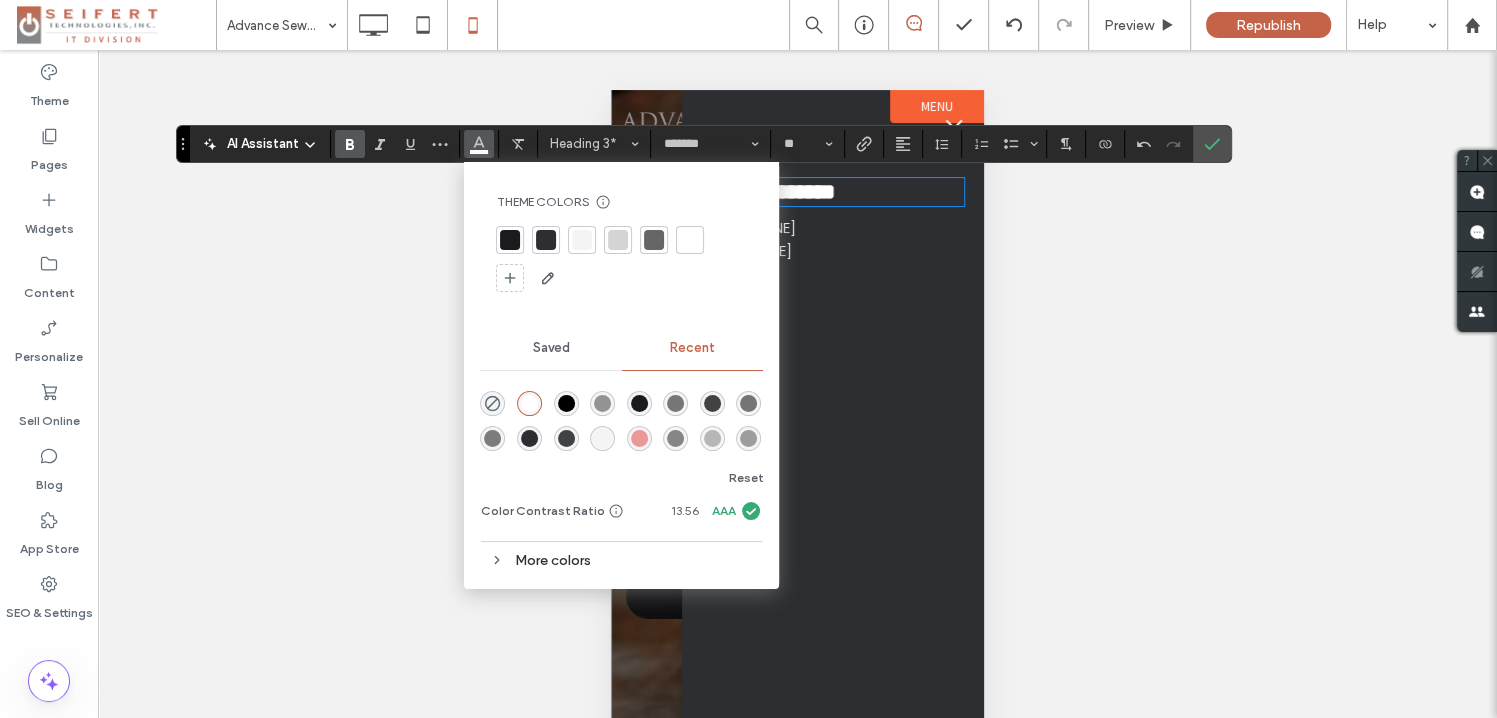 click at bounding box center [690, 240] 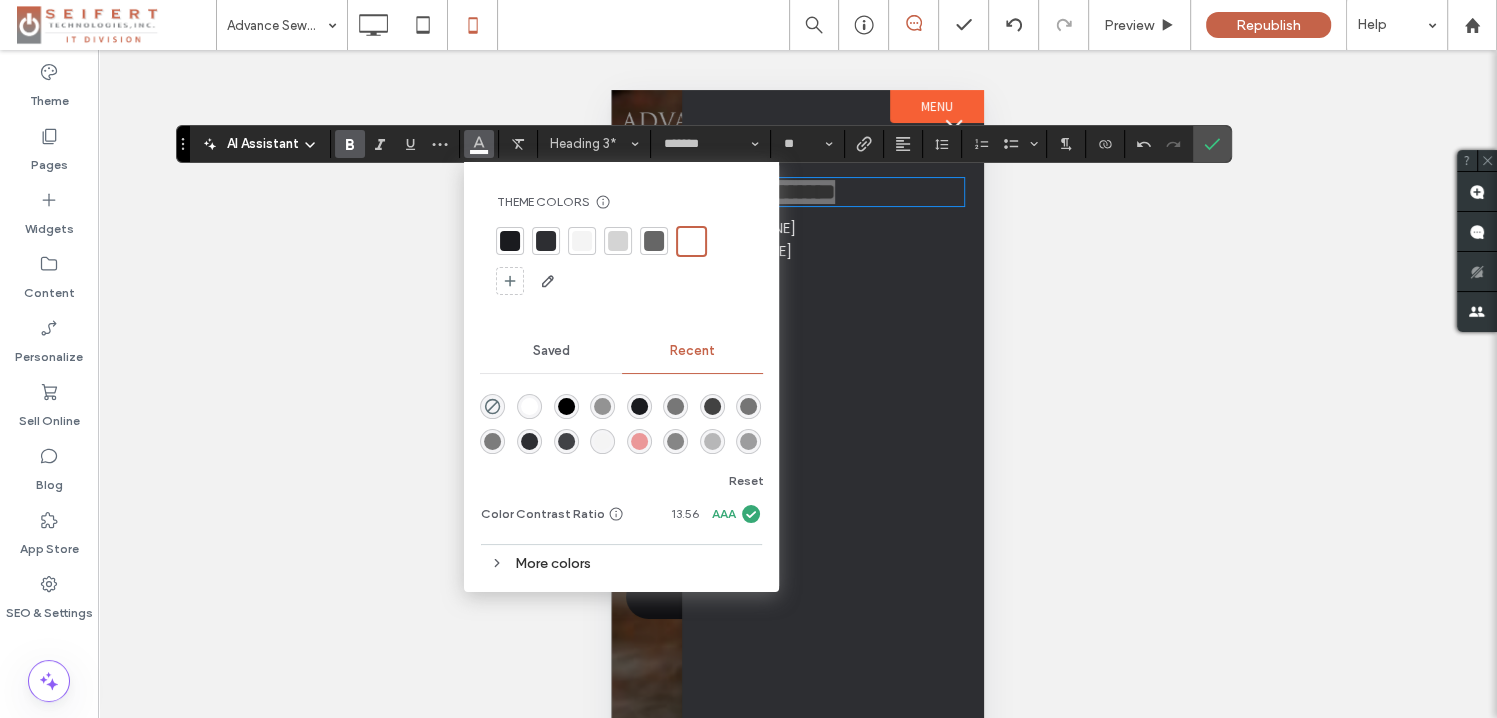 click on "Unhide?
Yes
Unhide?
Yes
Unhide?
Yes
Unhide?
Yes
Unhide?
Yes
Unhide?
Yes
Unhide?
Yes" at bounding box center [797, 409] 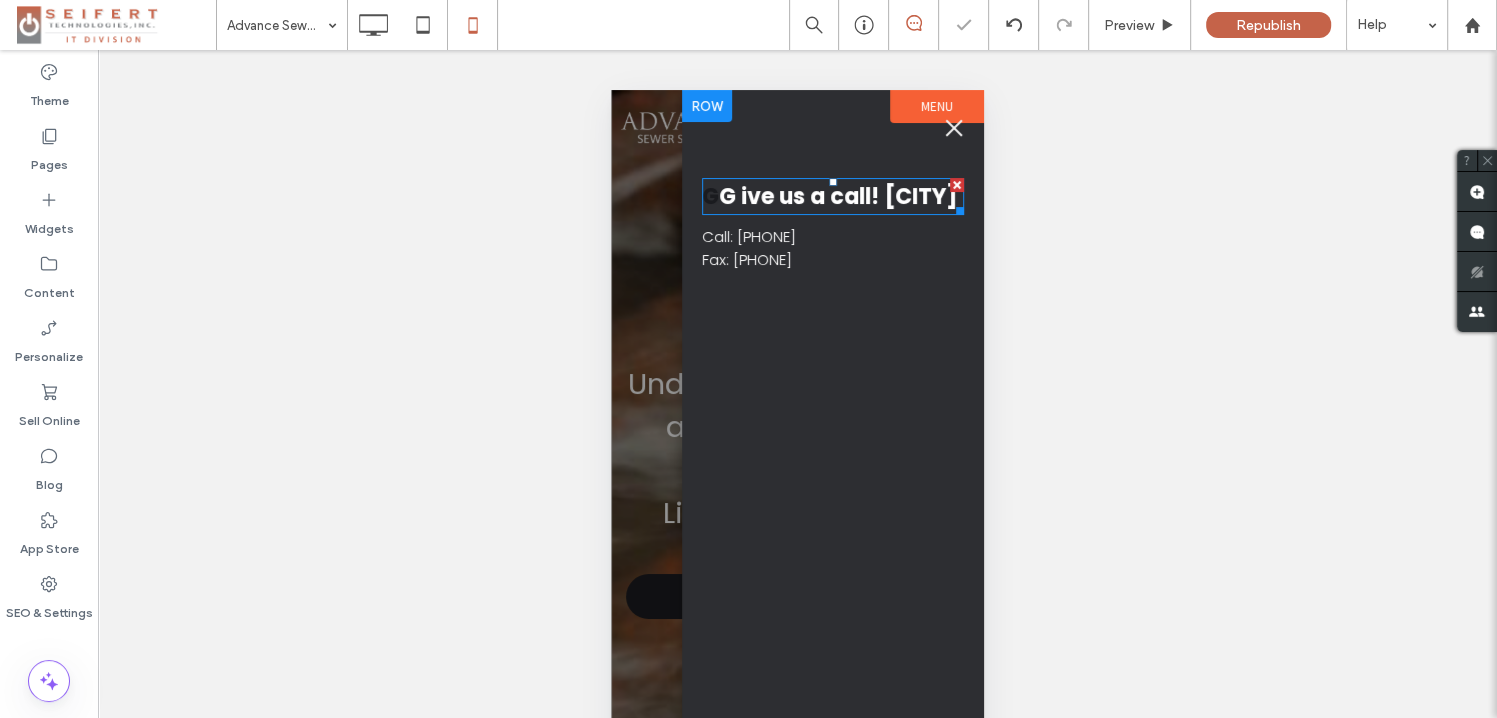 click on "G ive us a call!
[CITY]" at bounding box center [838, 196] 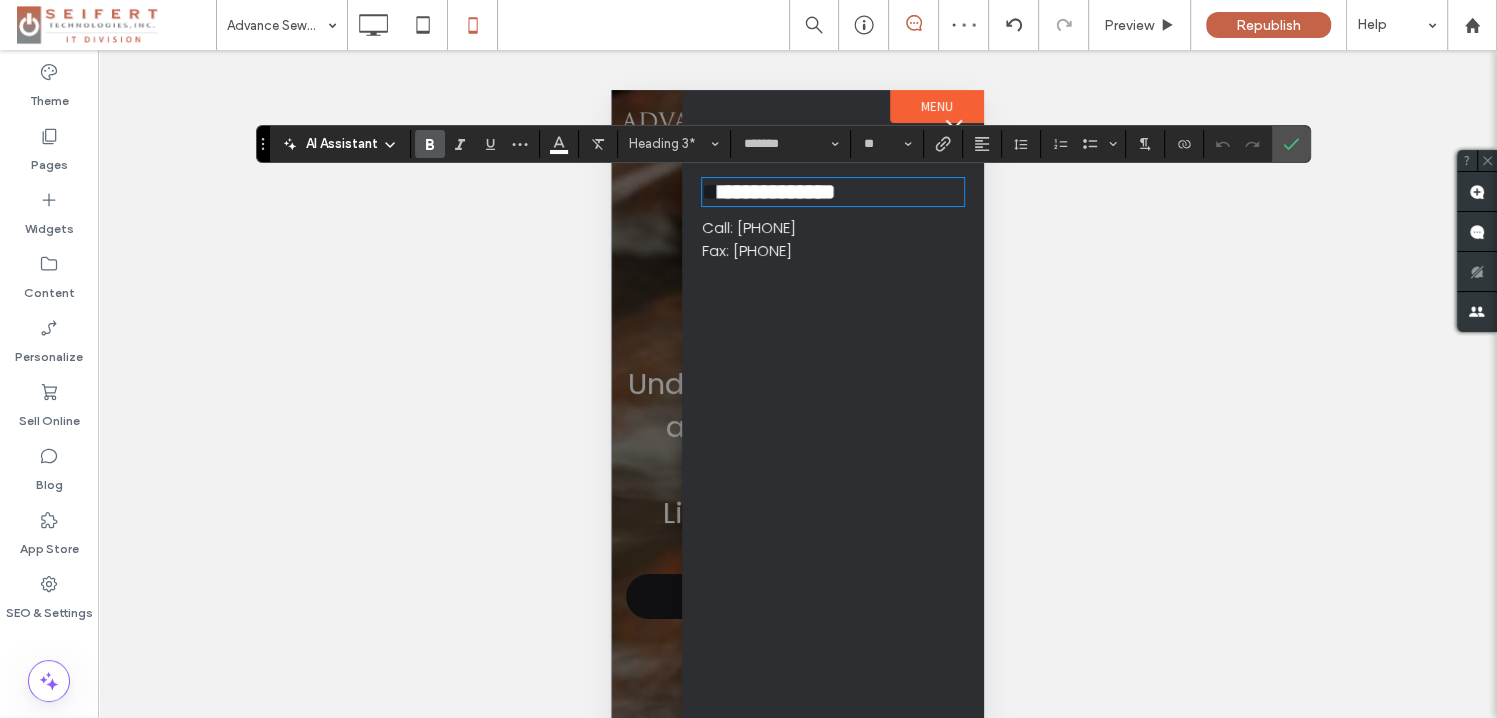 click on "*" at bounding box center (710, 192) 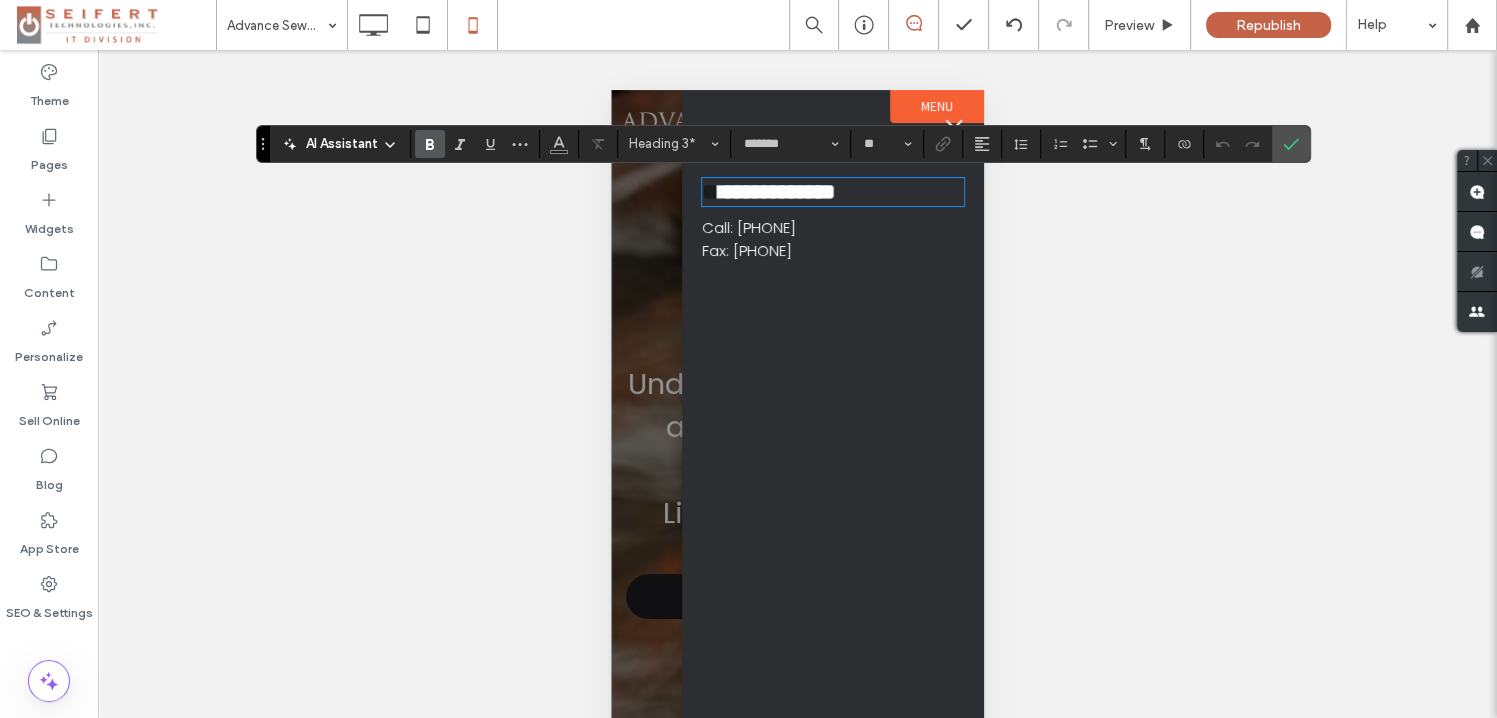 click on "*" at bounding box center (710, 192) 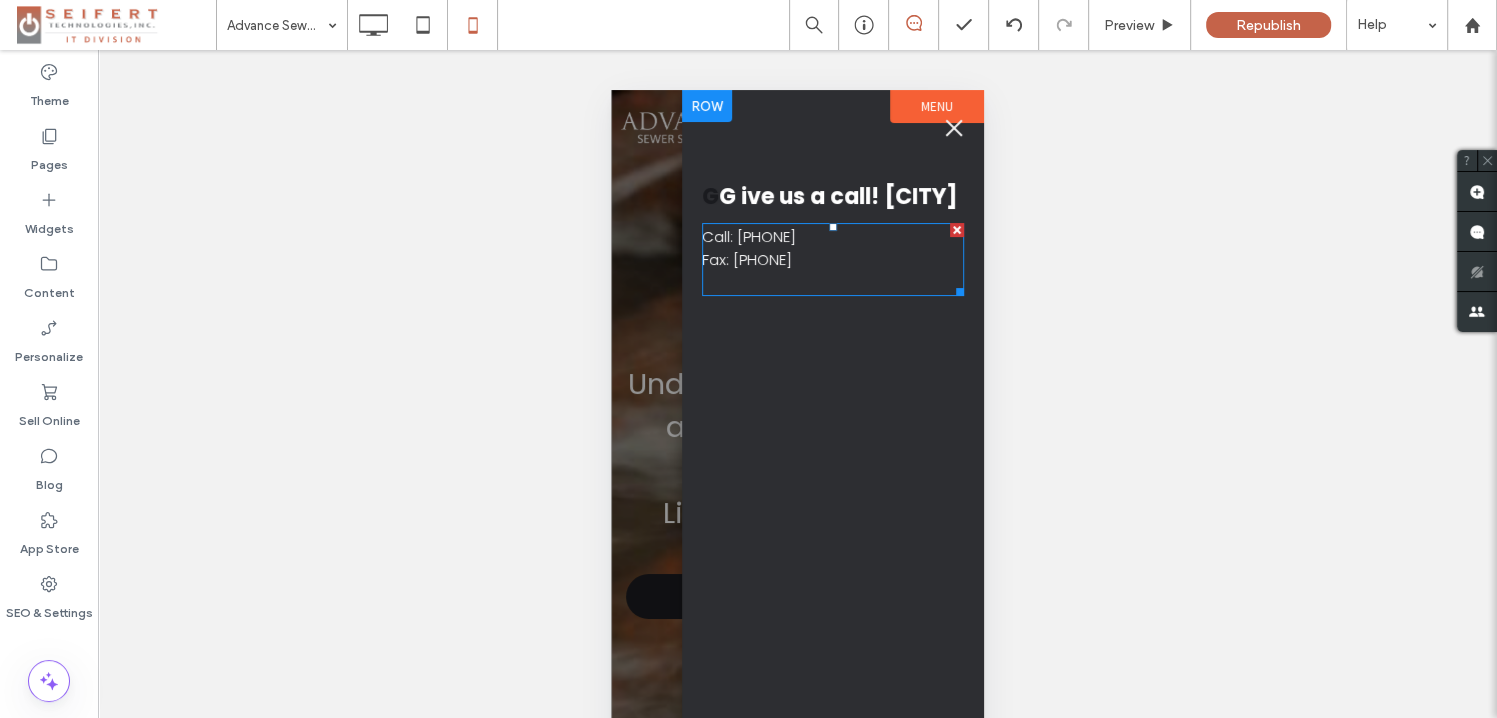 click on "Call: [PHONE]" at bounding box center (749, 236) 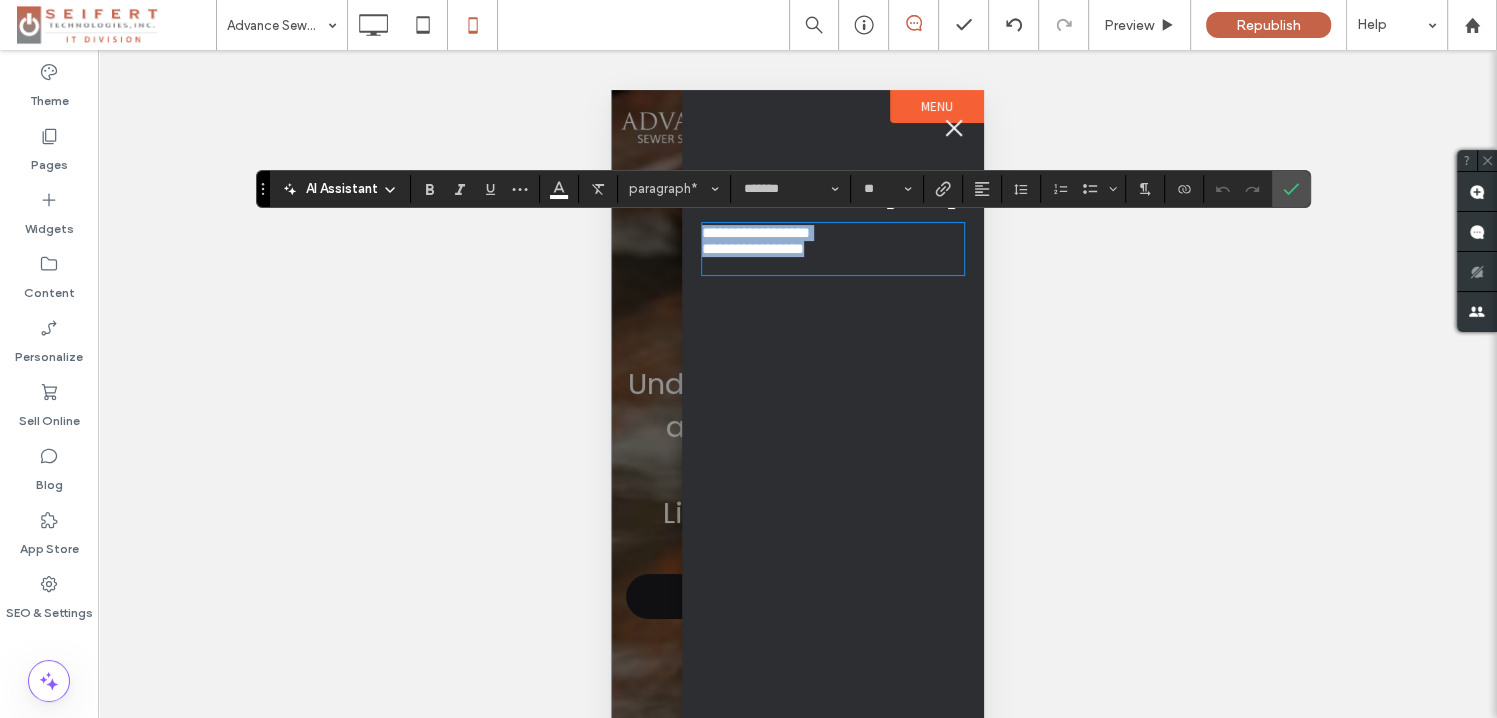 drag, startPoint x: 848, startPoint y: 262, endPoint x: 698, endPoint y: 238, distance: 151.90787 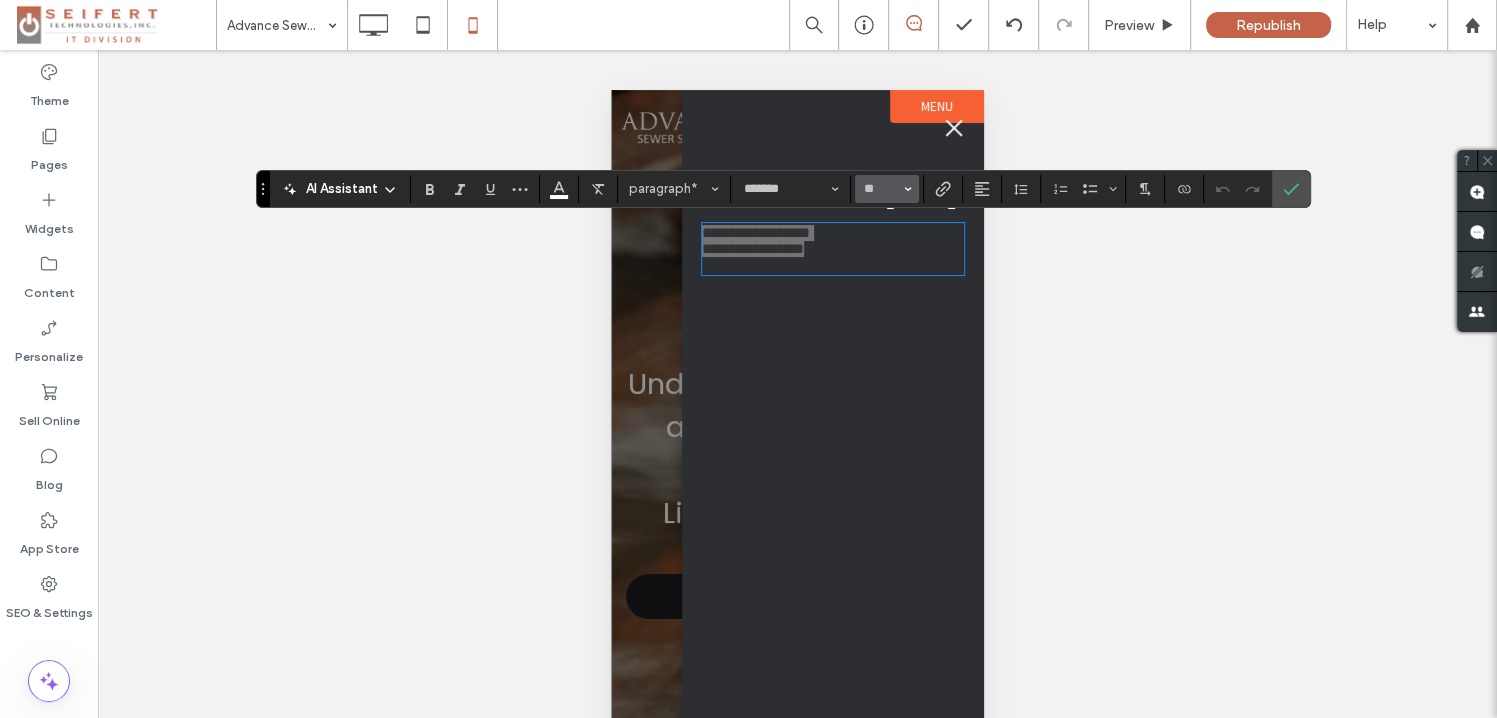click 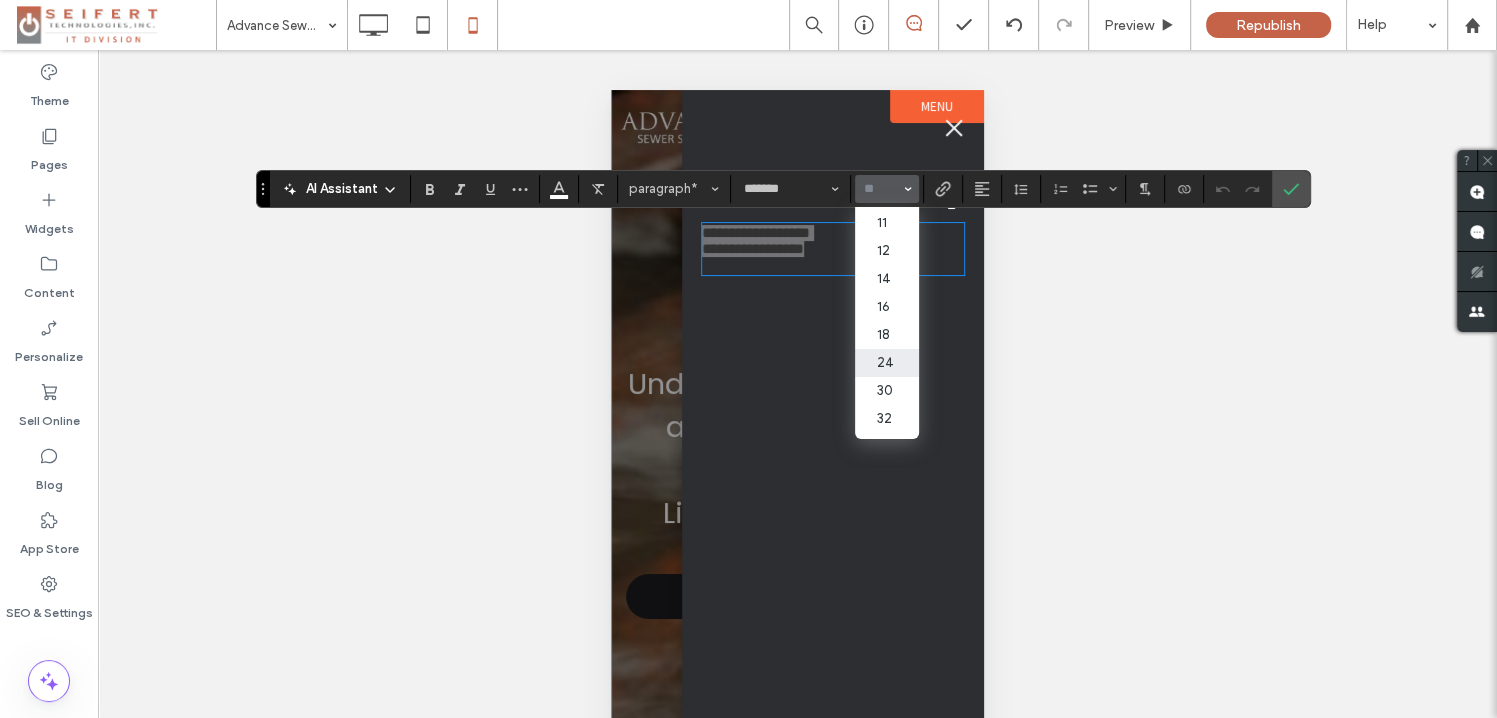 scroll, scrollTop: 111, scrollLeft: 0, axis: vertical 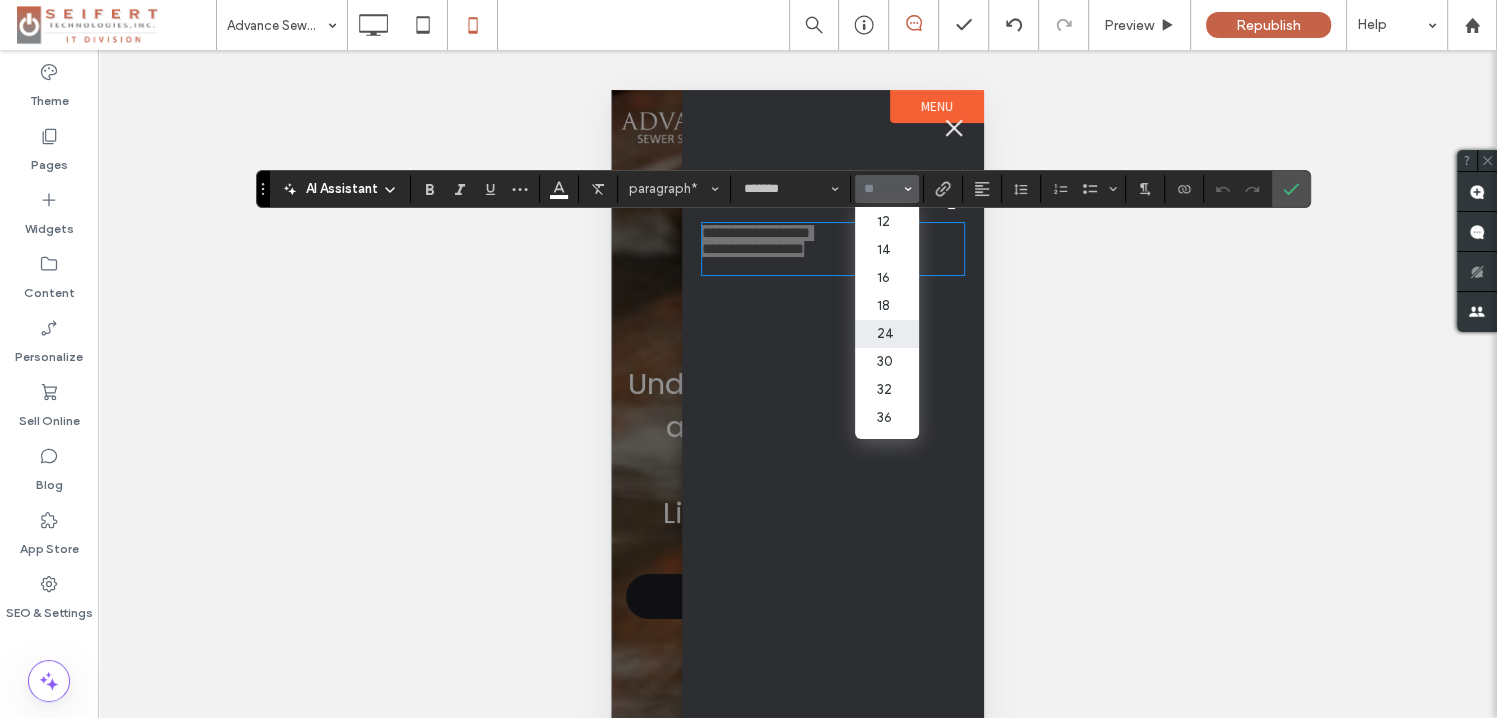 click on "24" at bounding box center (887, 334) 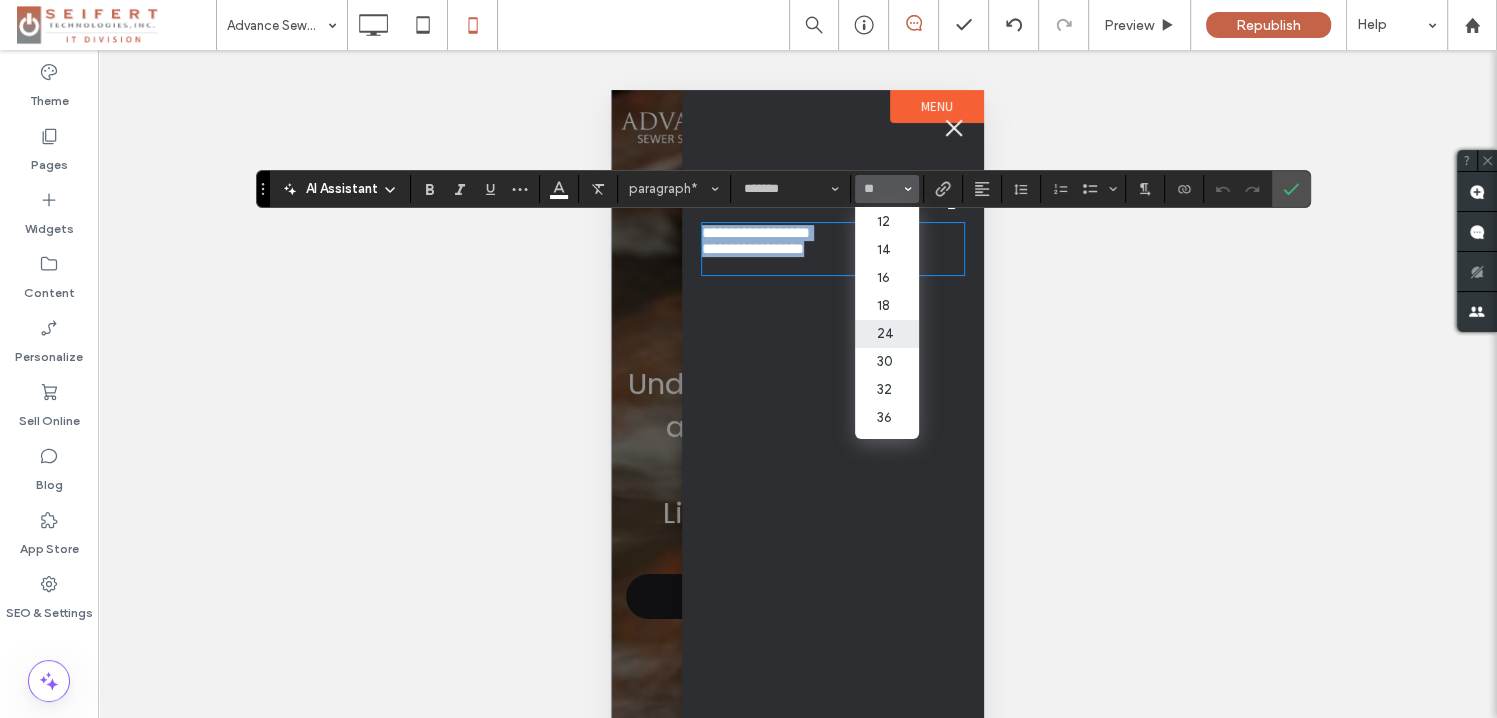 type on "**" 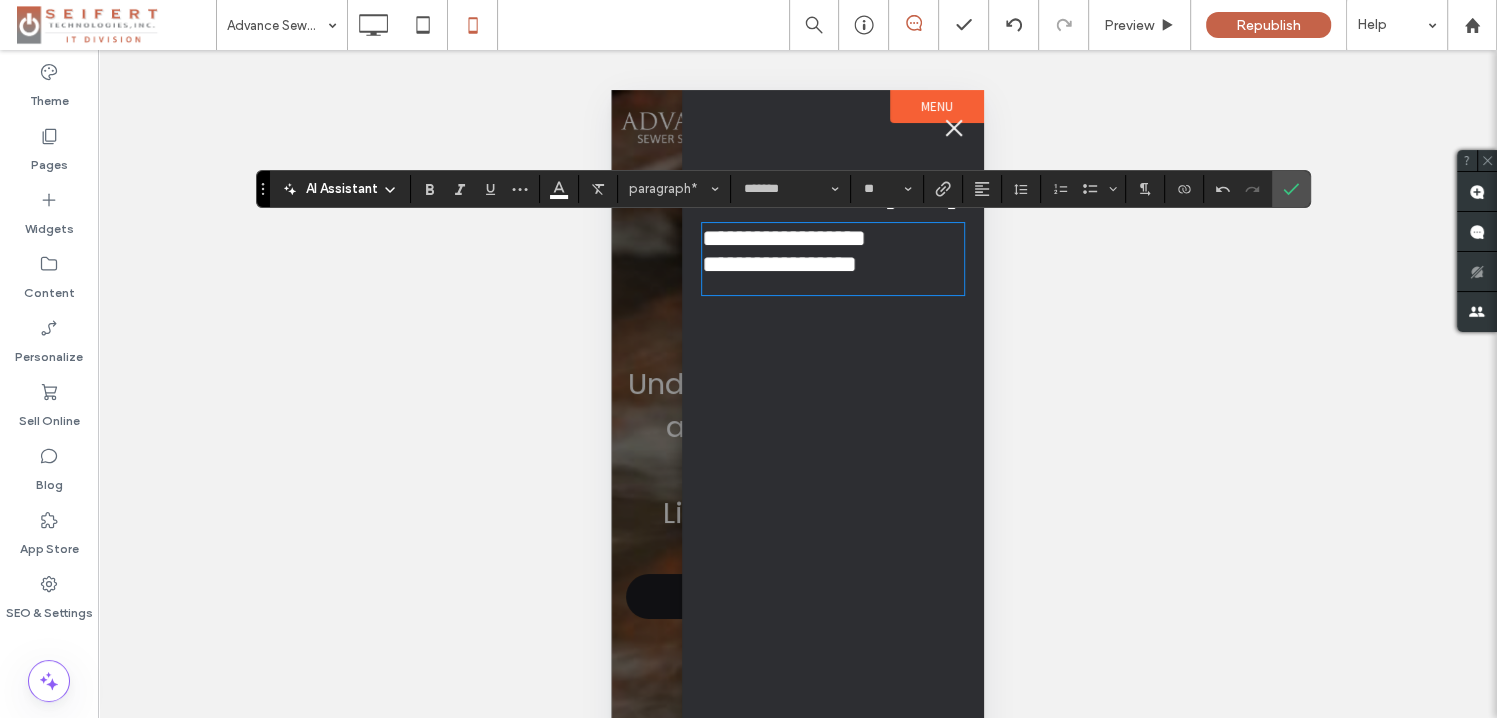 click on "G ive us a call!
Click To Paste" at bounding box center [833, 451] 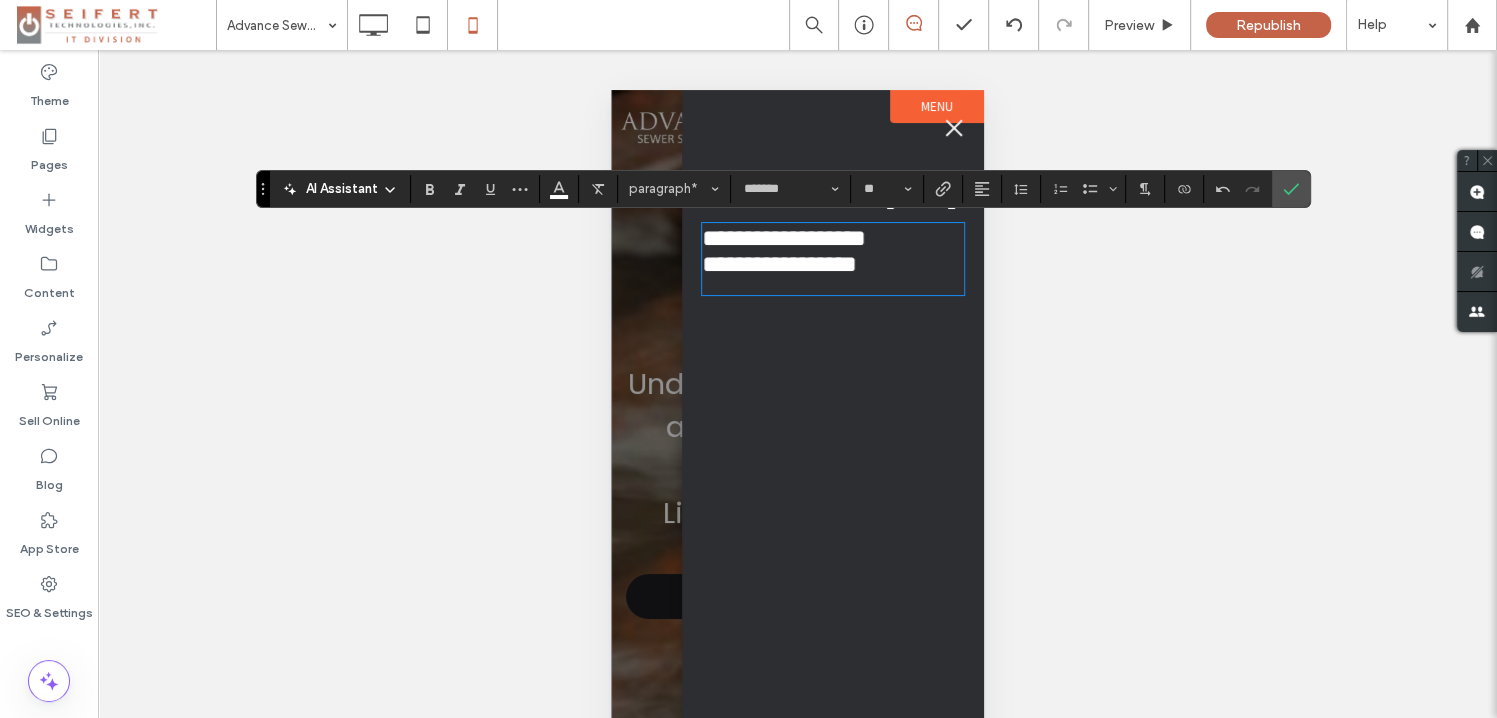 drag, startPoint x: 1287, startPoint y: 192, endPoint x: 1272, endPoint y: 194, distance: 15.132746 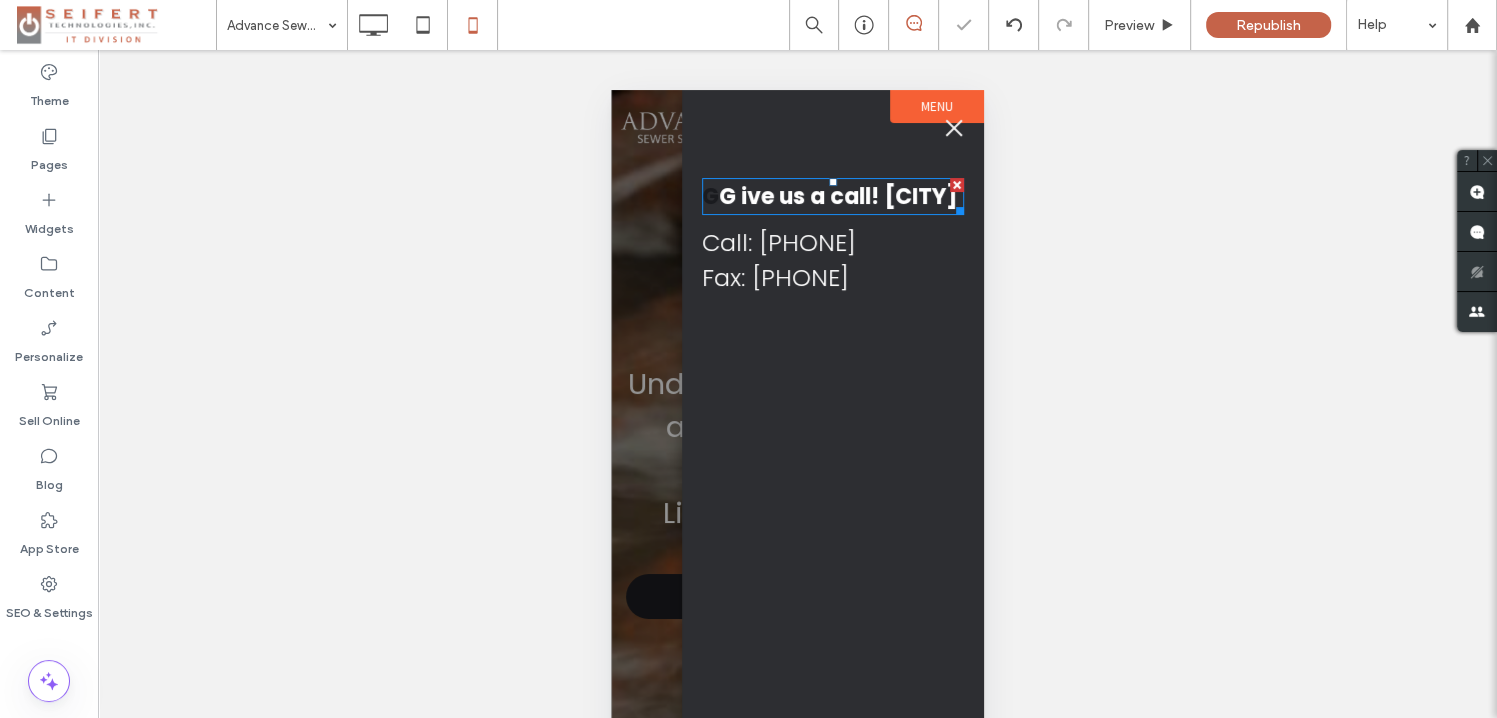 click on "G ive us a call!
[CITY]" at bounding box center [838, 196] 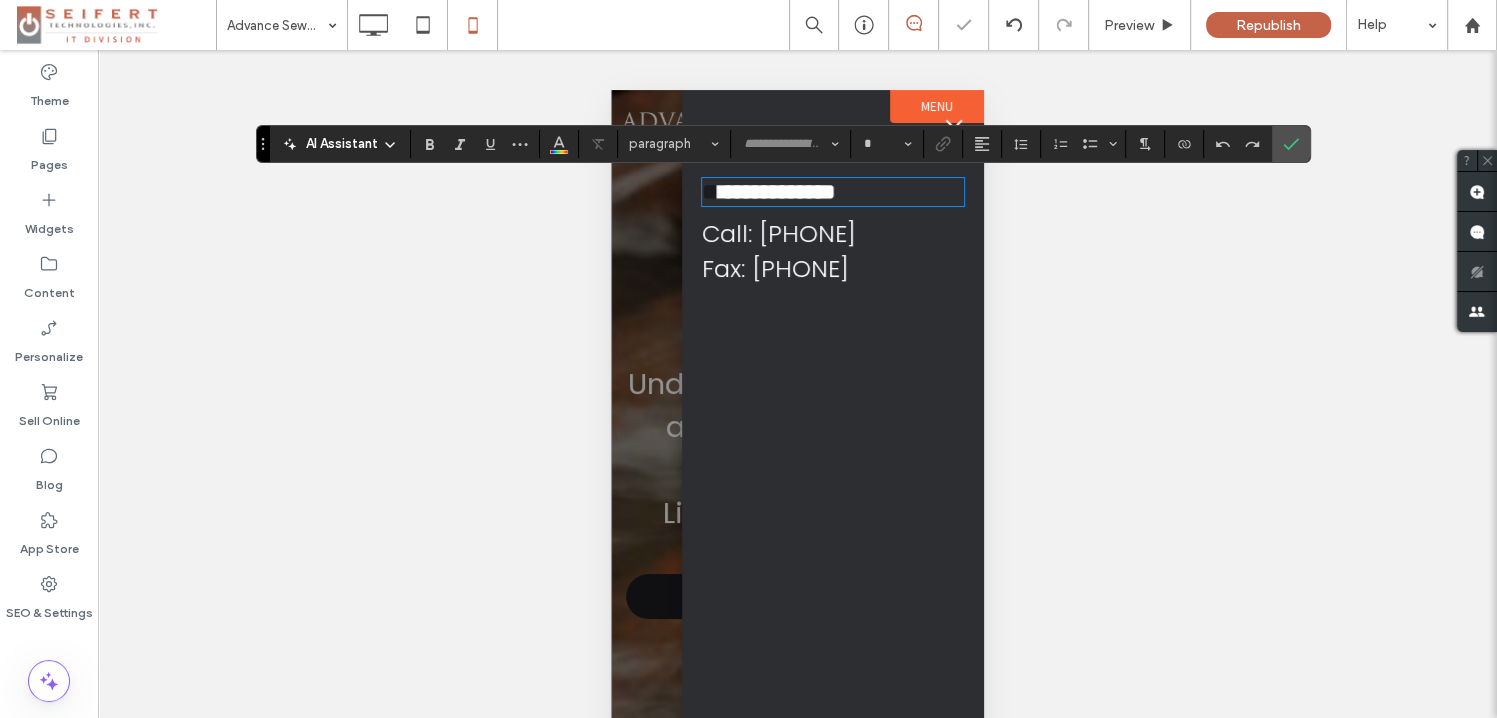 type on "*******" 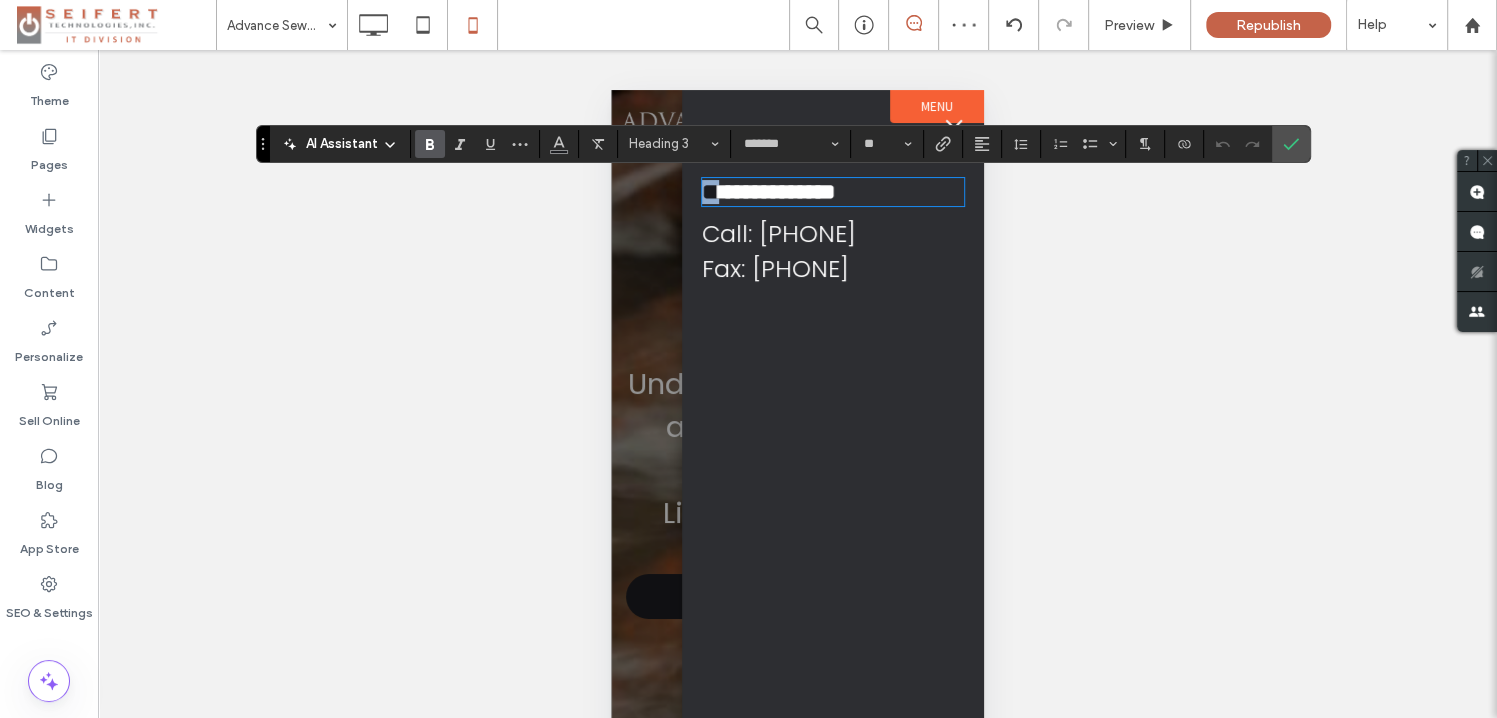 drag, startPoint x: 713, startPoint y: 197, endPoint x: 694, endPoint y: 195, distance: 19.104973 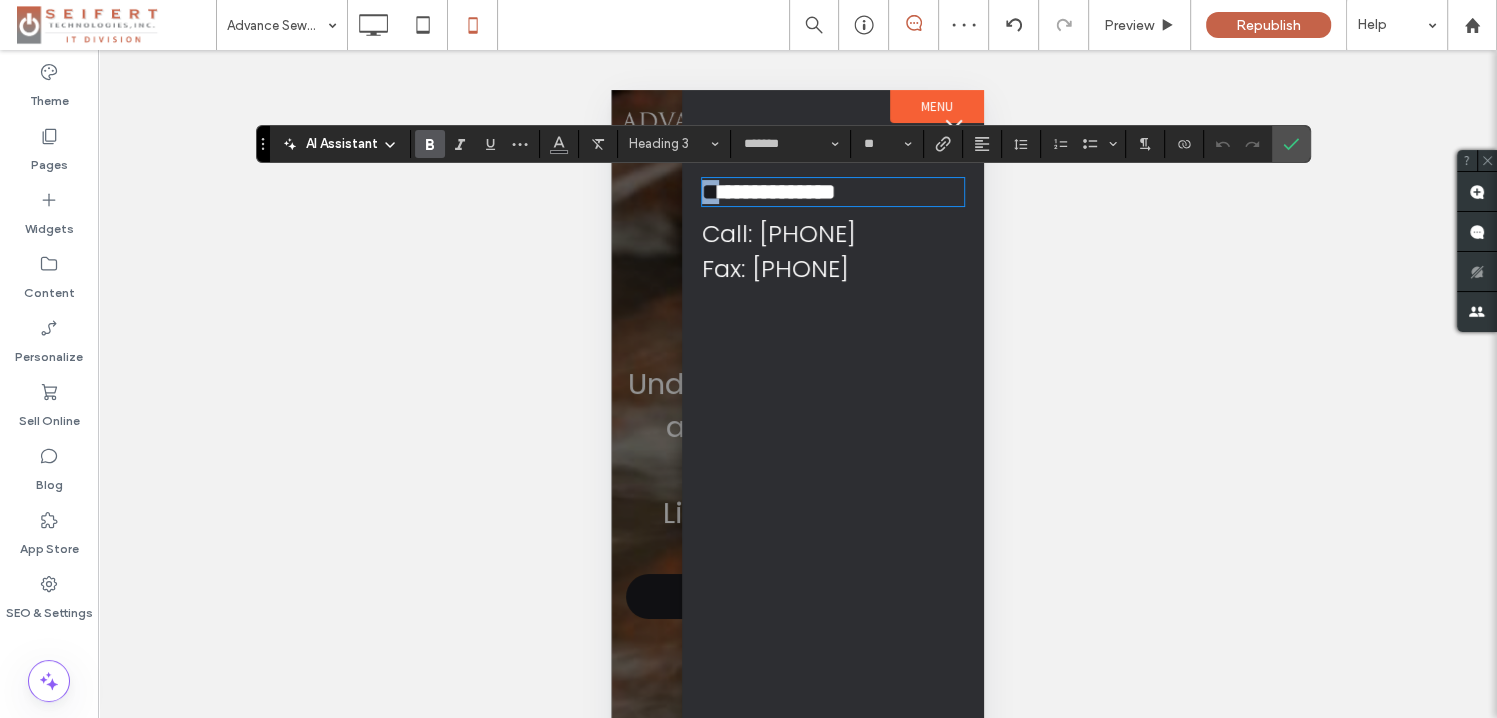 click on "Call: [PHONE] Fax: [PHONE]
Click To Paste" at bounding box center (833, 451) 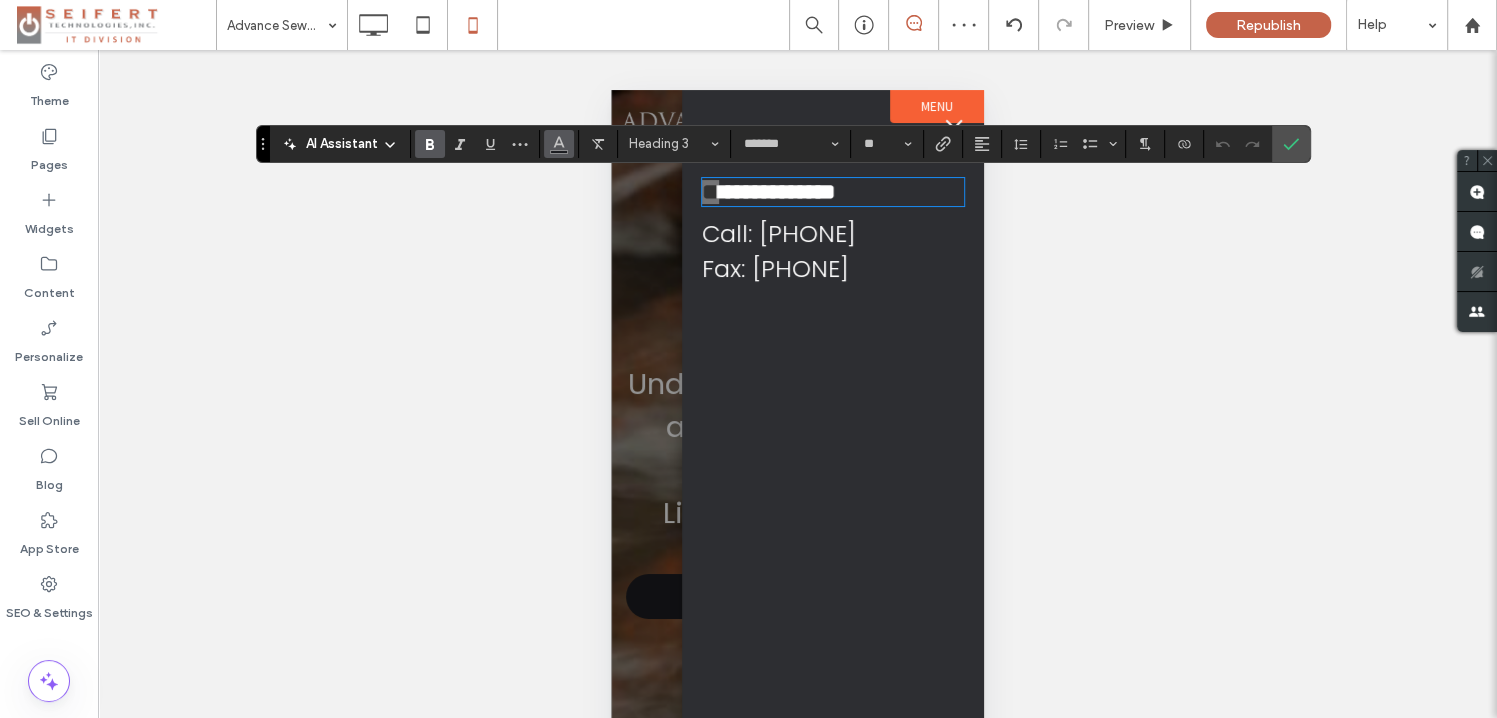 click at bounding box center [559, 142] 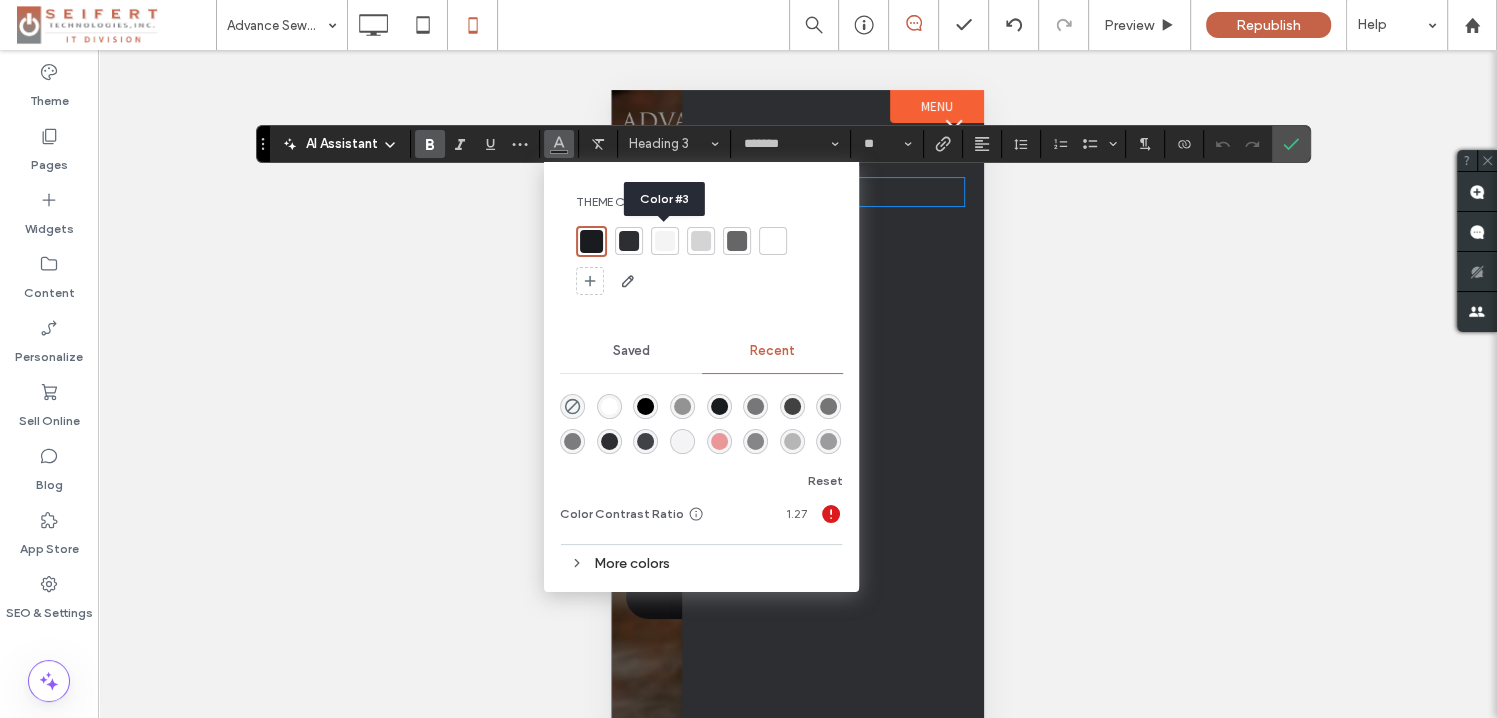 click at bounding box center [665, 241] 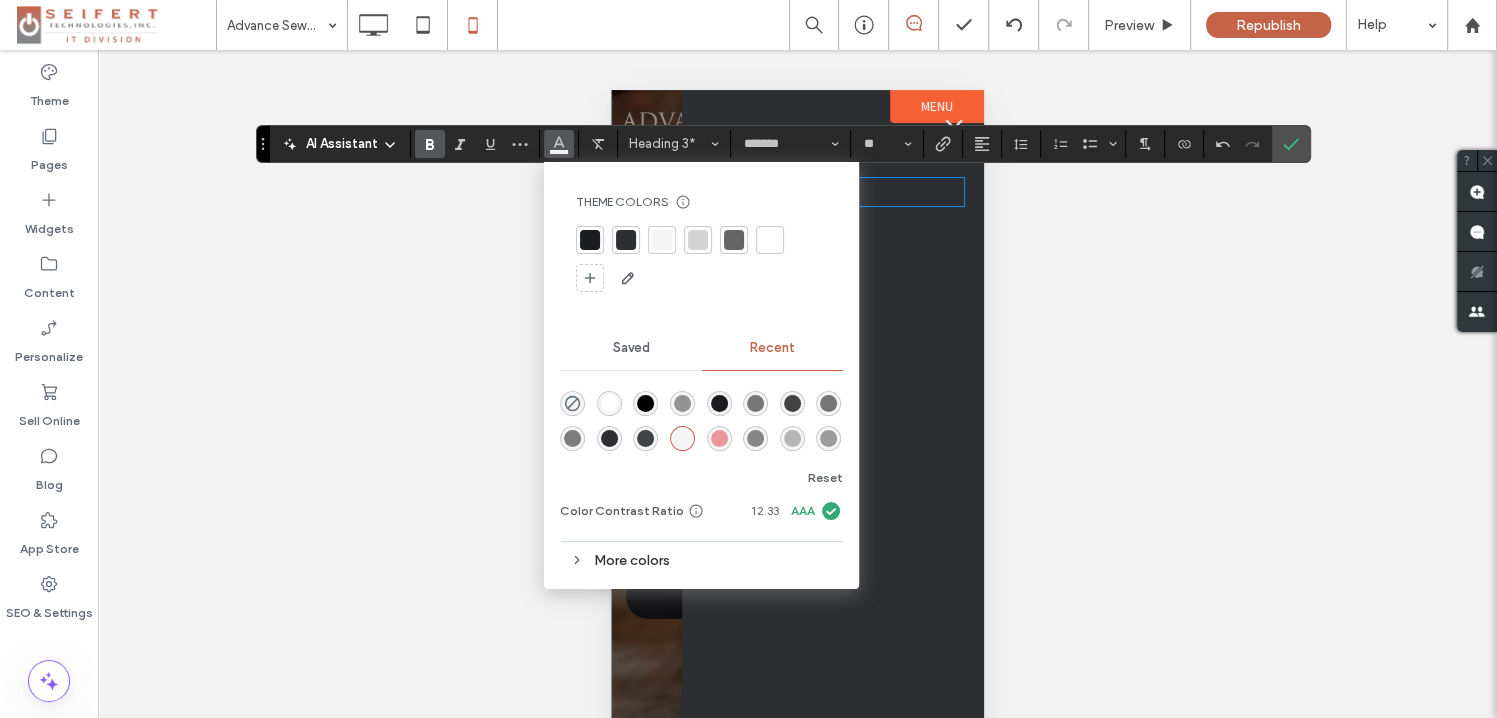 click on "Call: [PHONE] Fax: [PHONE]
Click To Paste" at bounding box center [833, 451] 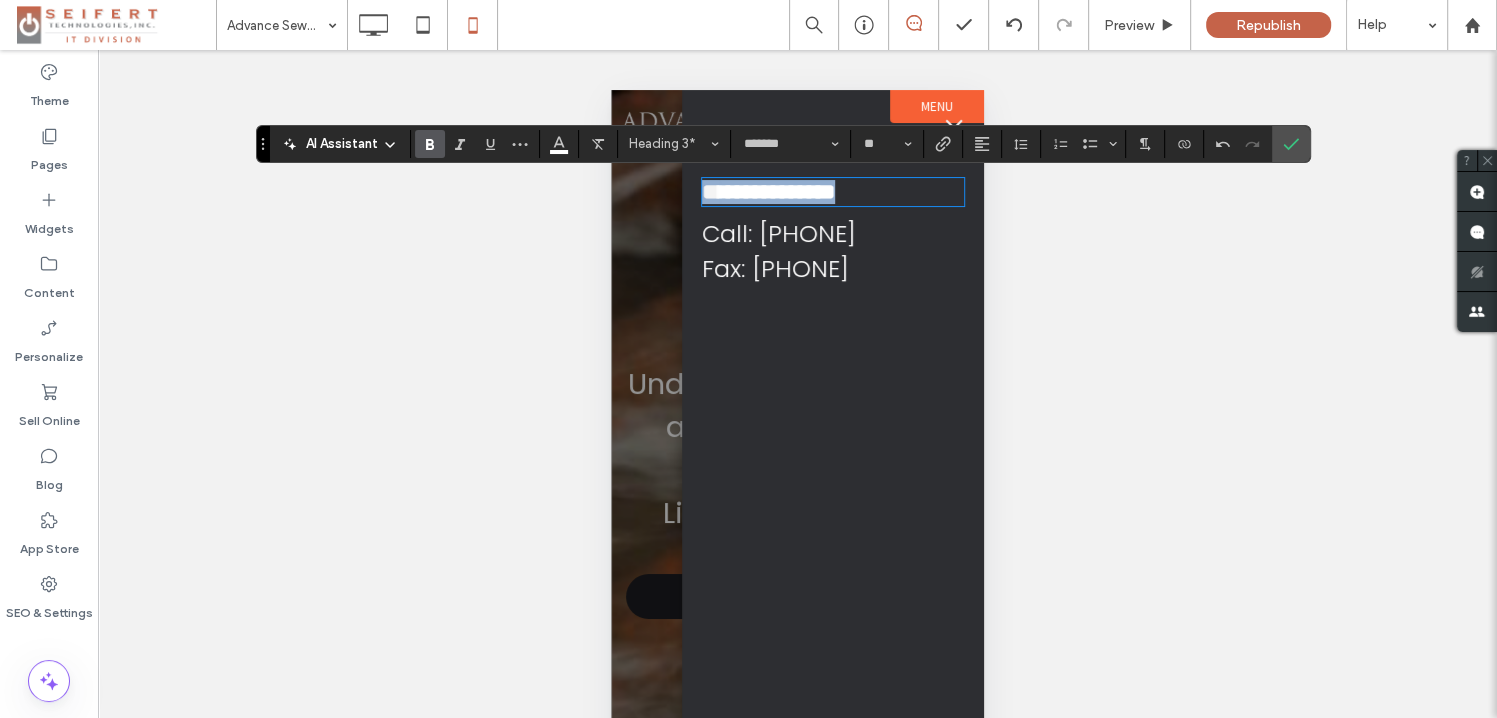 drag, startPoint x: 868, startPoint y: 198, endPoint x: 679, endPoint y: 190, distance: 189.16924 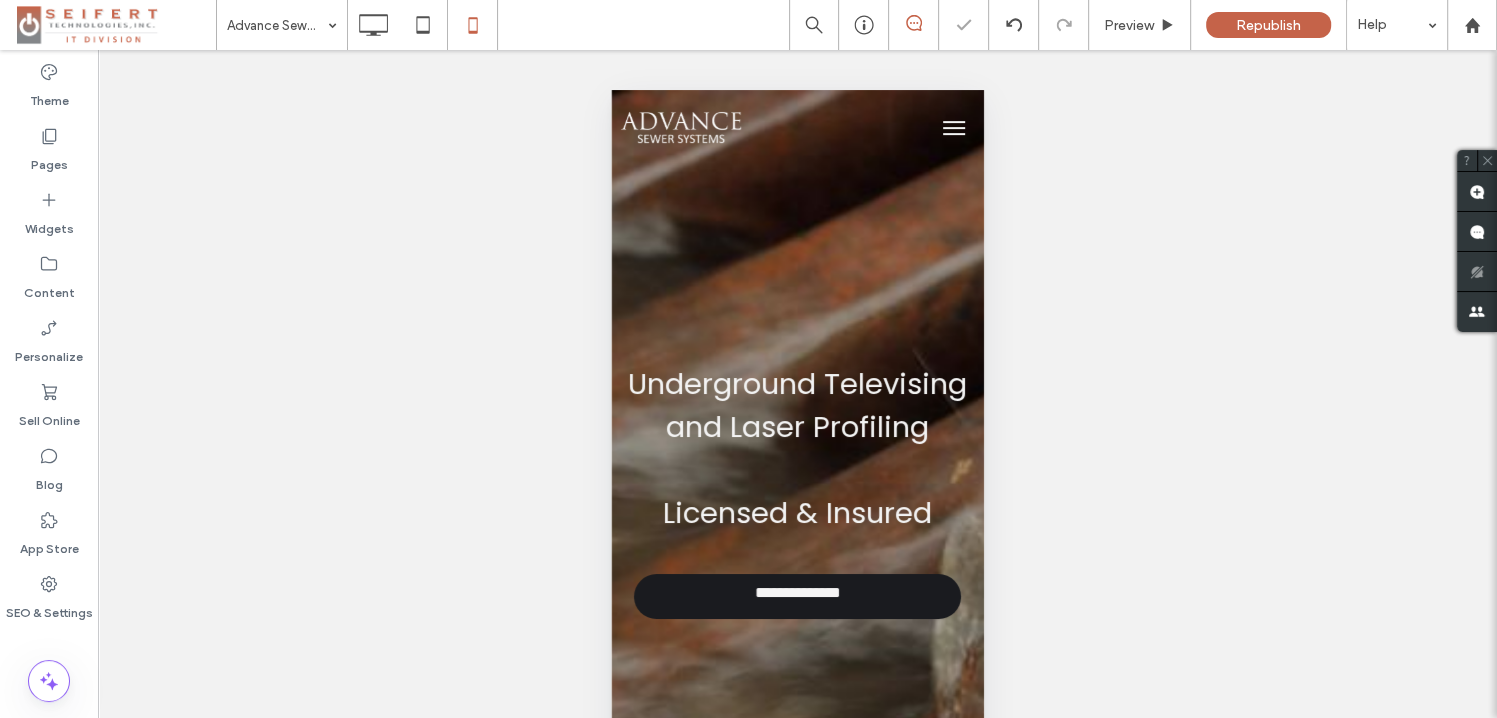 click at bounding box center [954, 128] 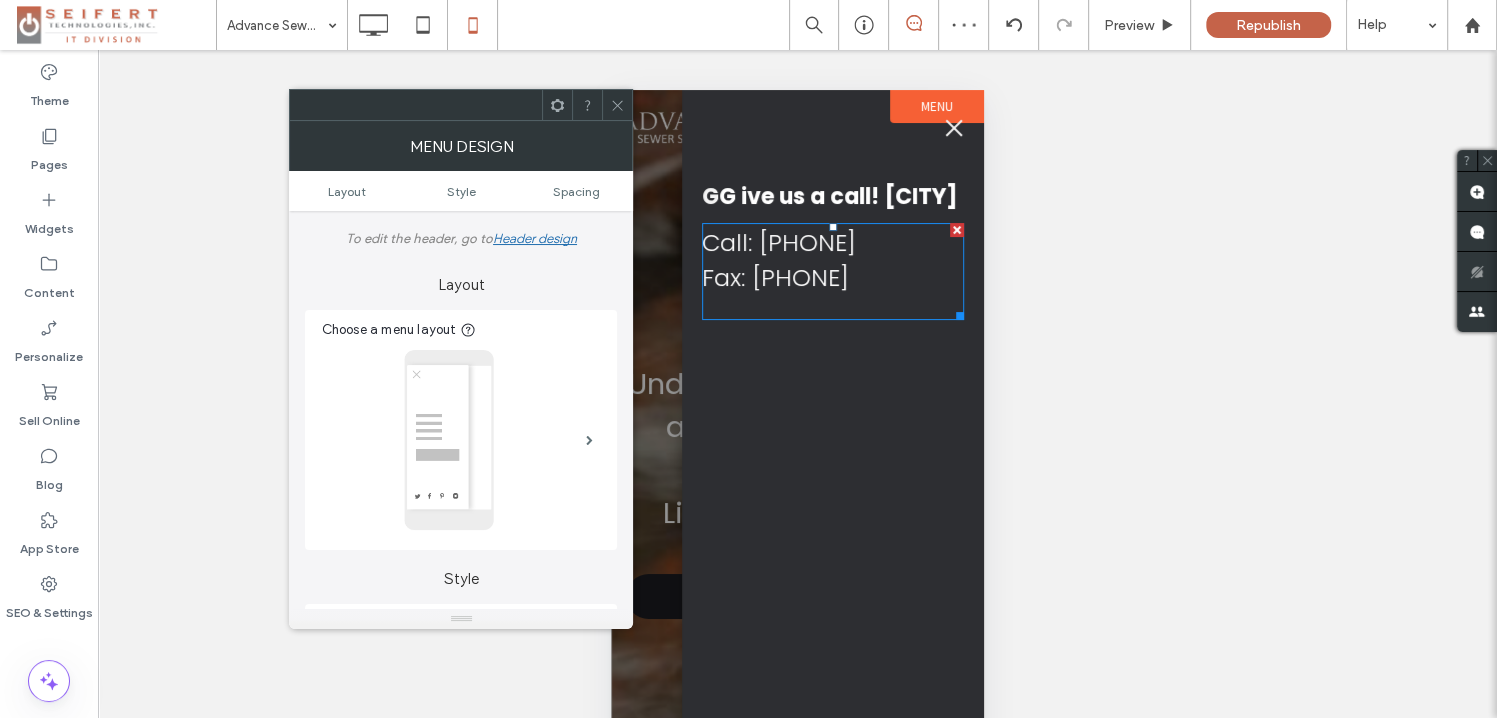 click on "Fax: [PHONE]" at bounding box center [775, 277] 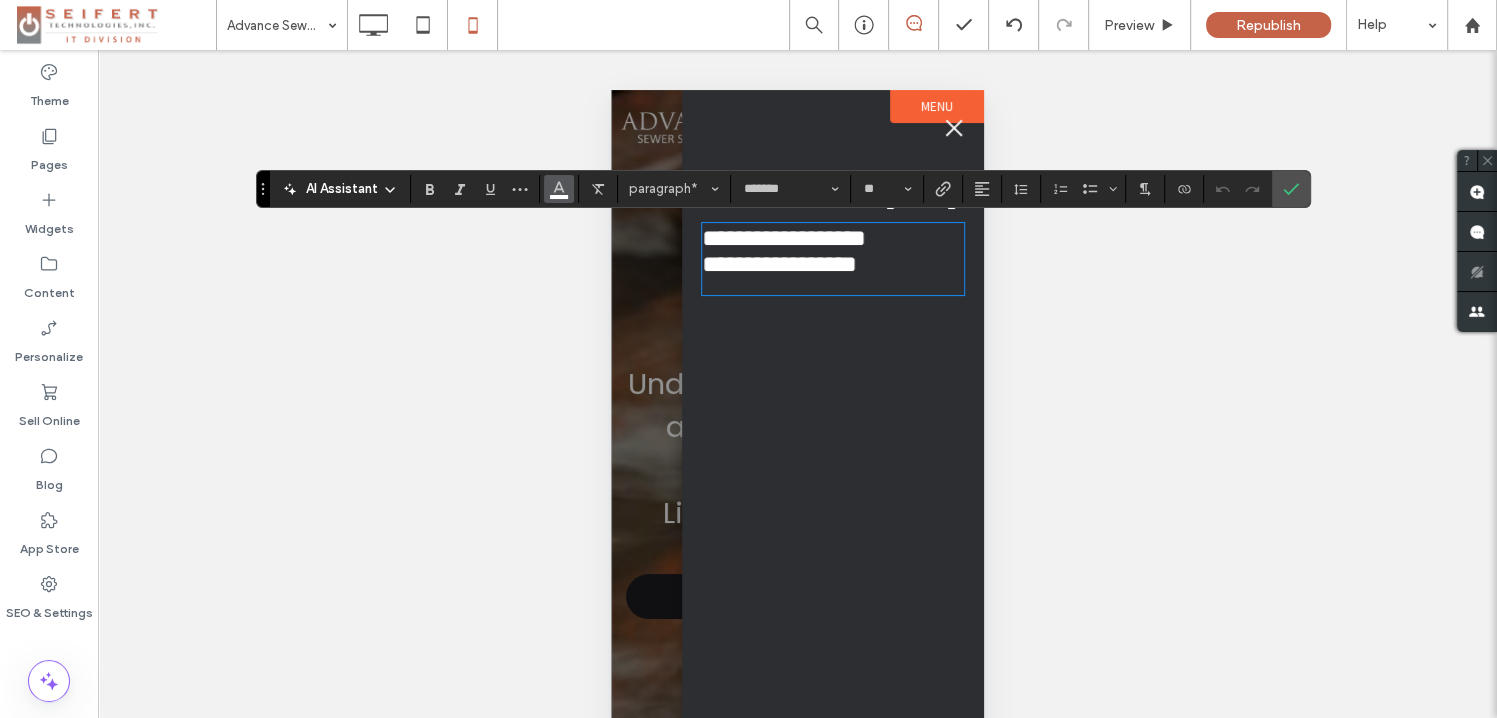 click 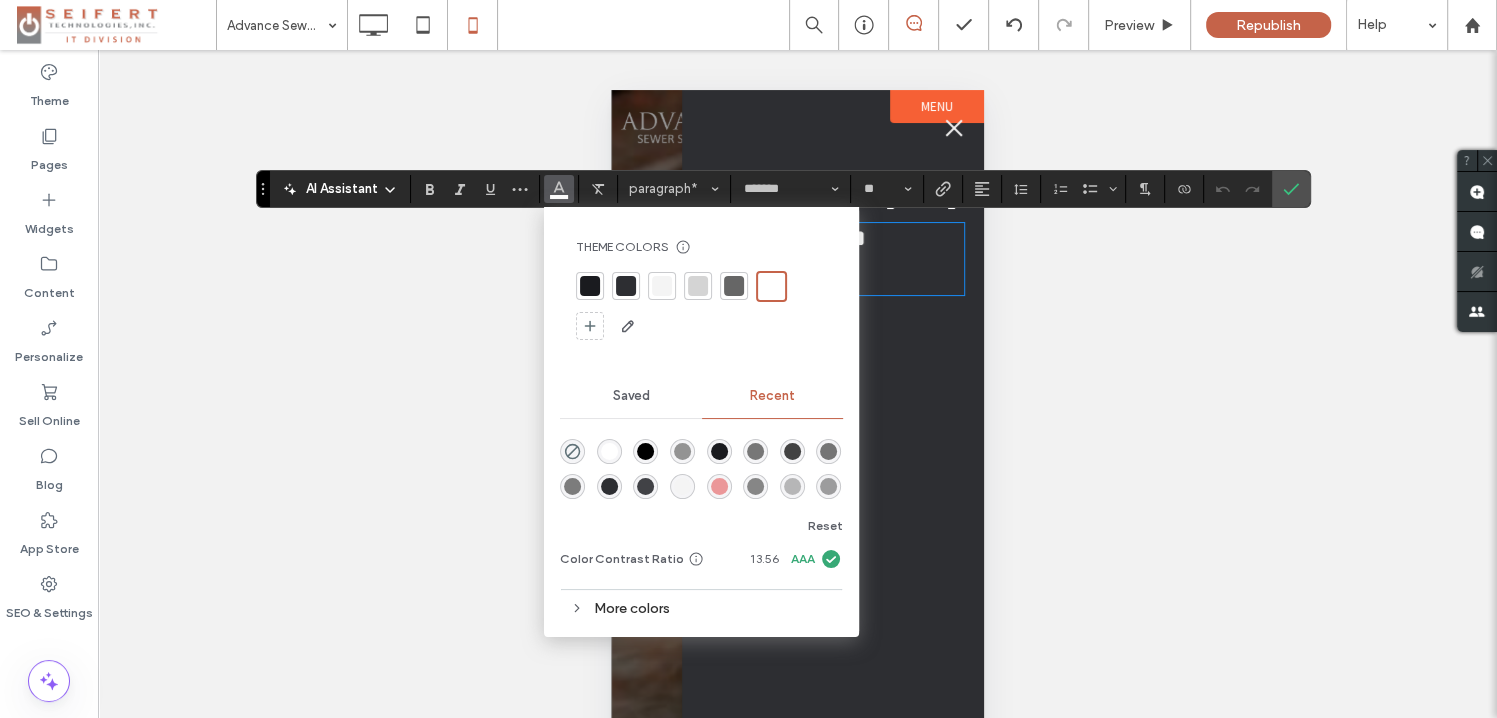 drag, startPoint x: 1046, startPoint y: 344, endPoint x: 992, endPoint y: 207, distance: 147.25827 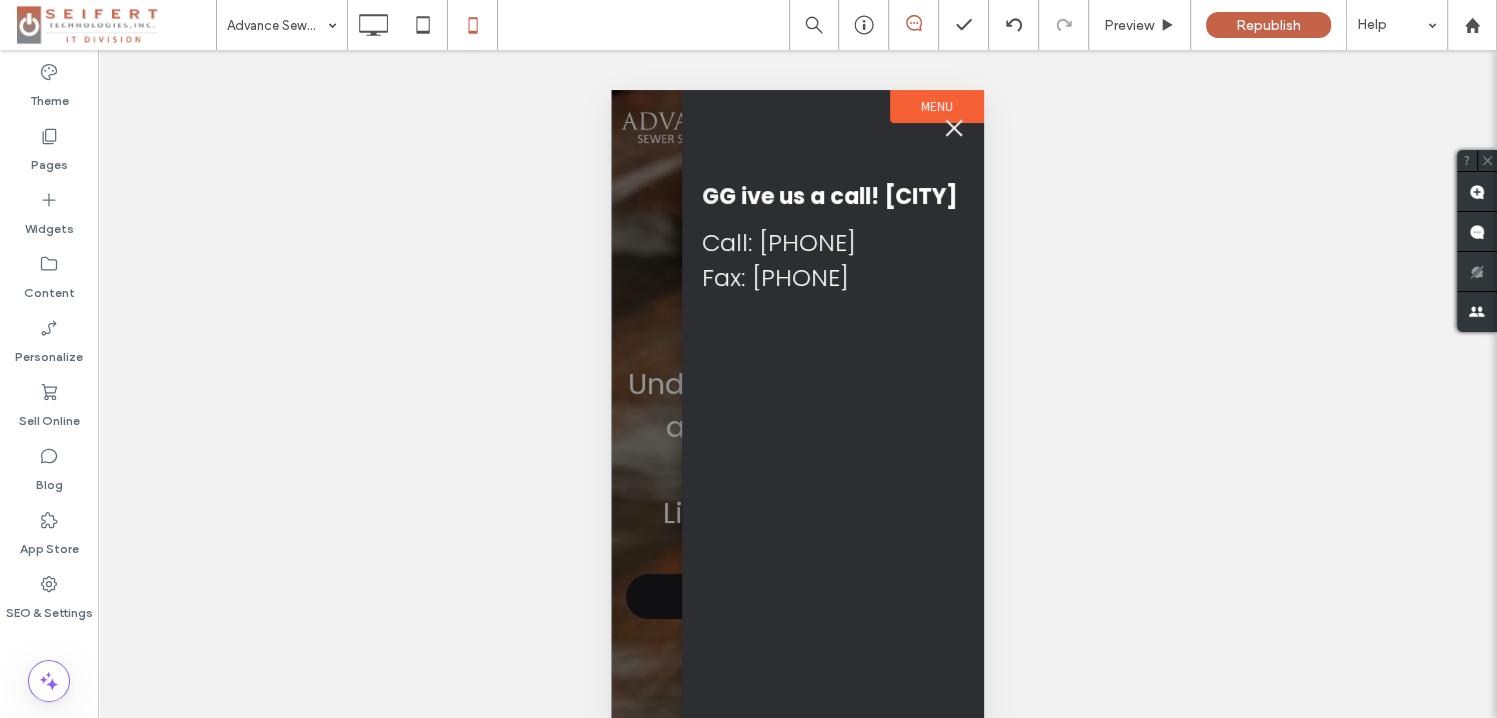 click at bounding box center [954, 127] 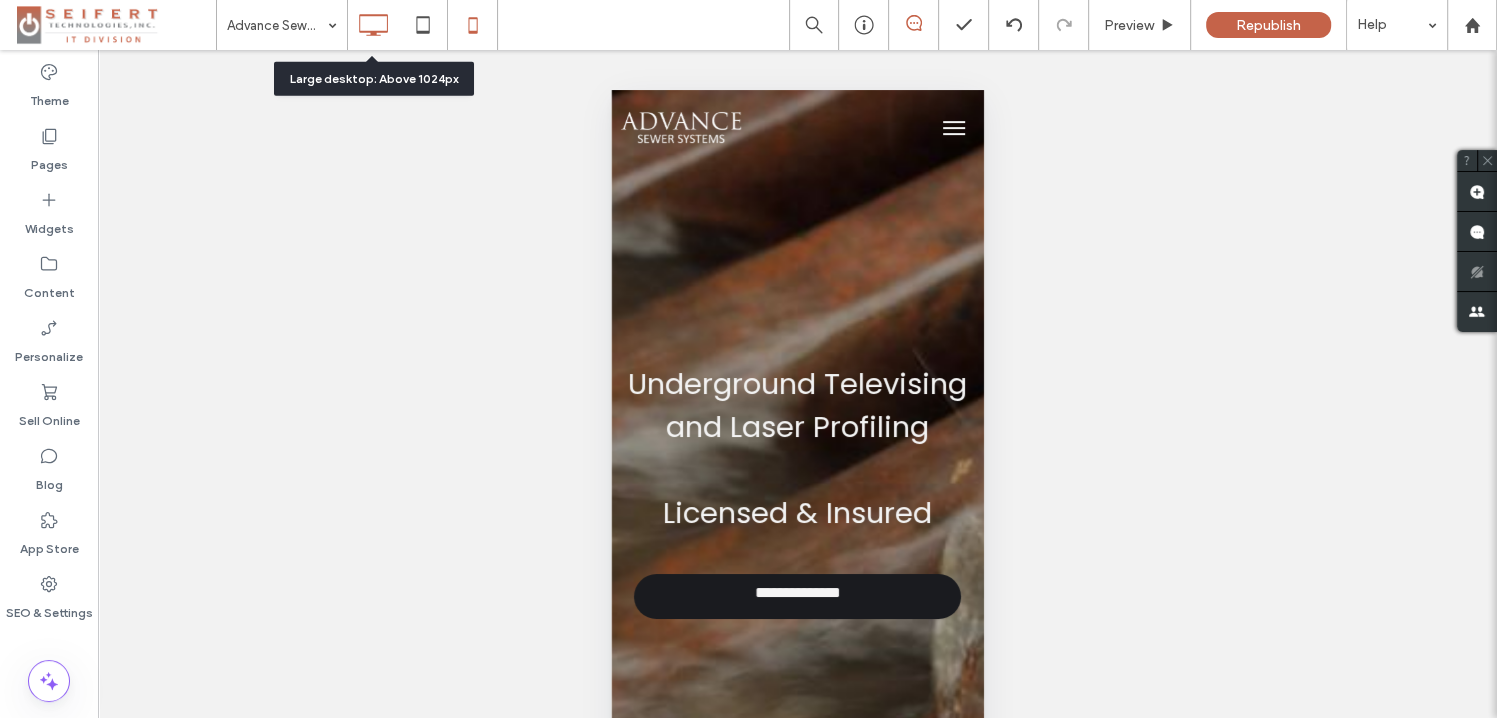 click 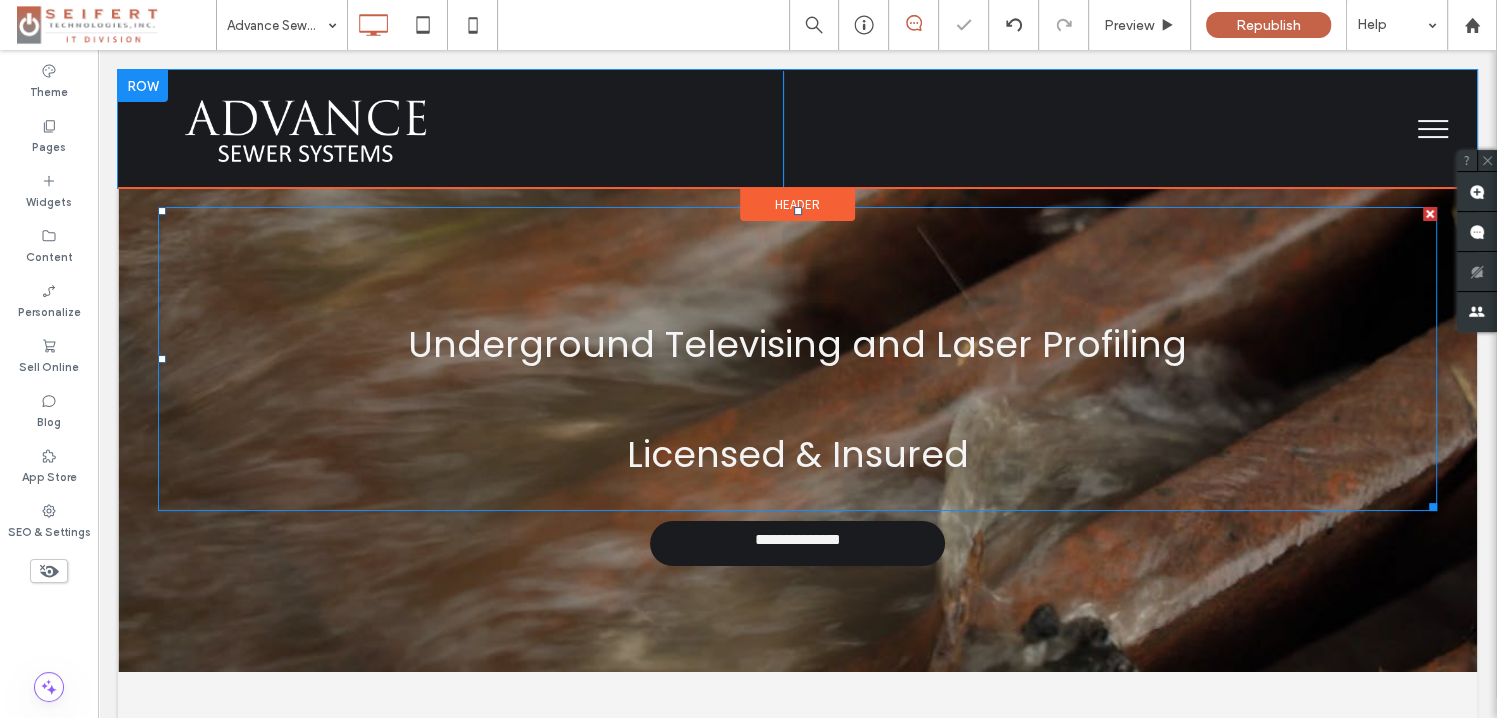 scroll, scrollTop: 0, scrollLeft: 0, axis: both 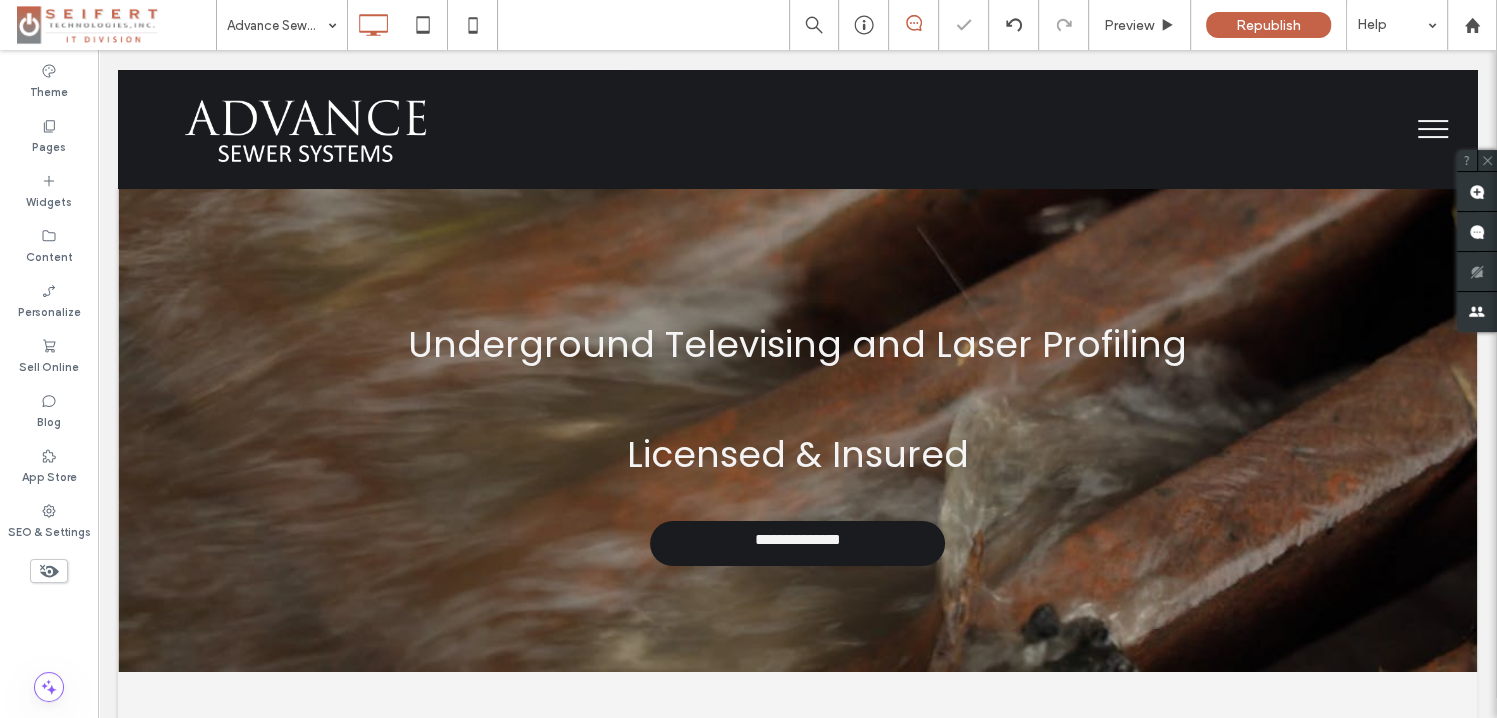 click at bounding box center [1433, 129] 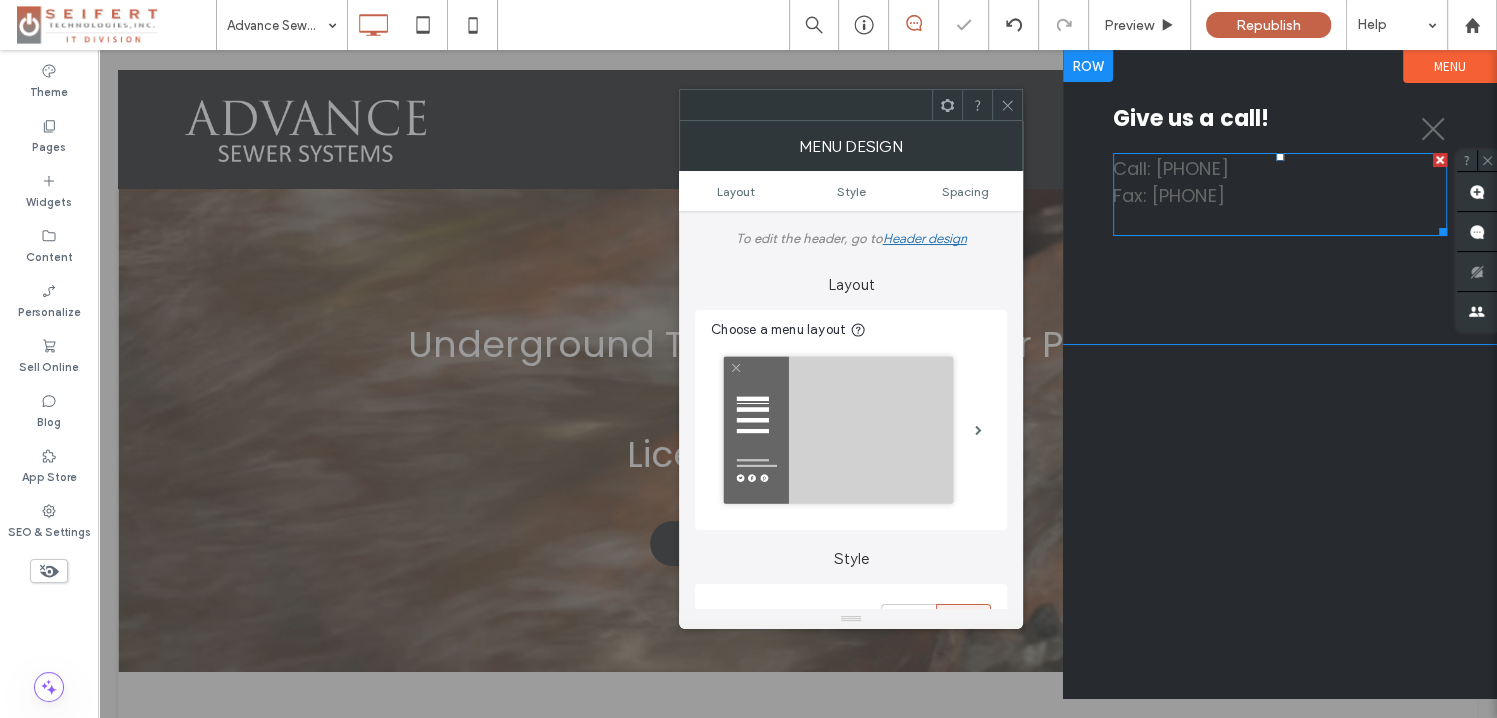 click on "Fax: [PHONE]" at bounding box center (1168, 195) 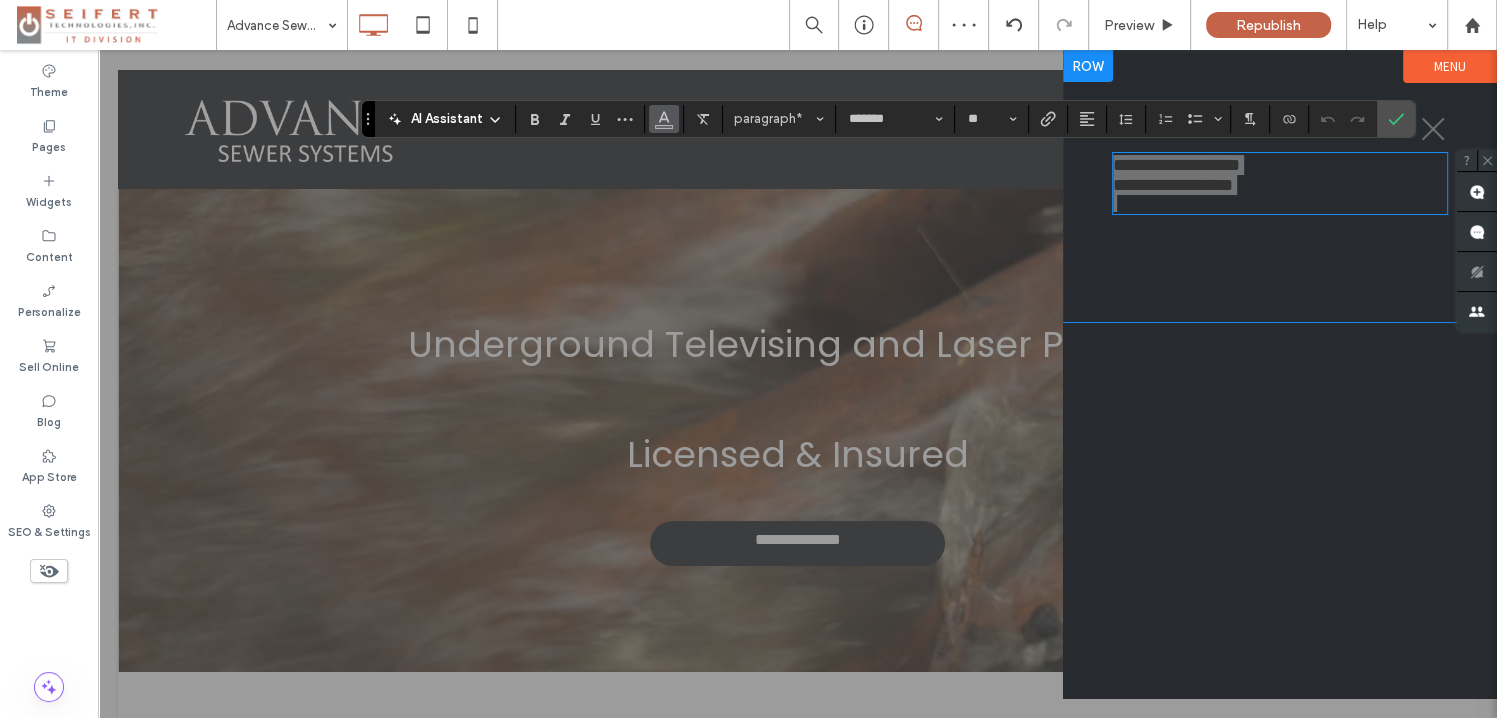 click 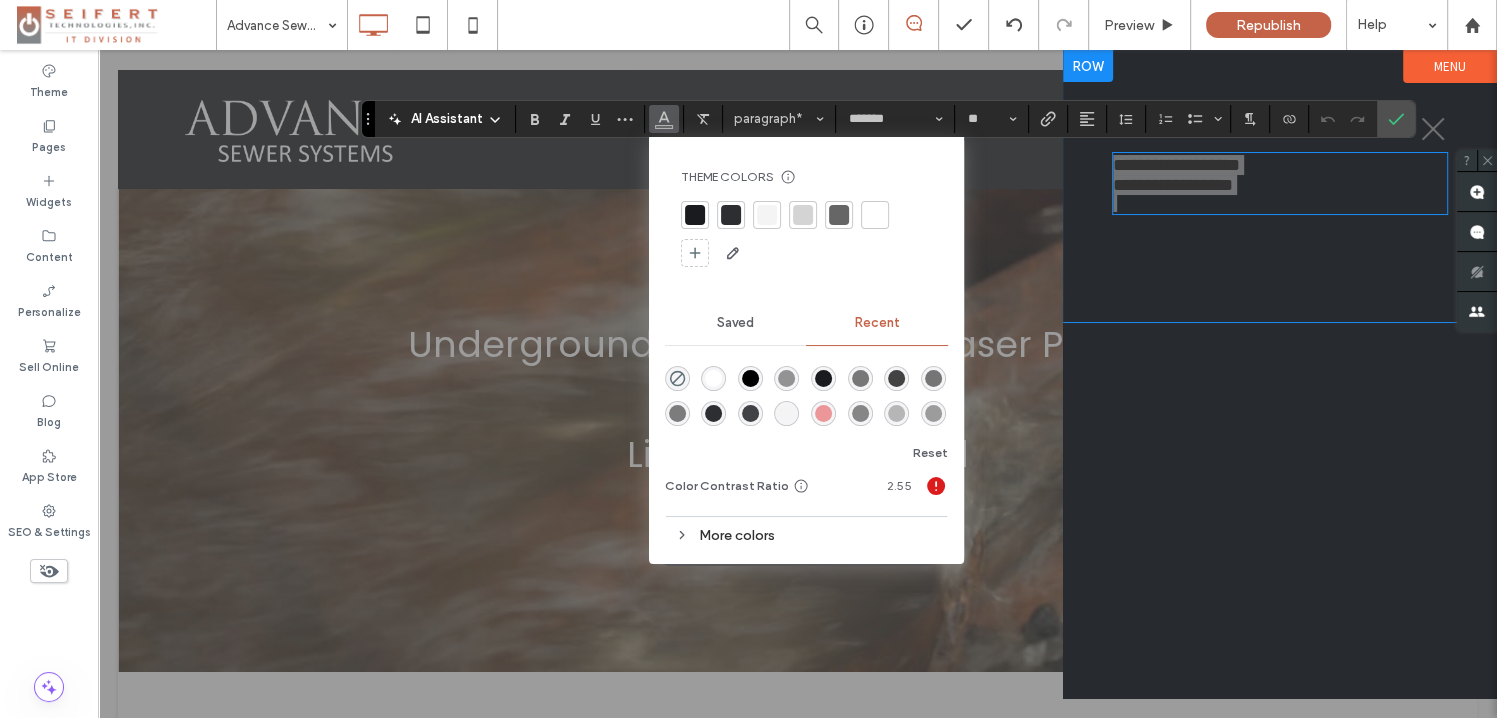 click at bounding box center (875, 215) 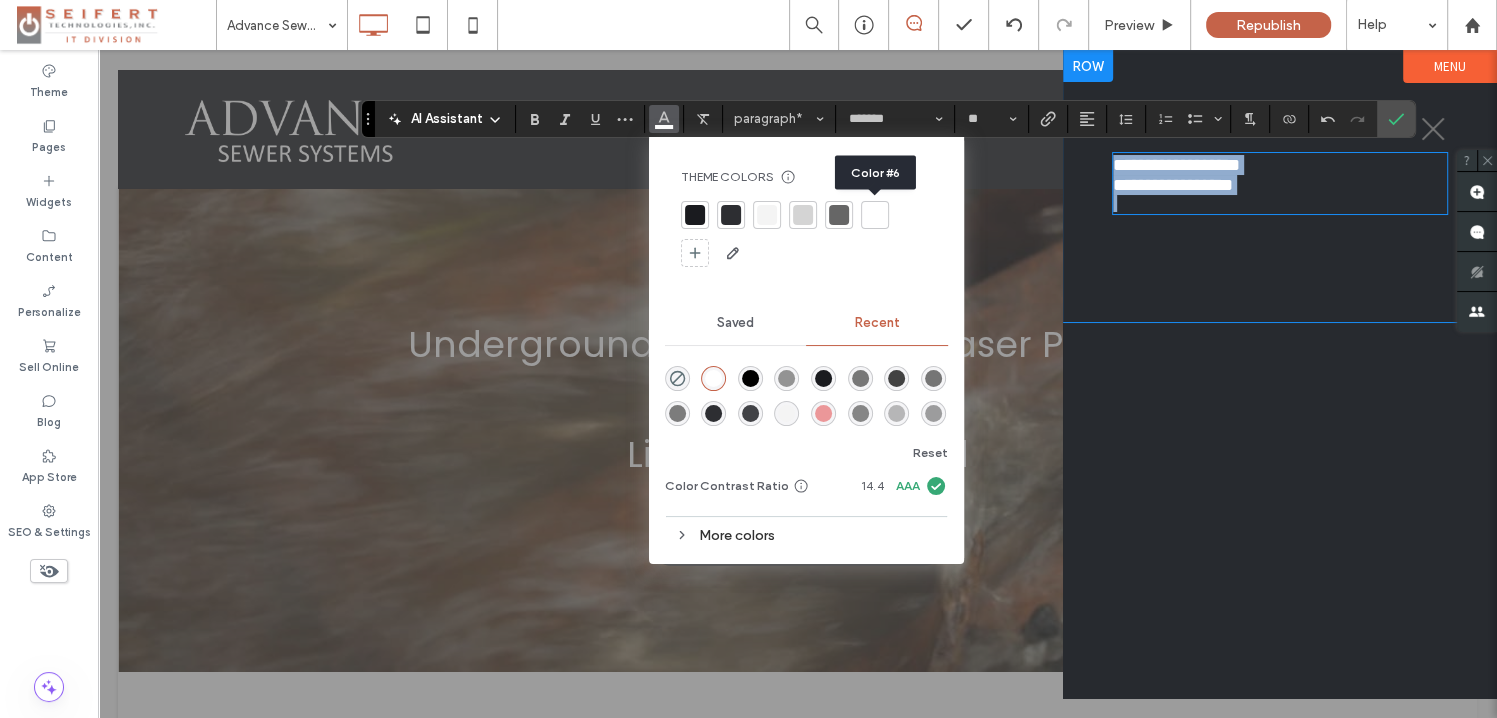 click on "Give us a call!
[CITY]" at bounding box center [1280, 186] 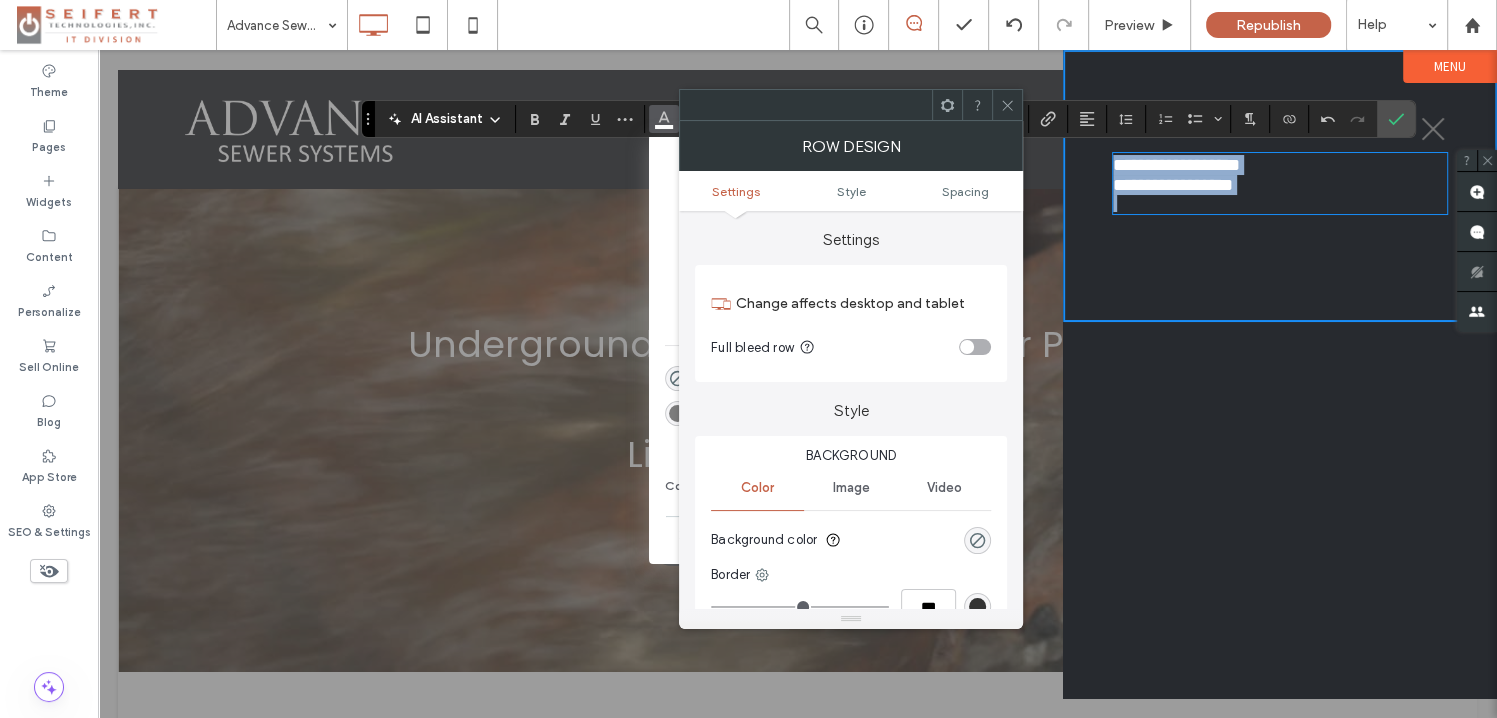 click on "Click To Paste
[CITY]
Click To Paste
Click To Paste
Click To Paste
Click To Paste
[CITY]
Give us a call!
[CITY]
Menu" at bounding box center [1280, 374] 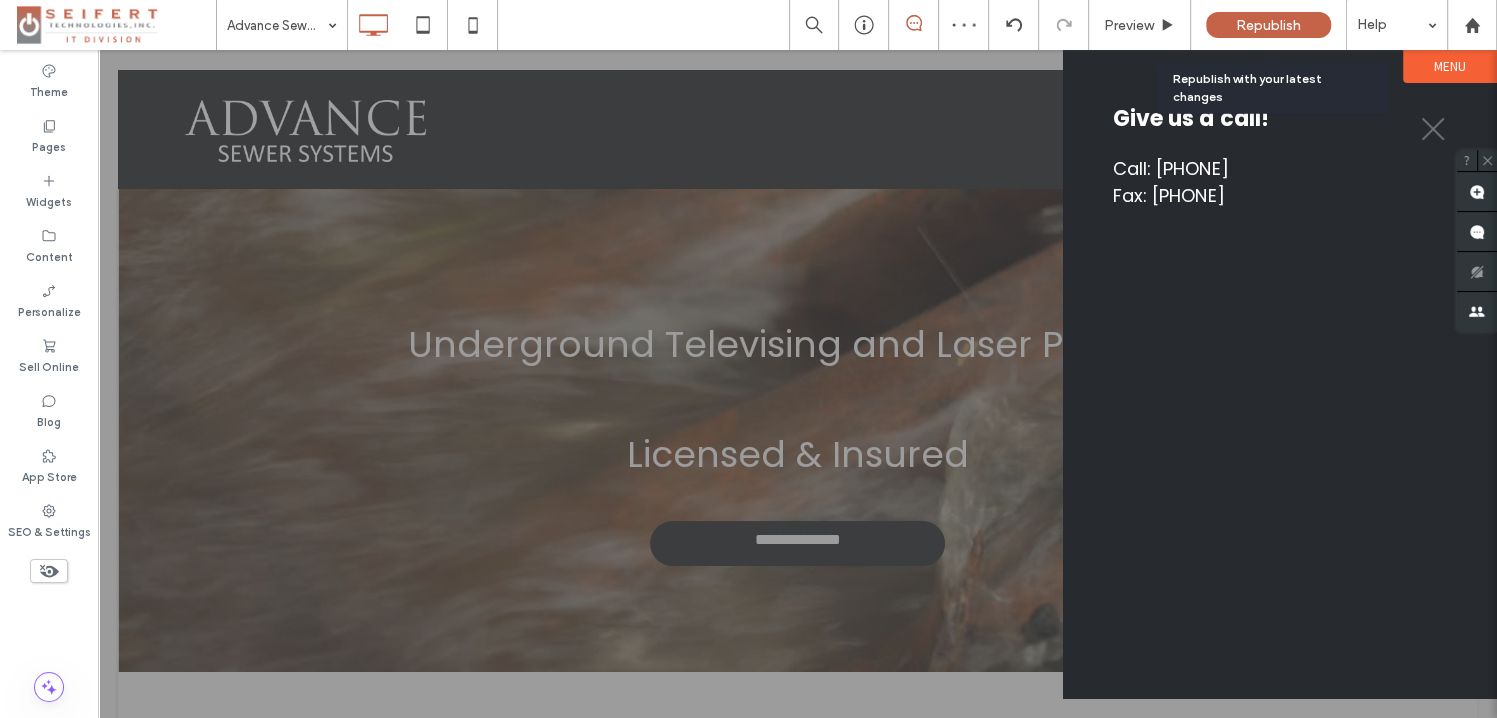 click on "Republish" at bounding box center (1268, 25) 